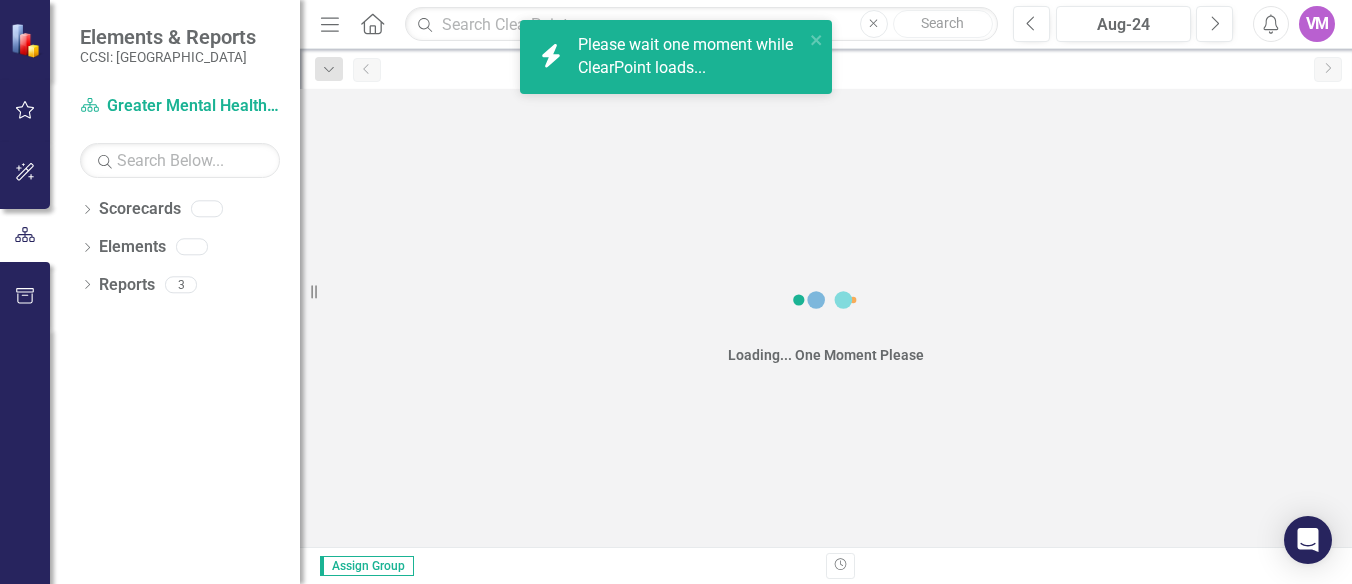 scroll, scrollTop: 0, scrollLeft: 0, axis: both 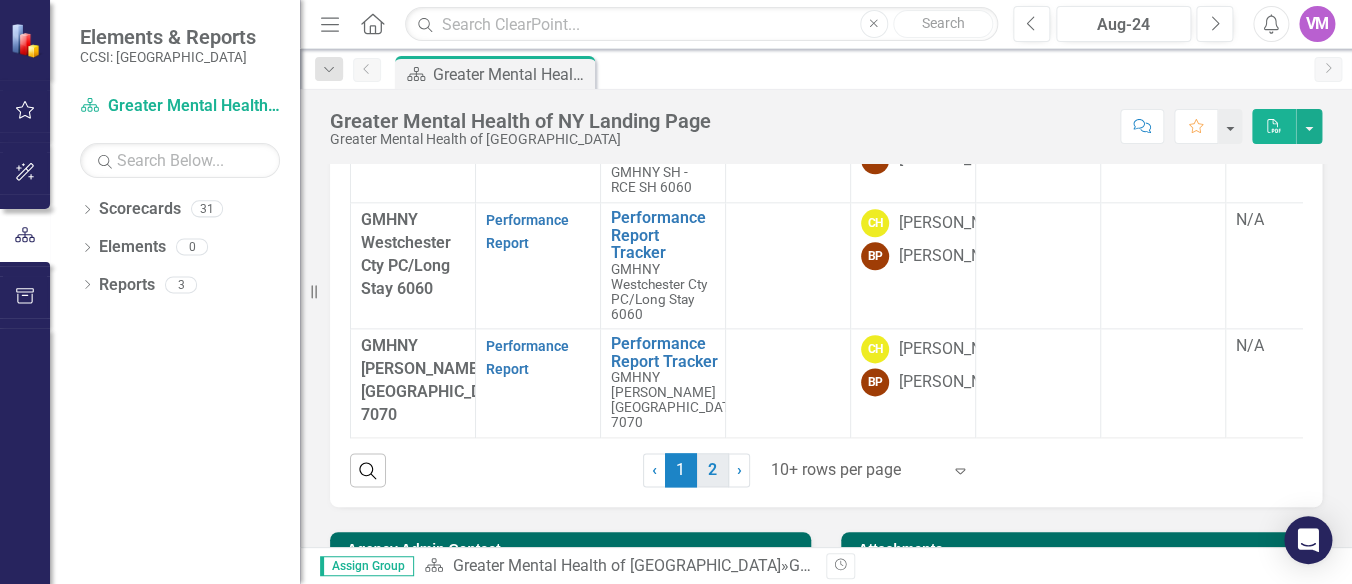 click on "2" at bounding box center [713, 470] 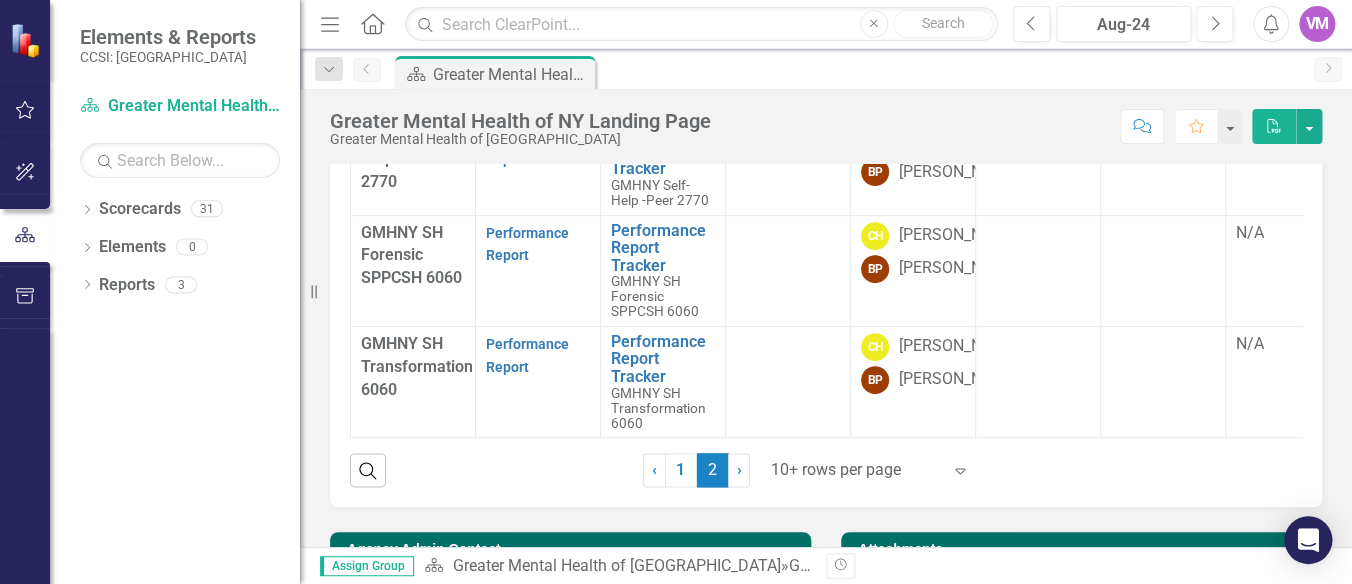 scroll, scrollTop: 0, scrollLeft: 0, axis: both 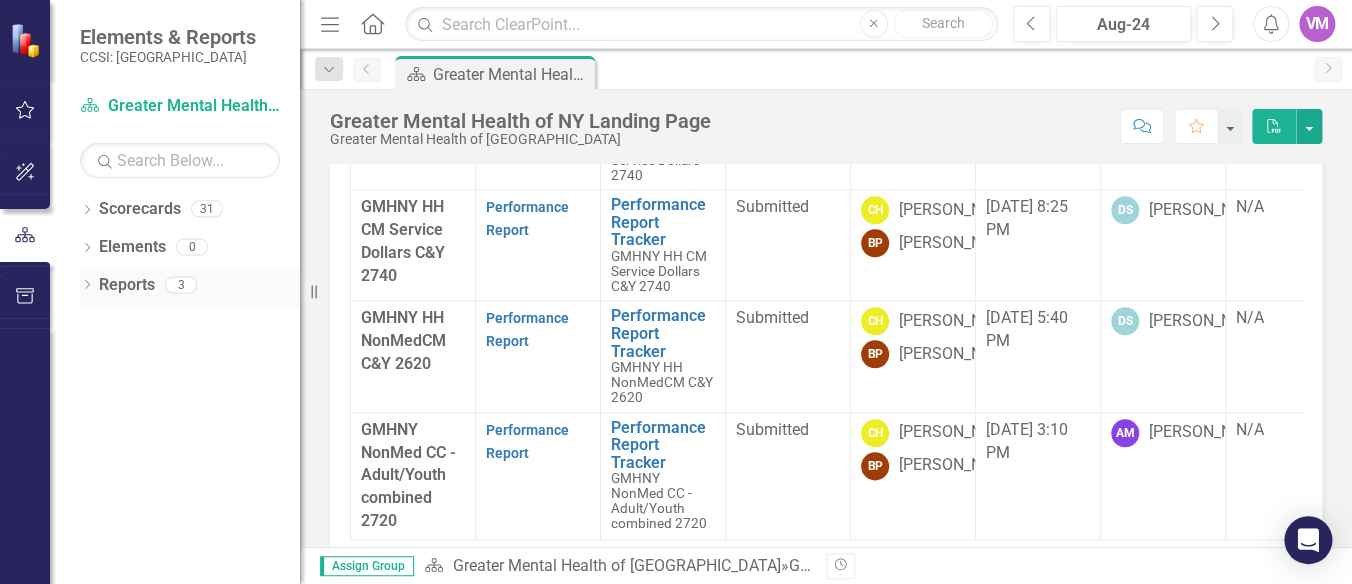 click on "Reports" at bounding box center [127, 285] 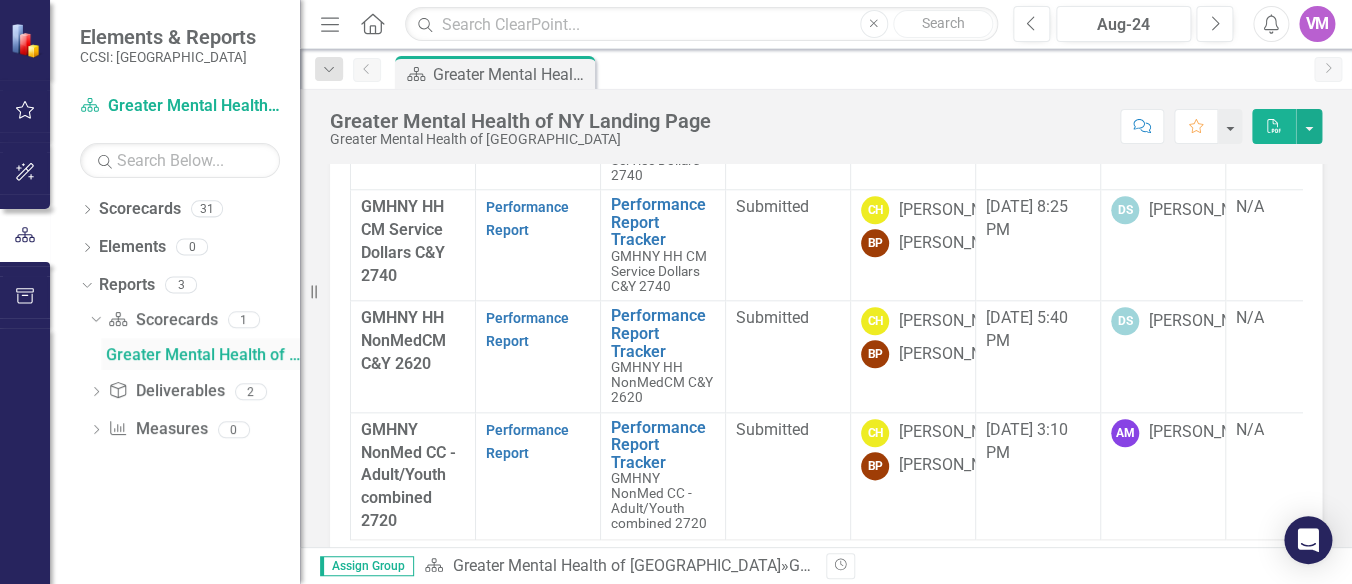 click on "Greater Mental Health of NY Landing Page" at bounding box center (203, 355) 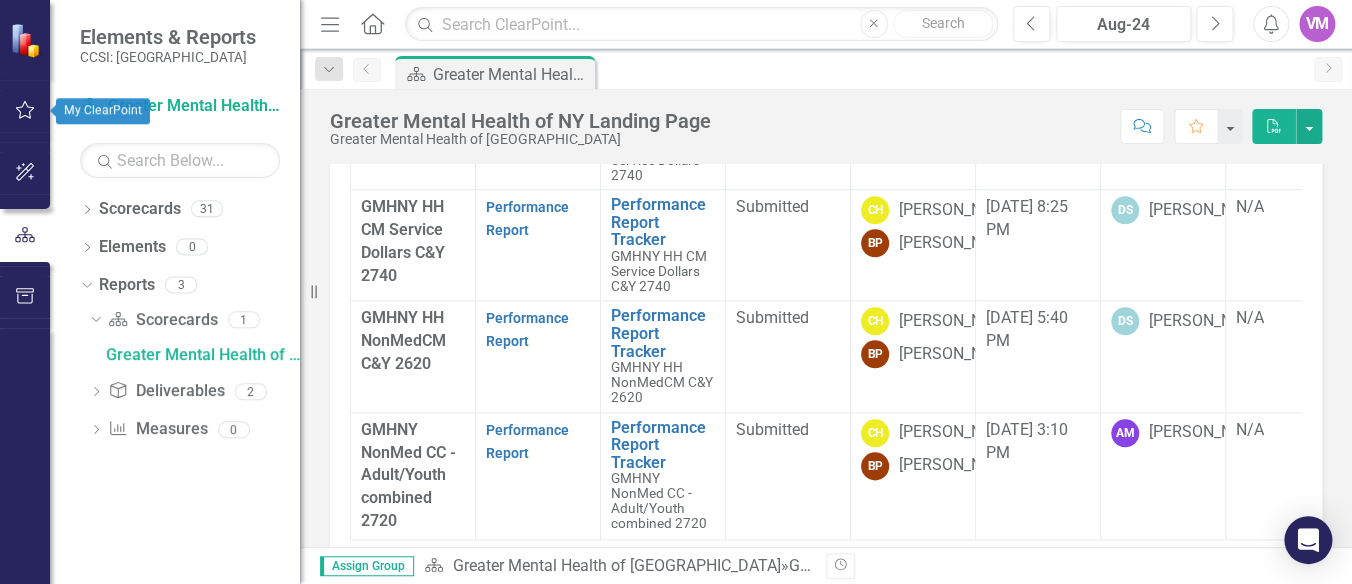 click 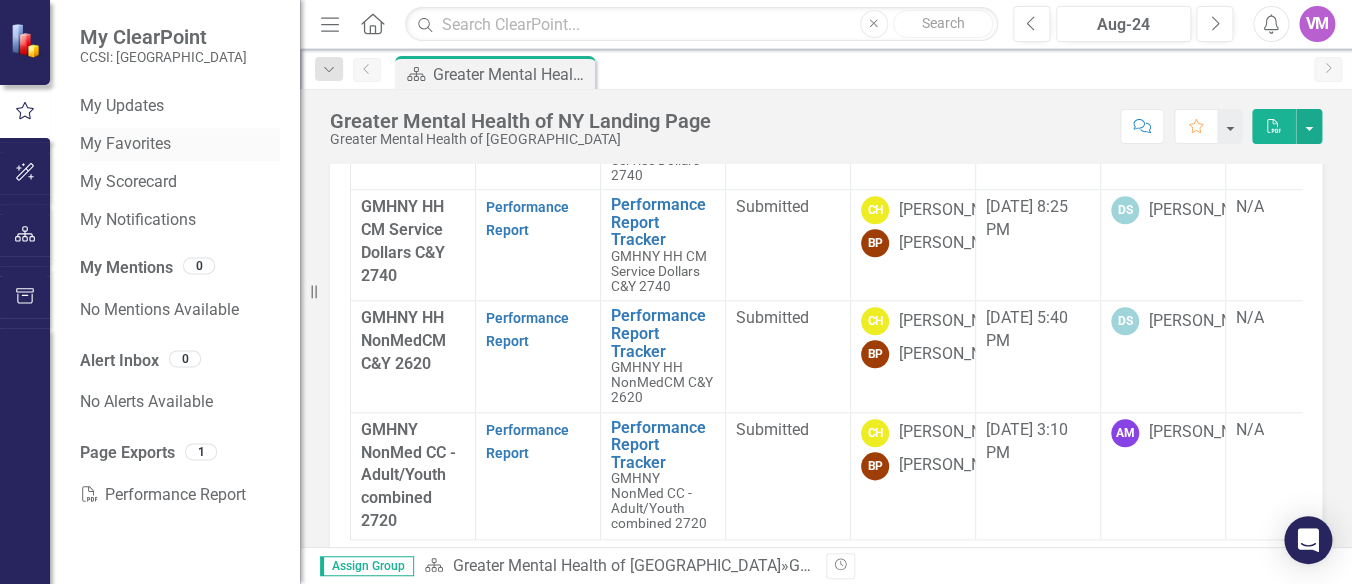 click on "My Favorites" at bounding box center [180, 144] 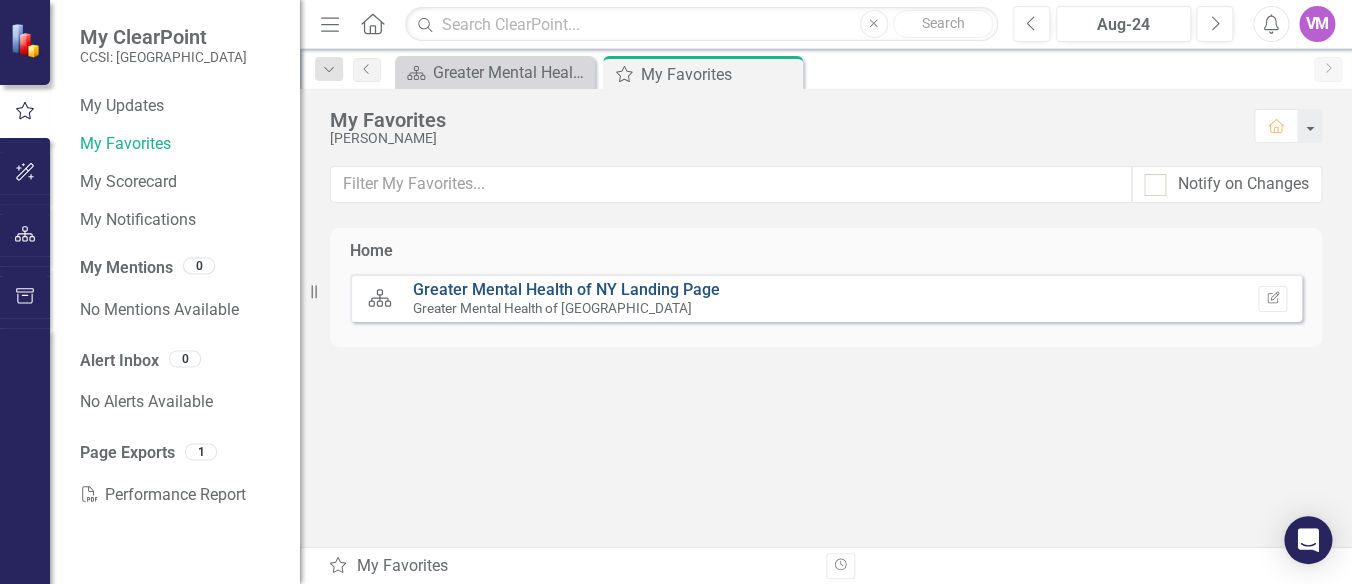 click on "Greater Mental Health of NY Landing Page" at bounding box center [566, 289] 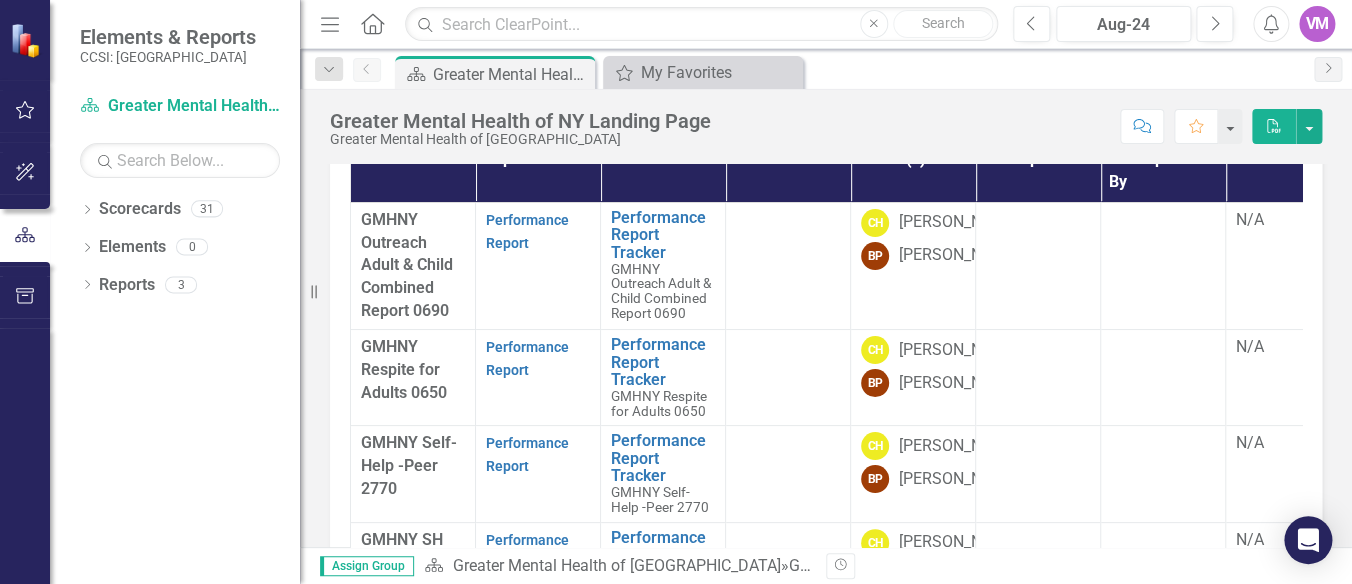 scroll, scrollTop: 686, scrollLeft: 0, axis: vertical 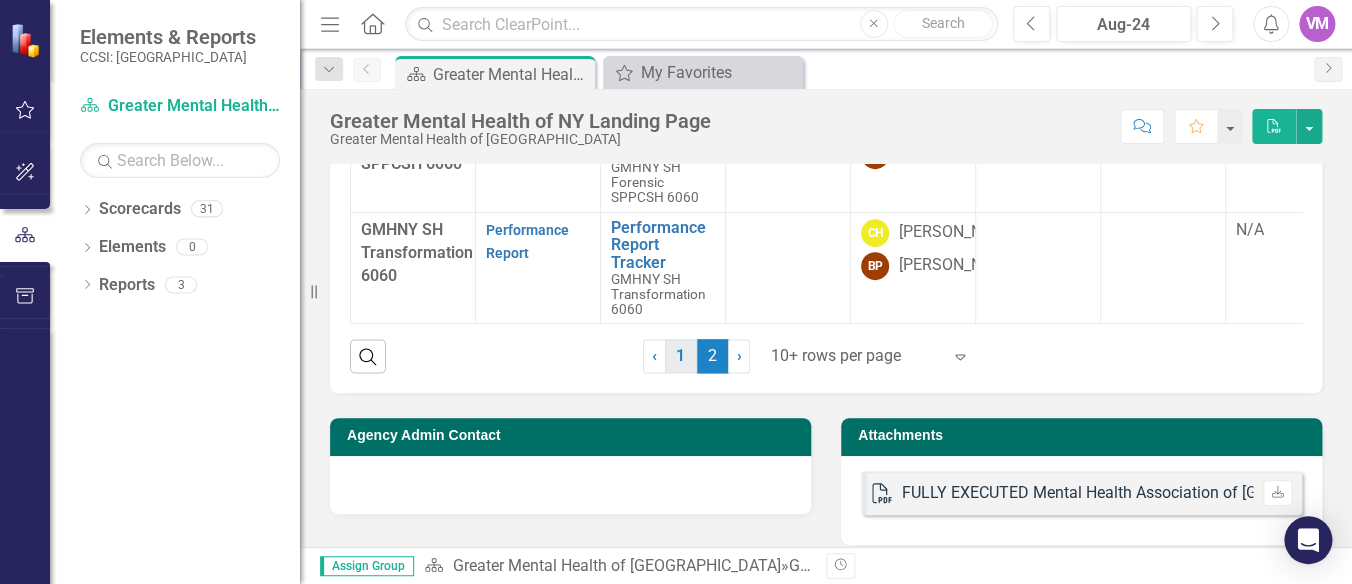 click on "1" at bounding box center (681, 356) 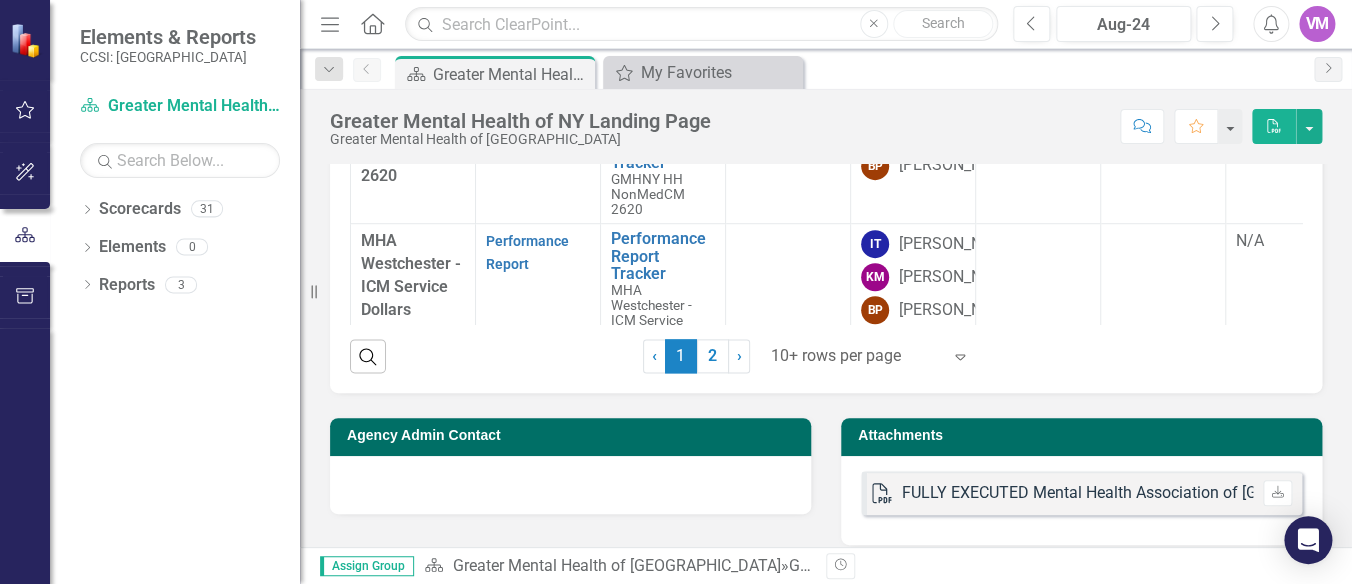 scroll, scrollTop: 229, scrollLeft: 0, axis: vertical 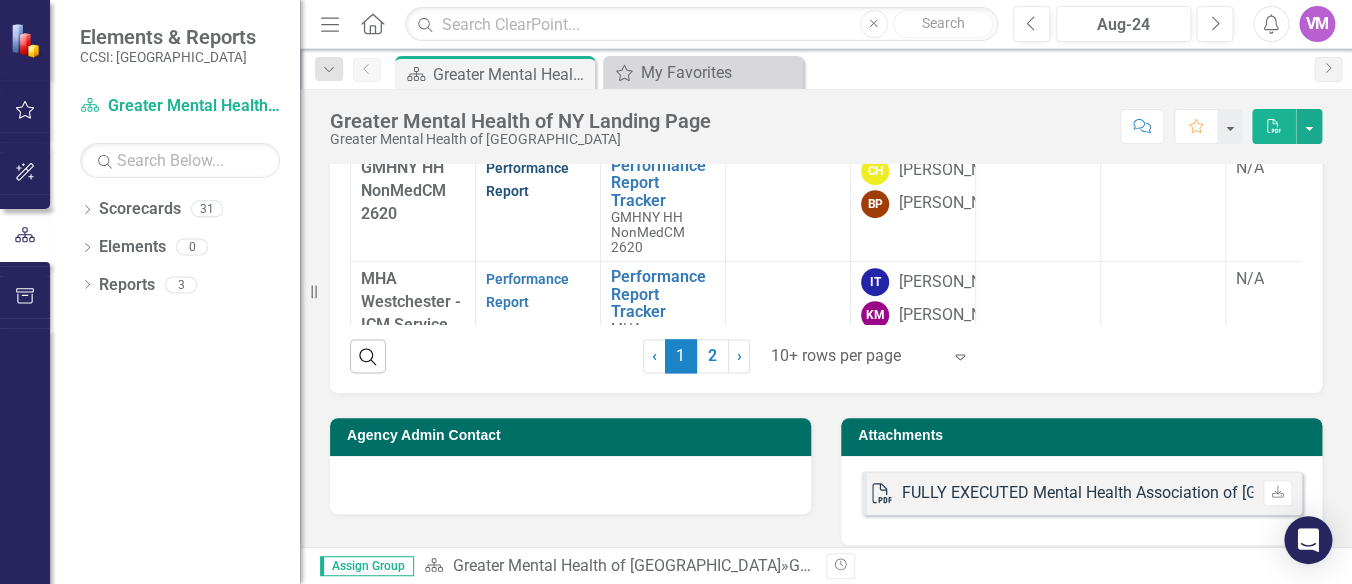 click on "Performance Report" at bounding box center [527, 179] 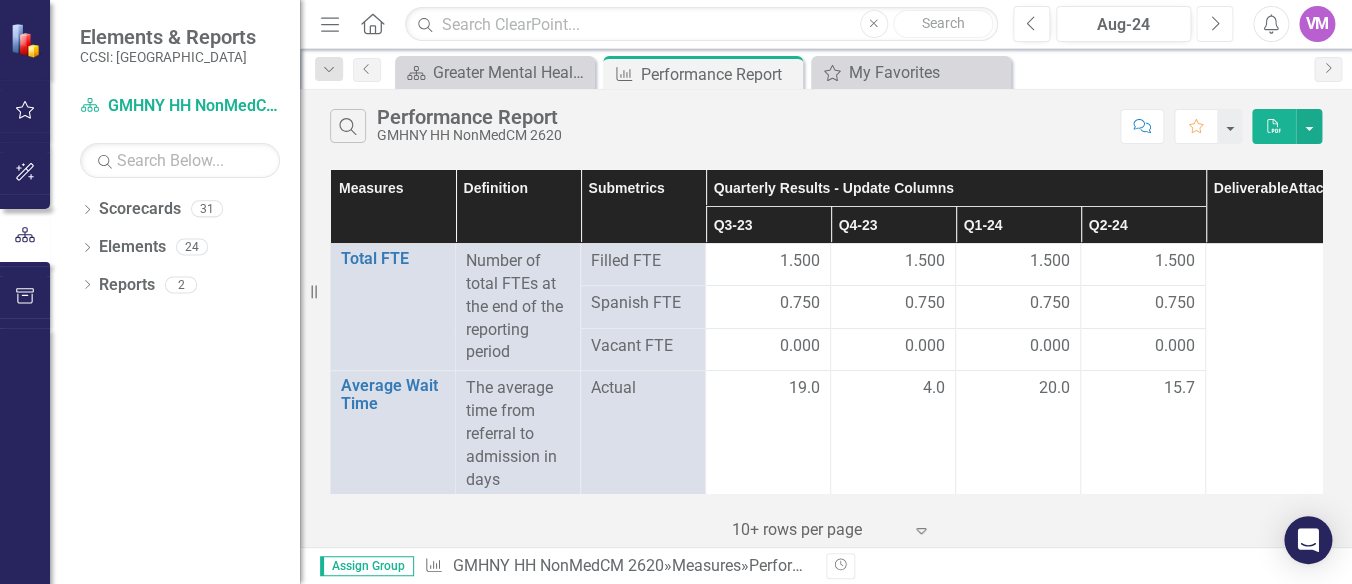 click on "Next" 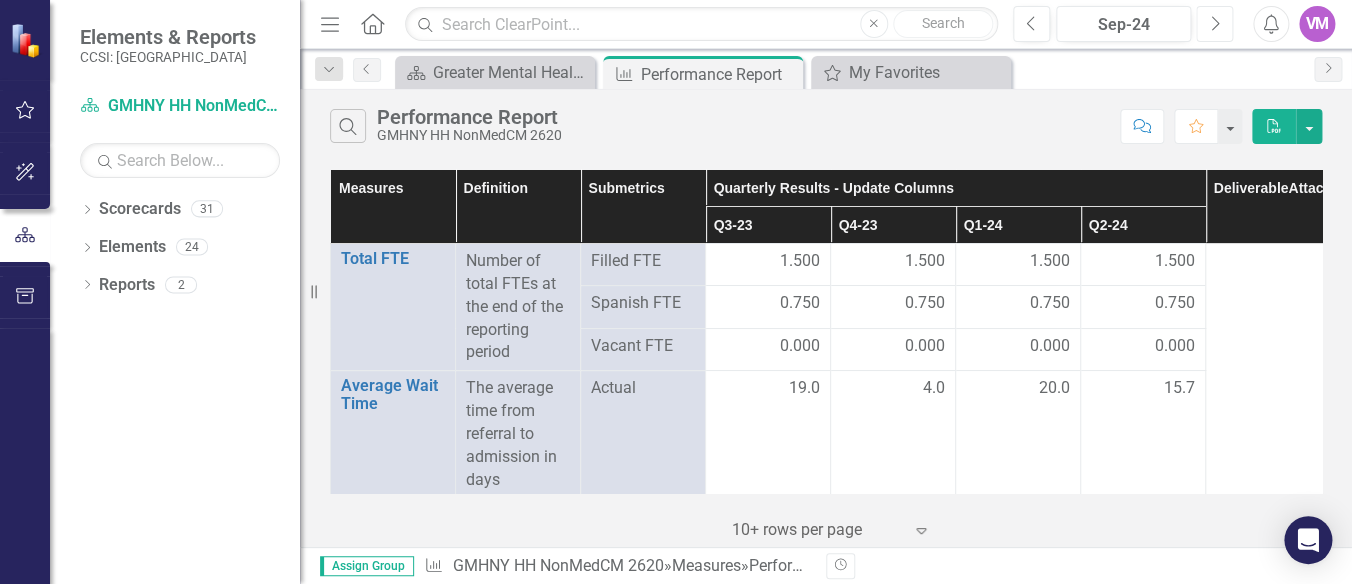 click on "Next" 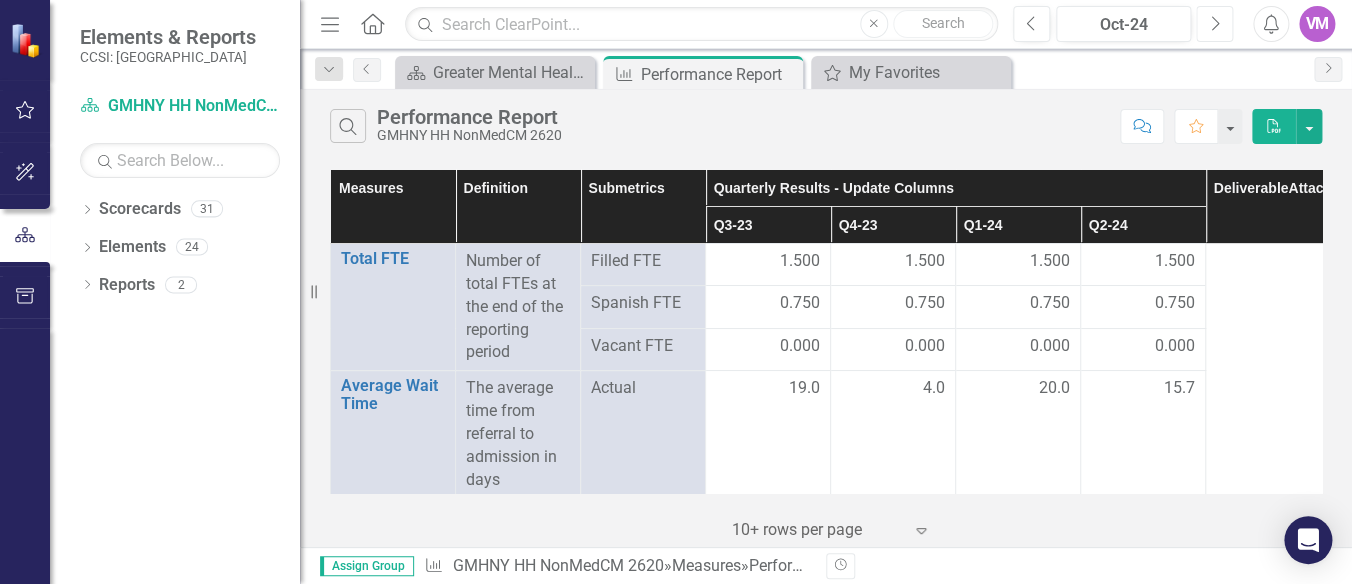click on "Next" 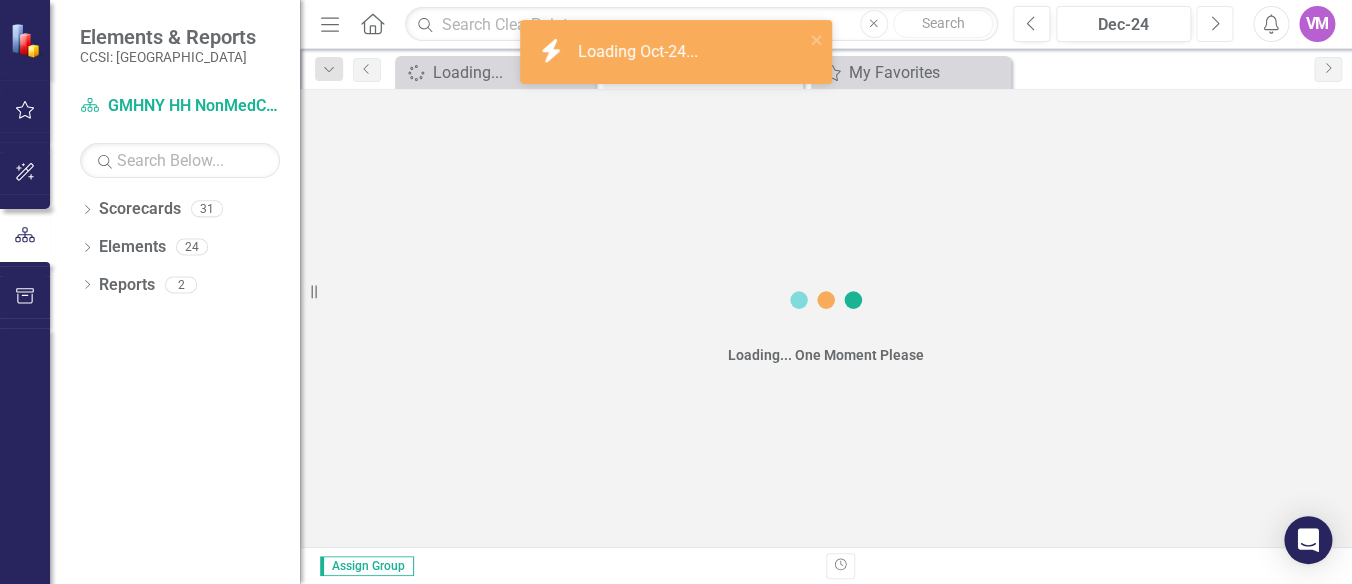 click on "Next" 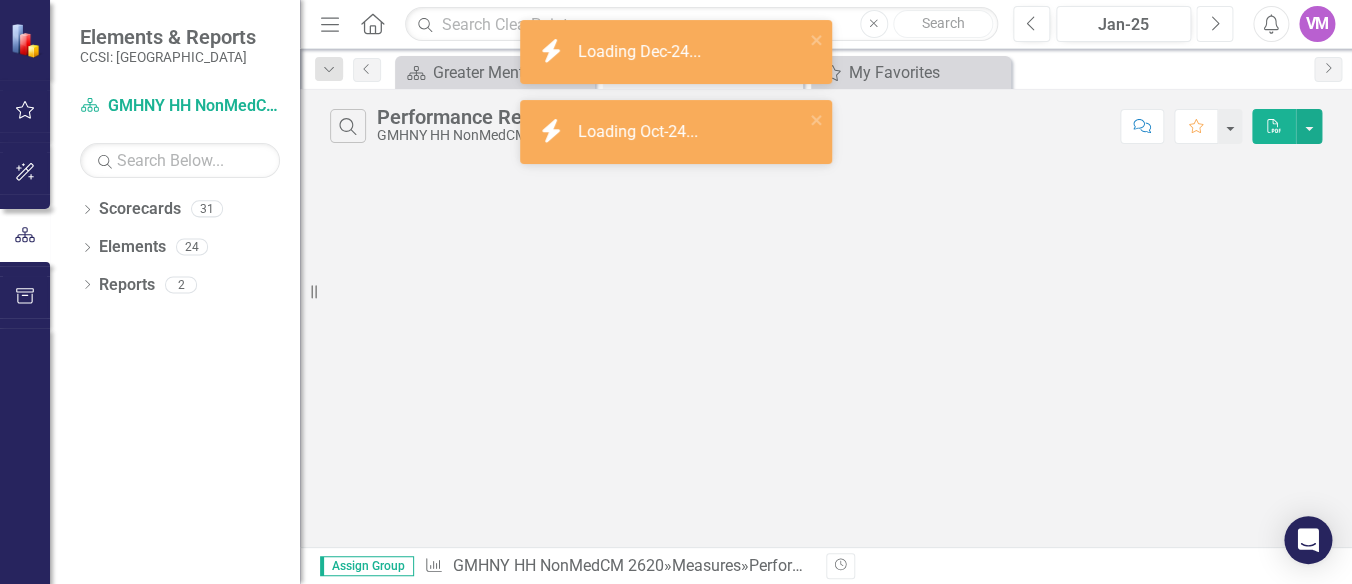 click on "Next" 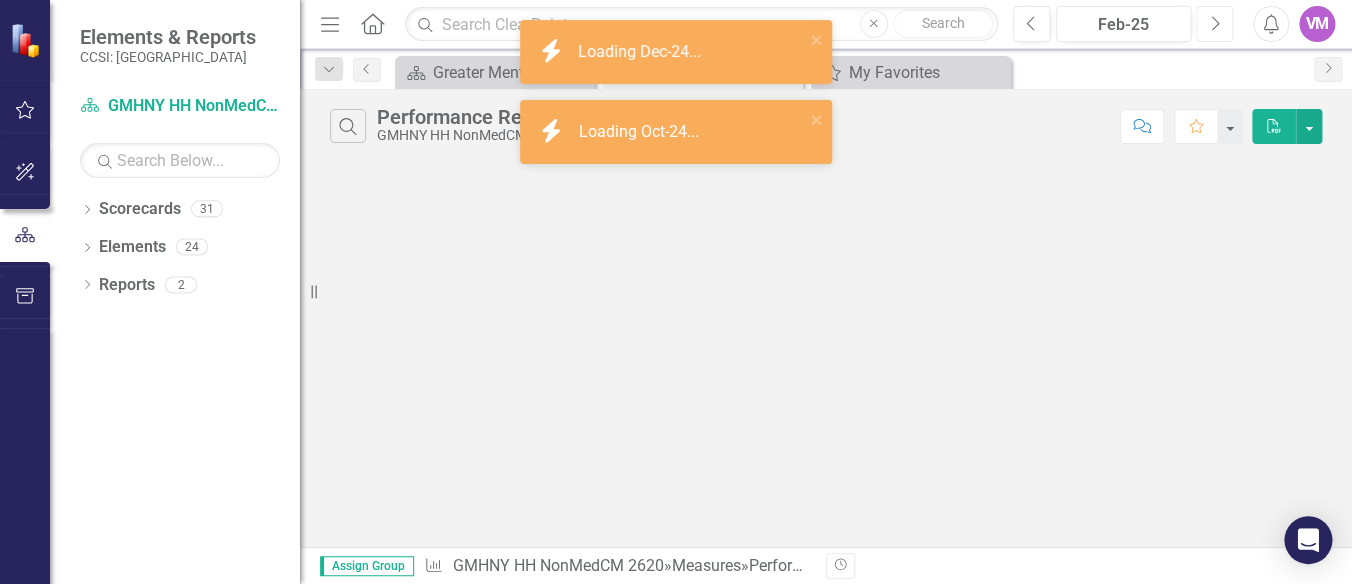 click on "Next" 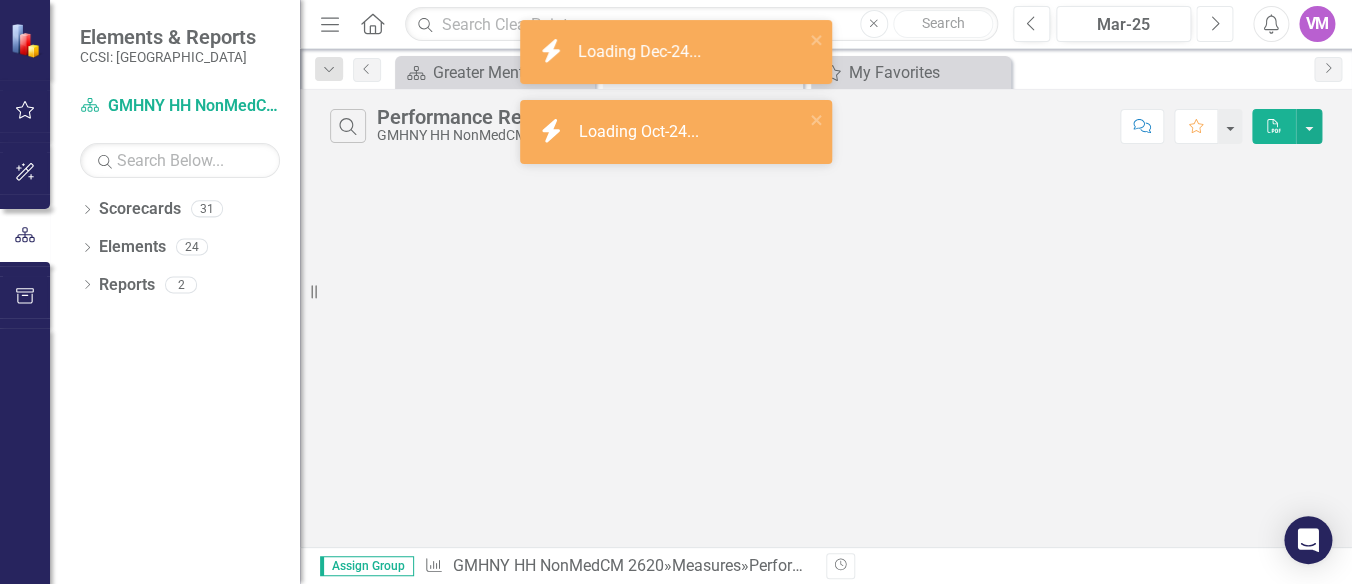click on "Next" 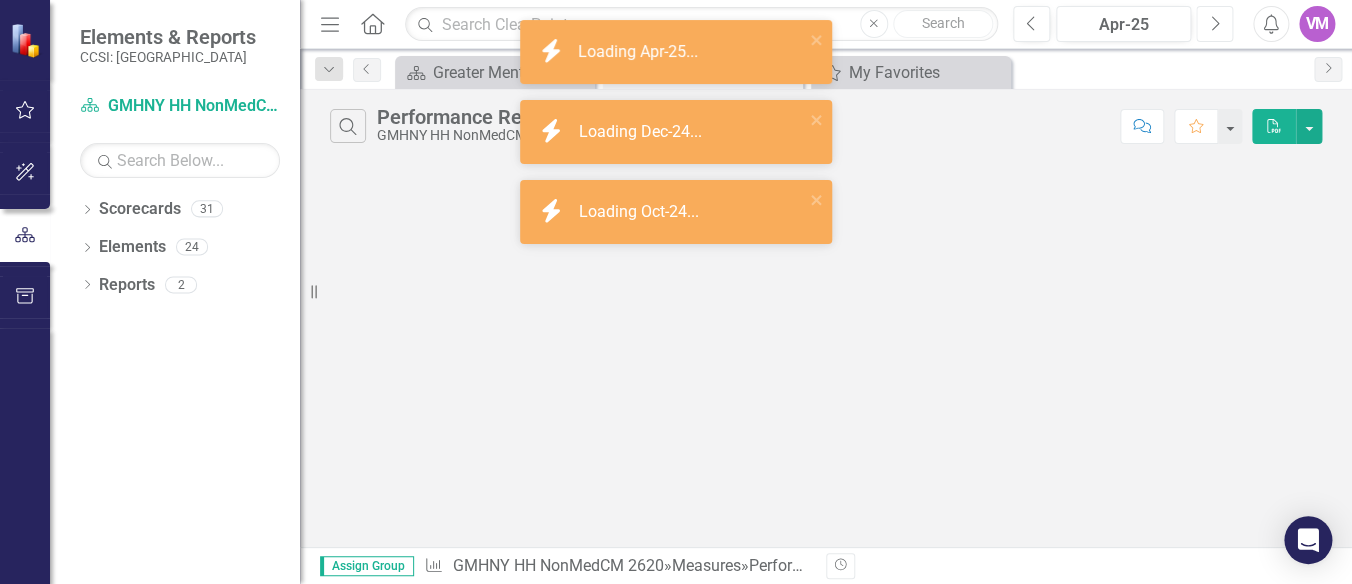 click on "Next" 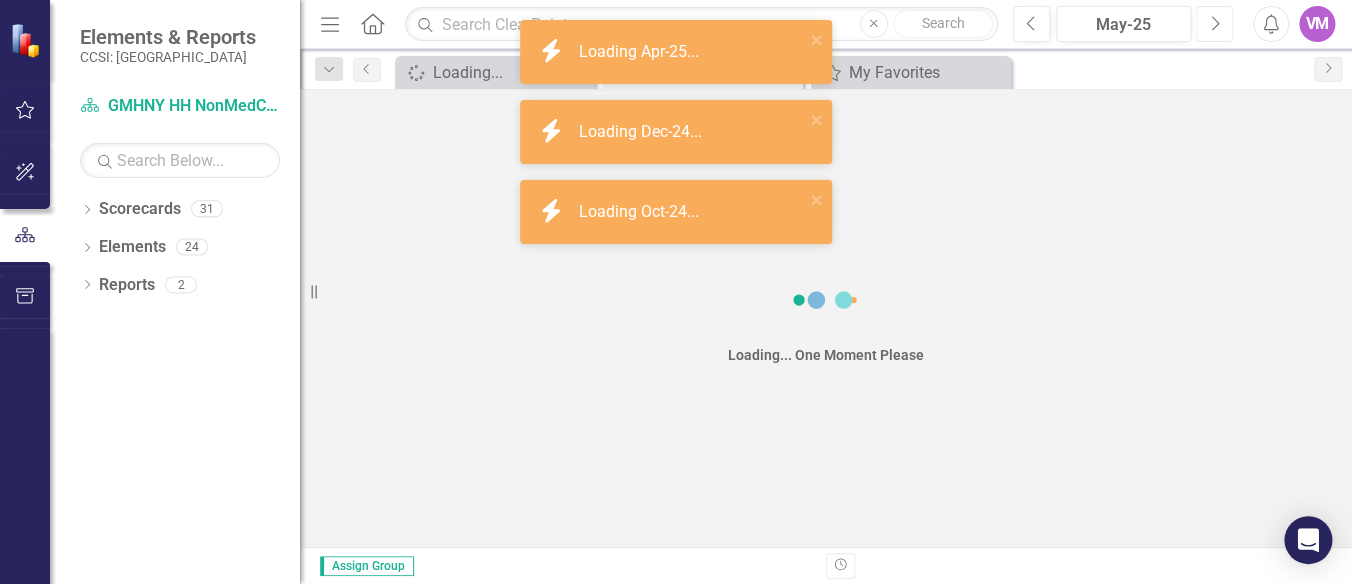 click on "Next" 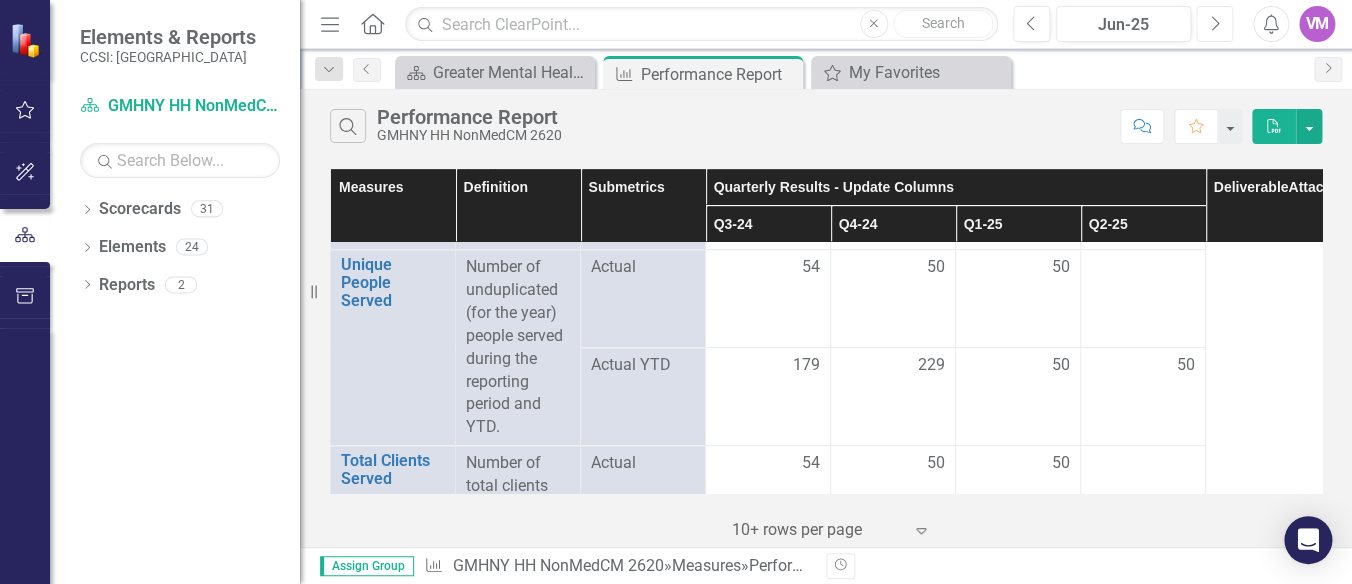scroll, scrollTop: 572, scrollLeft: 0, axis: vertical 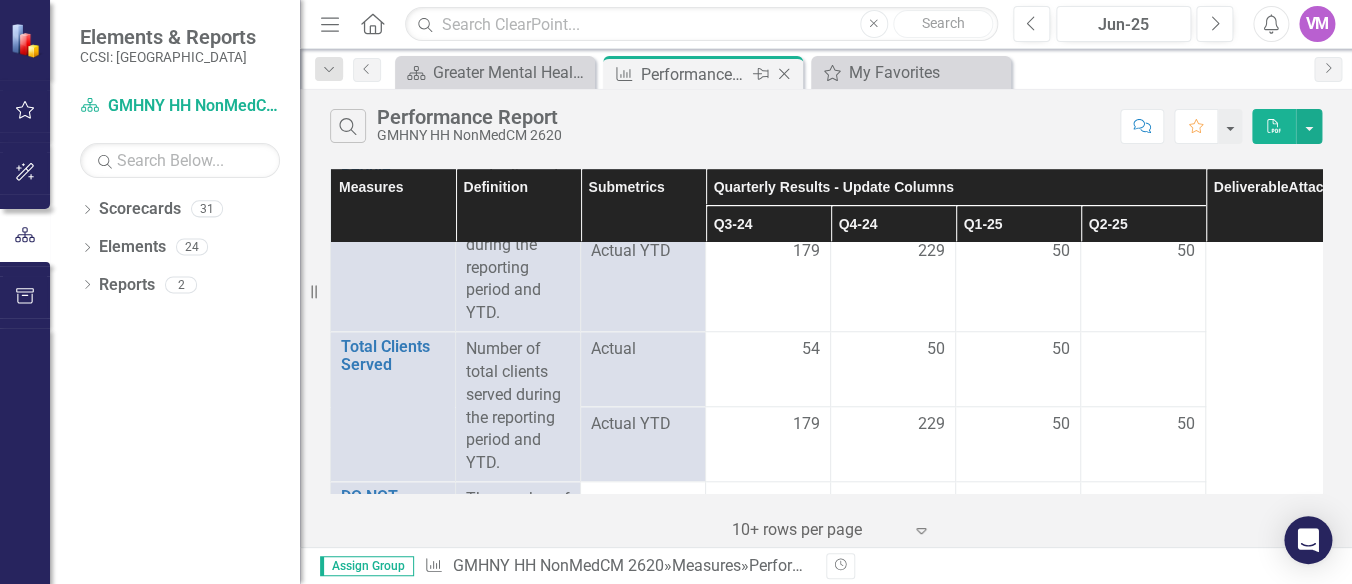 click on "Close" 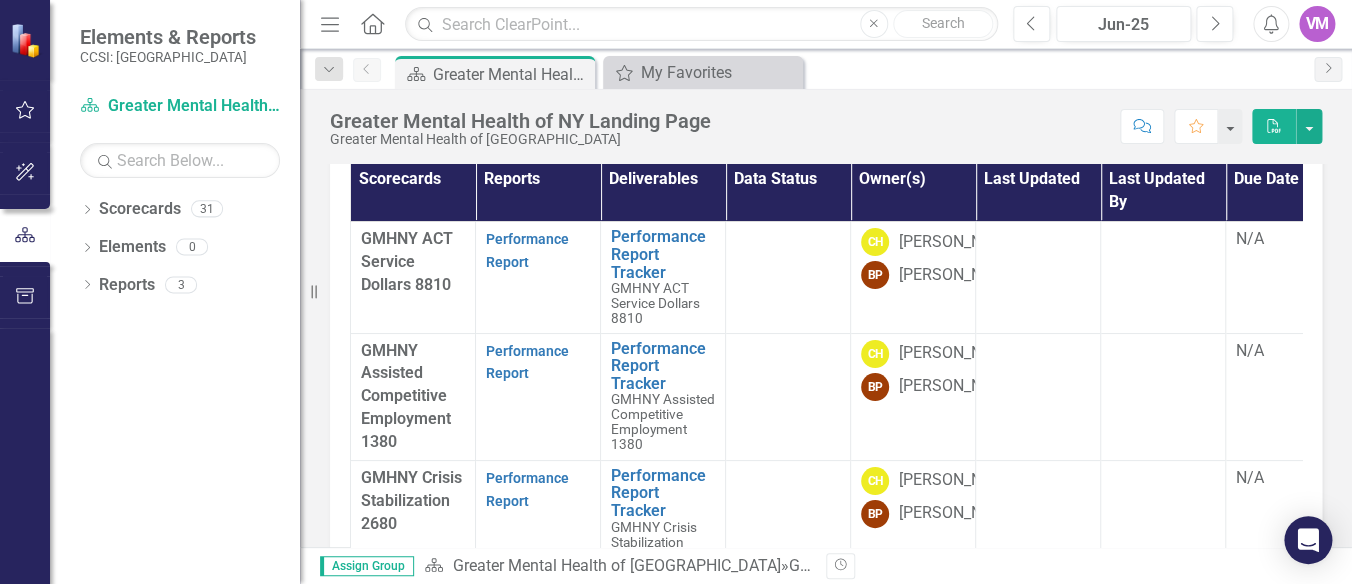 scroll, scrollTop: 686, scrollLeft: 0, axis: vertical 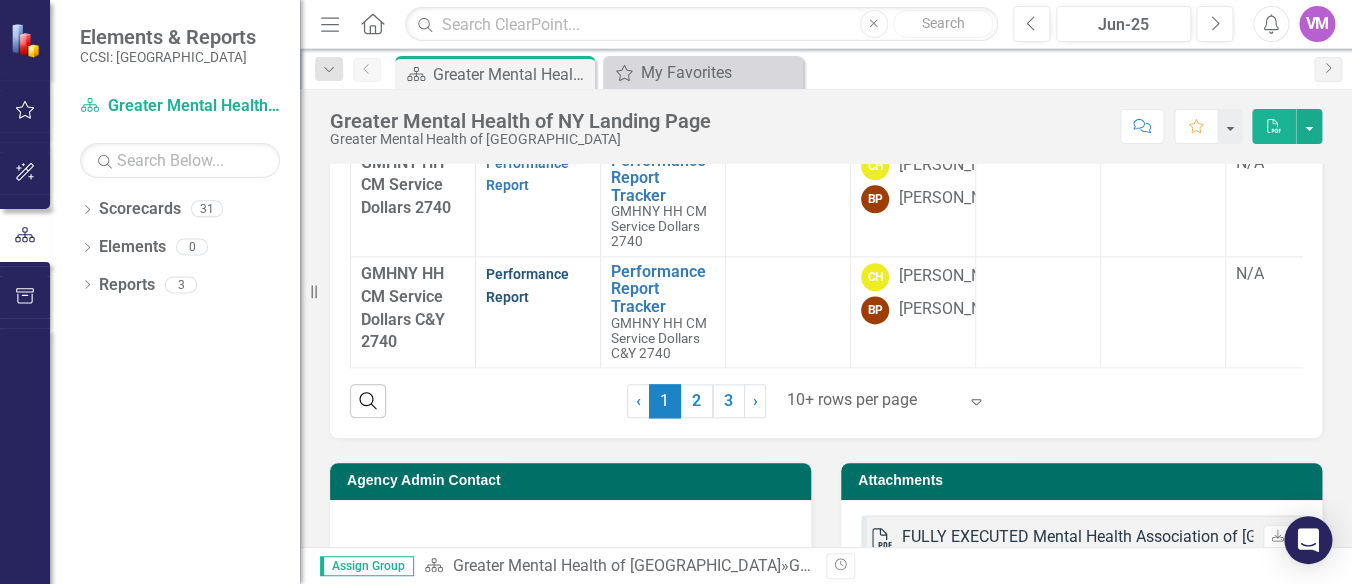 click on "Performance Report" at bounding box center [527, 285] 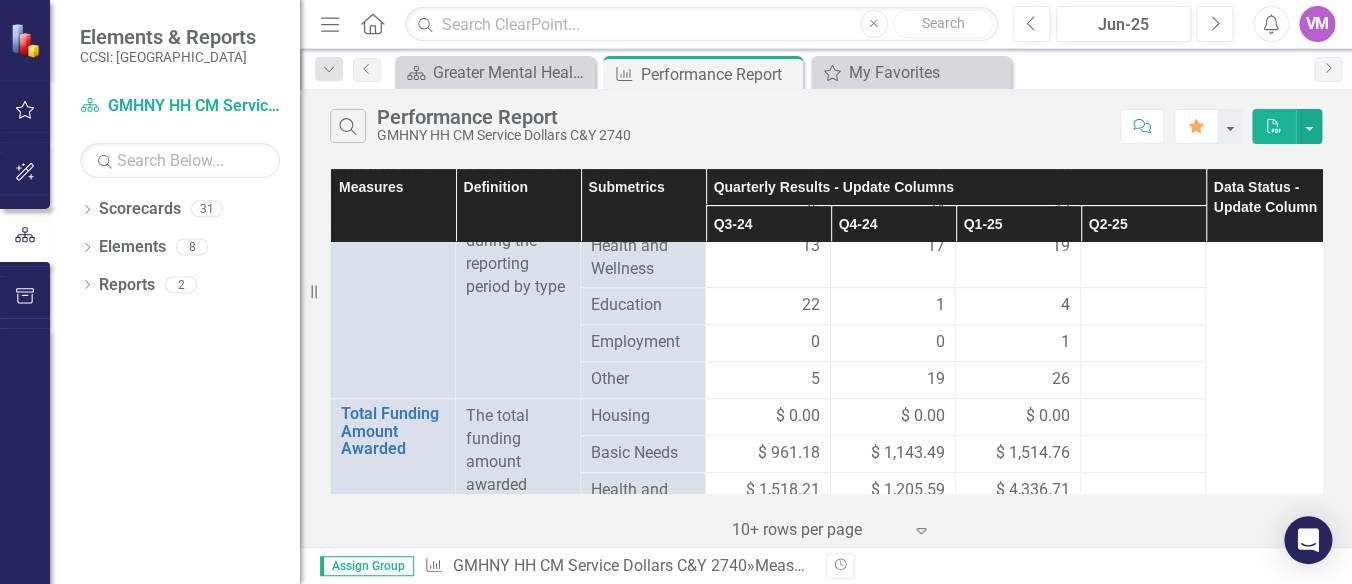 scroll, scrollTop: 0, scrollLeft: 0, axis: both 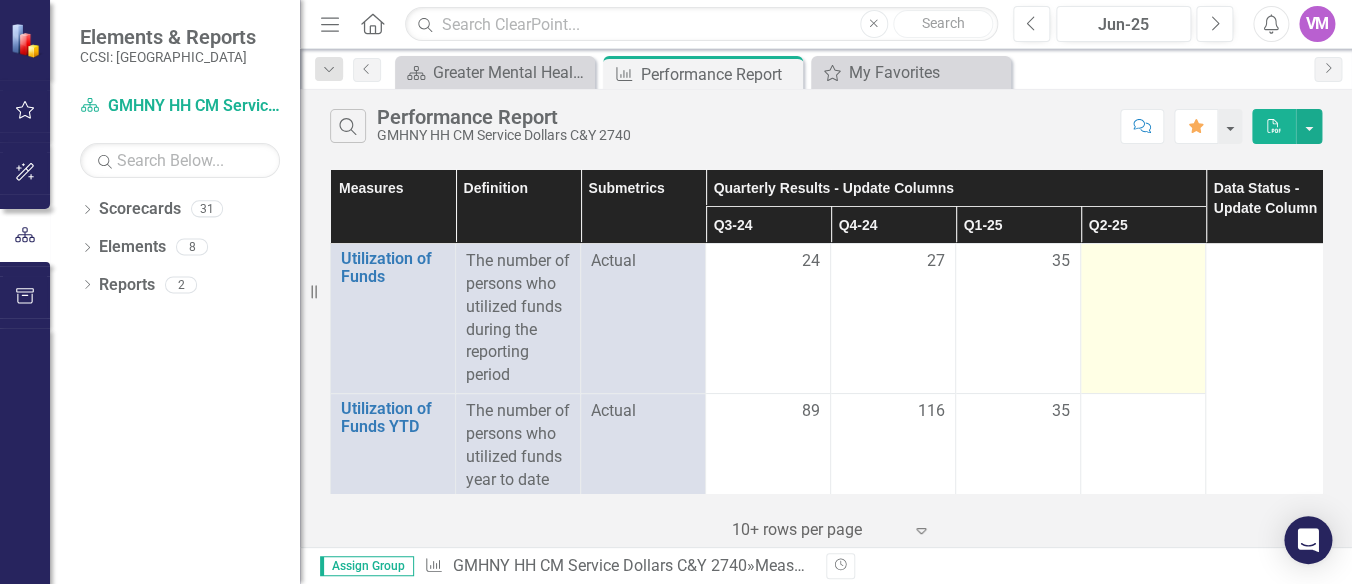 click at bounding box center (1143, 319) 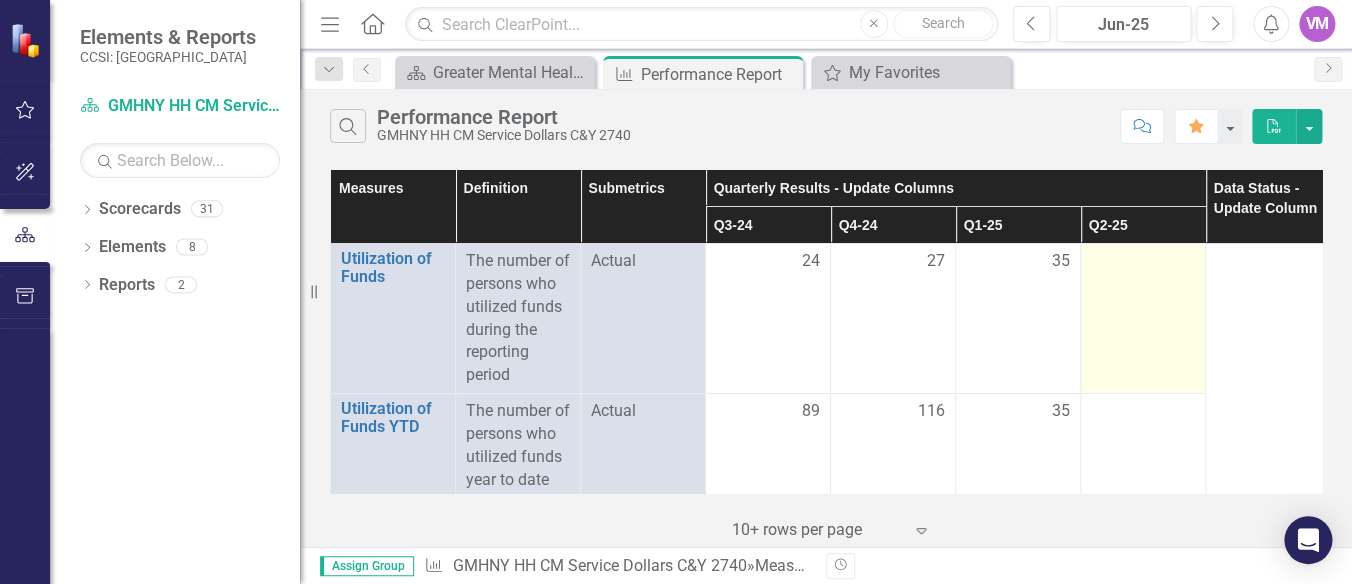 click at bounding box center [1143, 319] 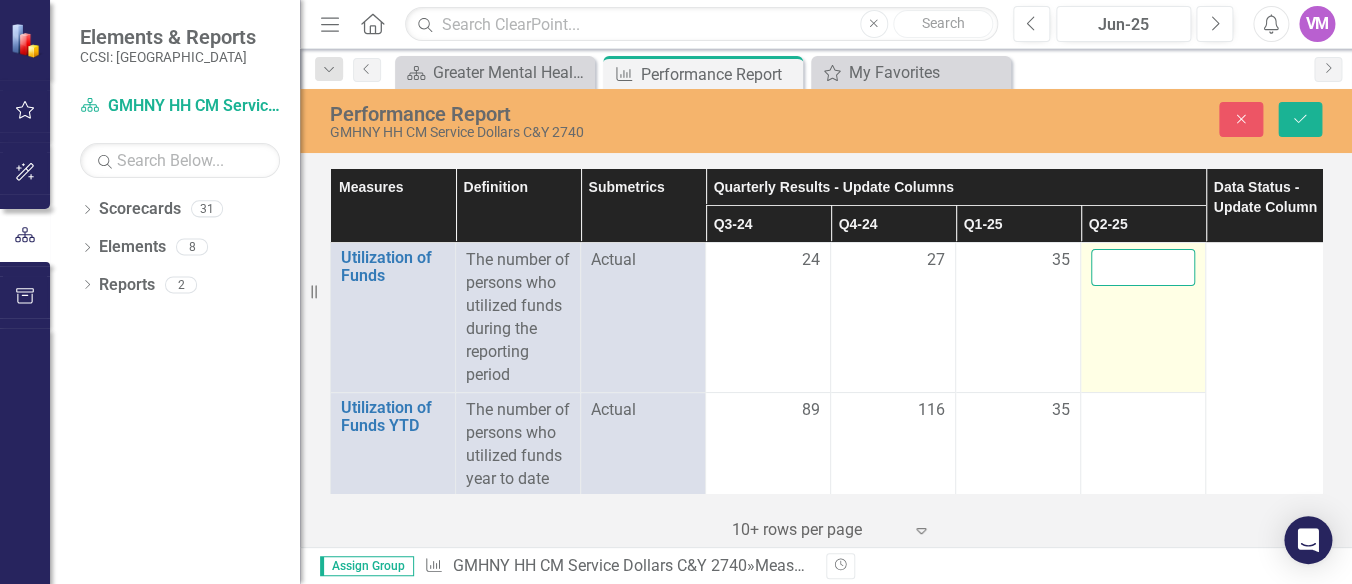 click at bounding box center [1143, 267] 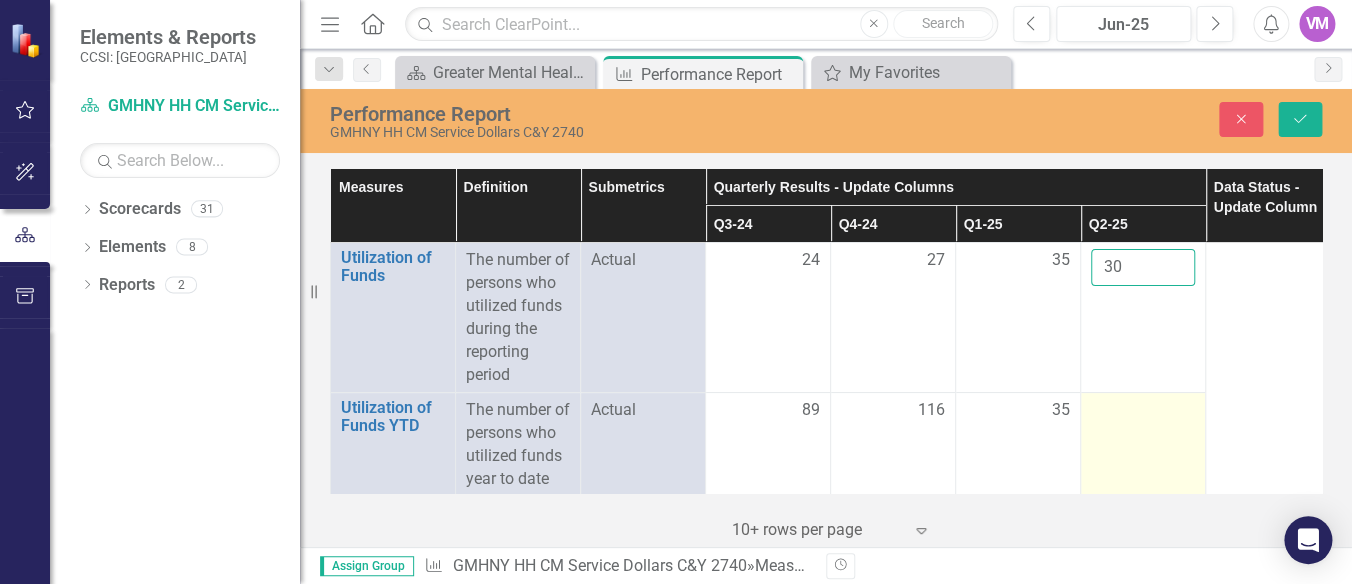type on "30" 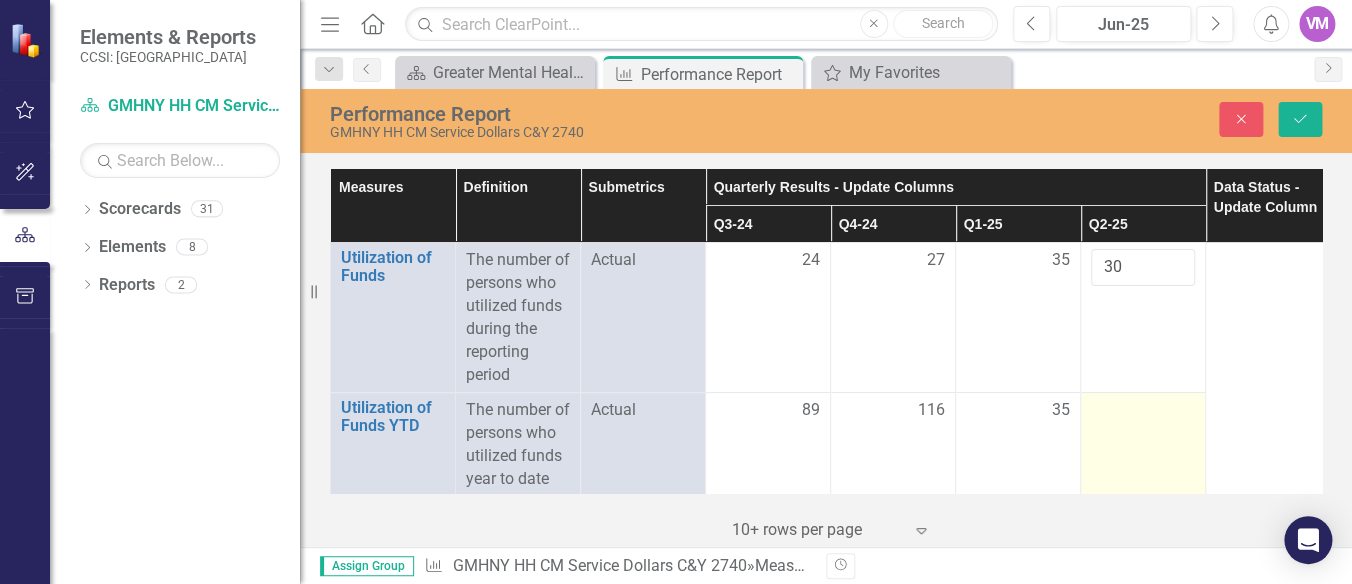 click at bounding box center [1143, 411] 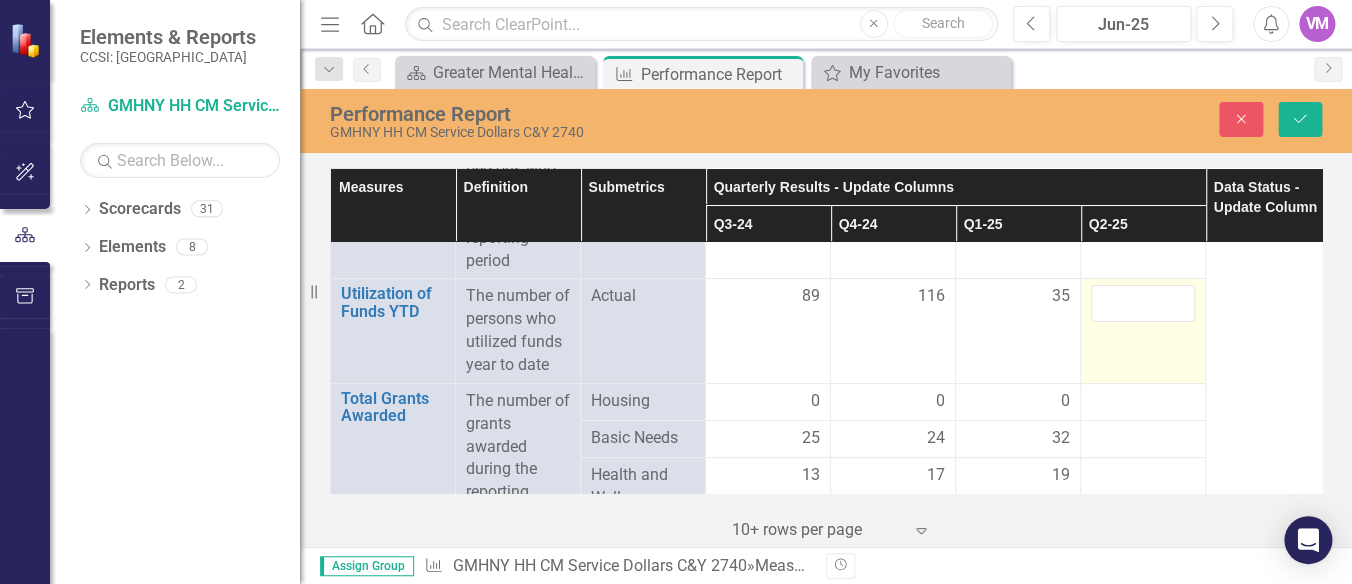 scroll, scrollTop: 0, scrollLeft: 0, axis: both 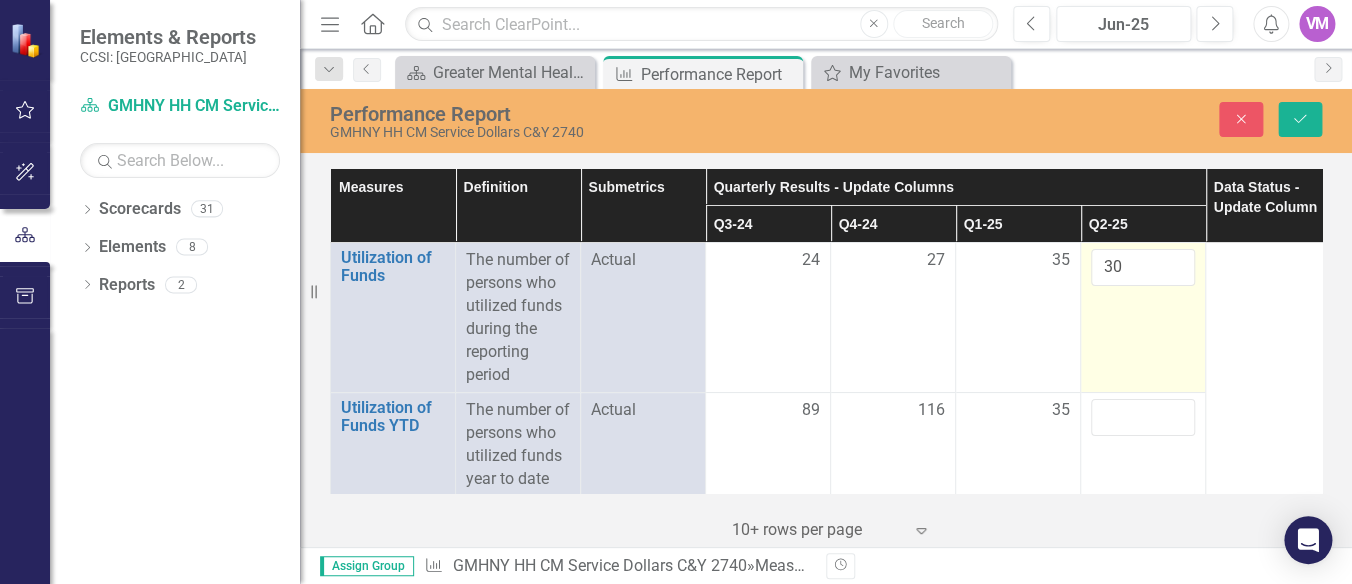 click on "30" at bounding box center [1143, 318] 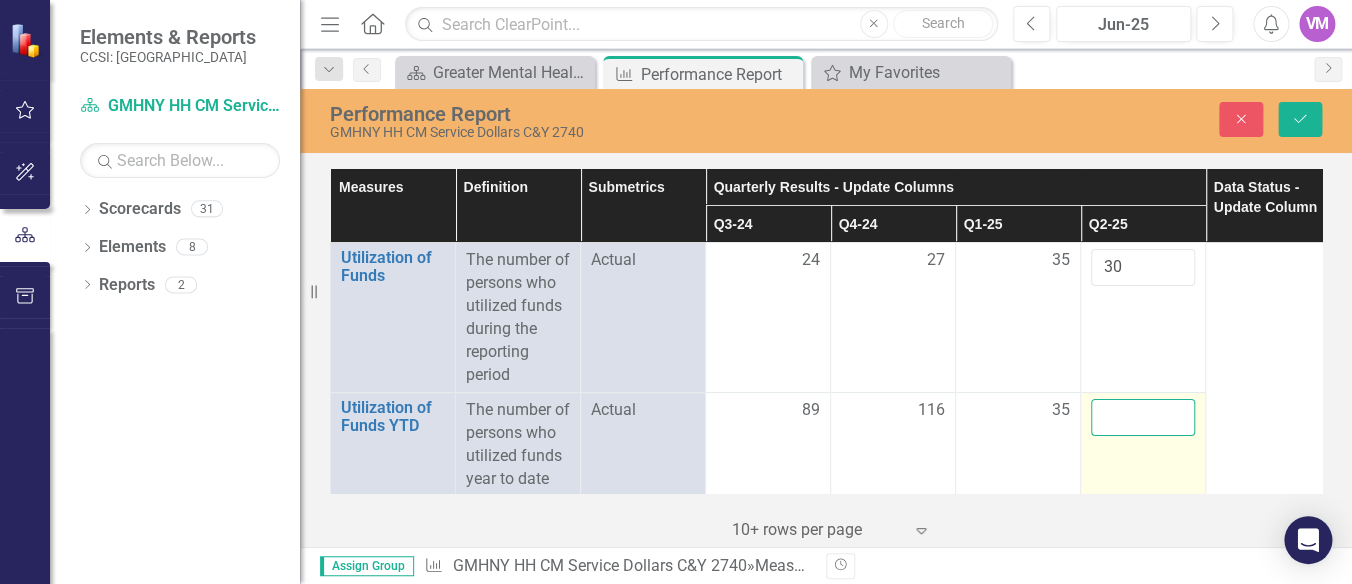 click at bounding box center [1143, 417] 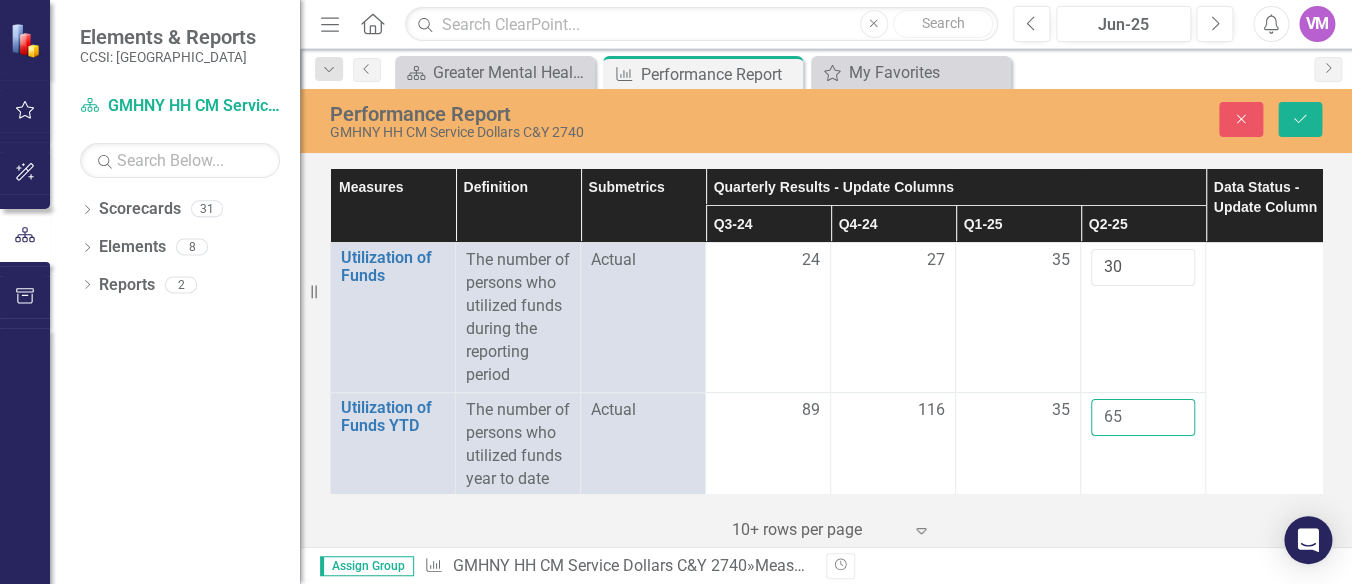 scroll, scrollTop: 114, scrollLeft: 0, axis: vertical 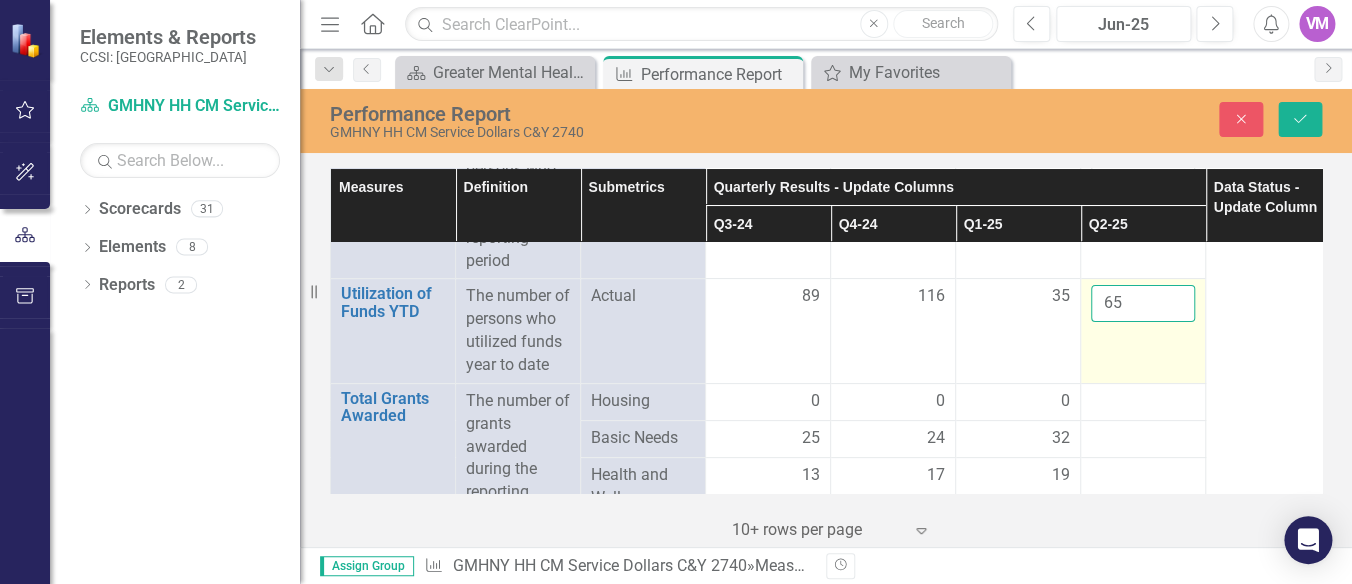 type on "65" 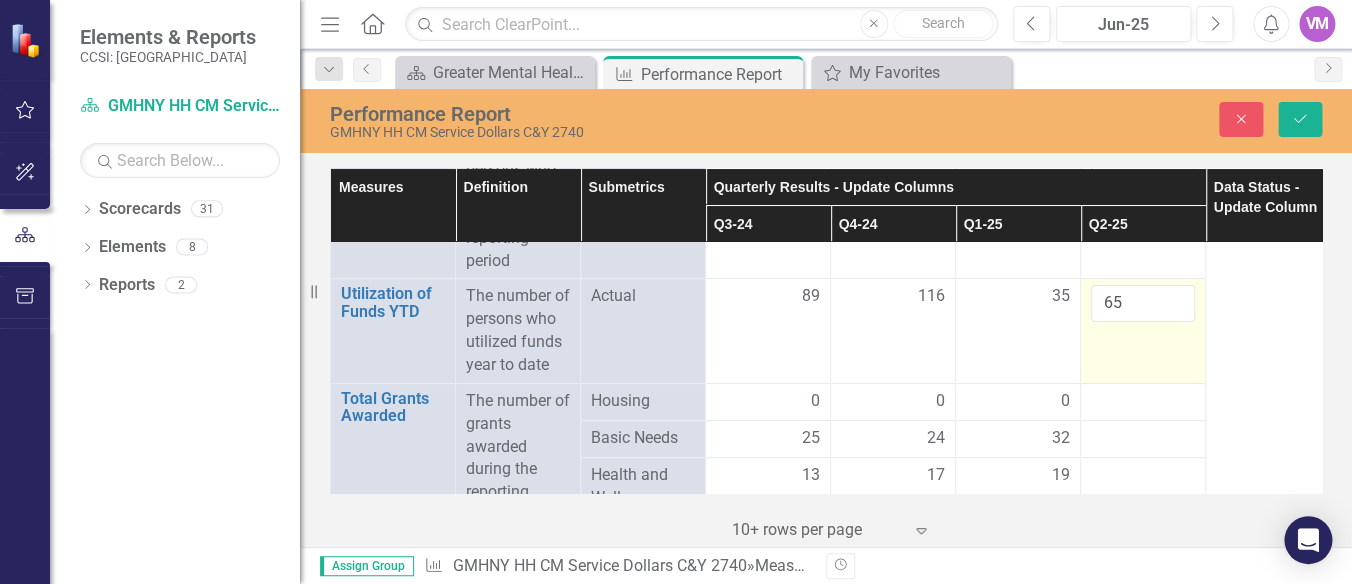 click on "65" at bounding box center [1143, 331] 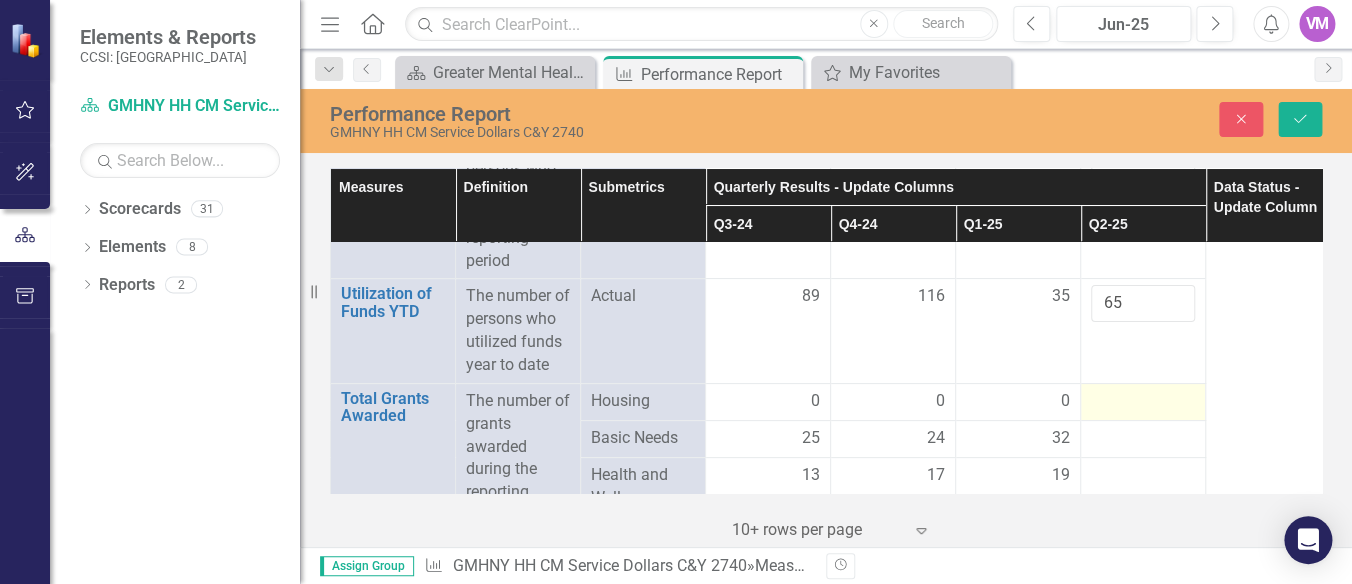 click at bounding box center (1143, 402) 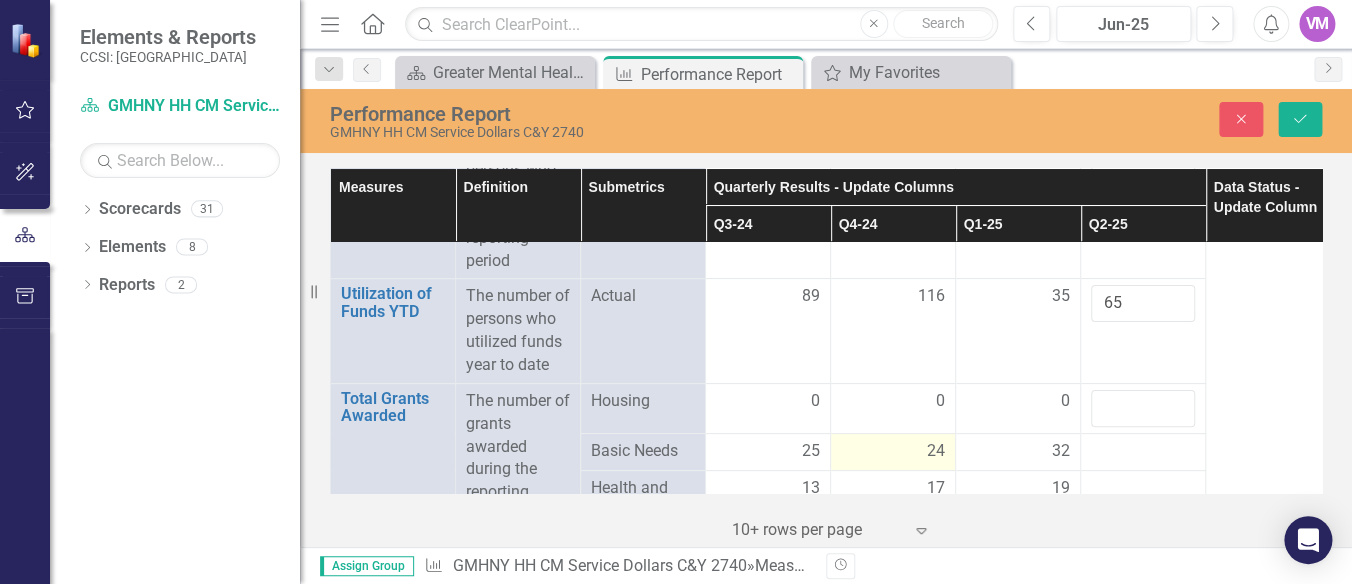 scroll, scrollTop: 229, scrollLeft: 0, axis: vertical 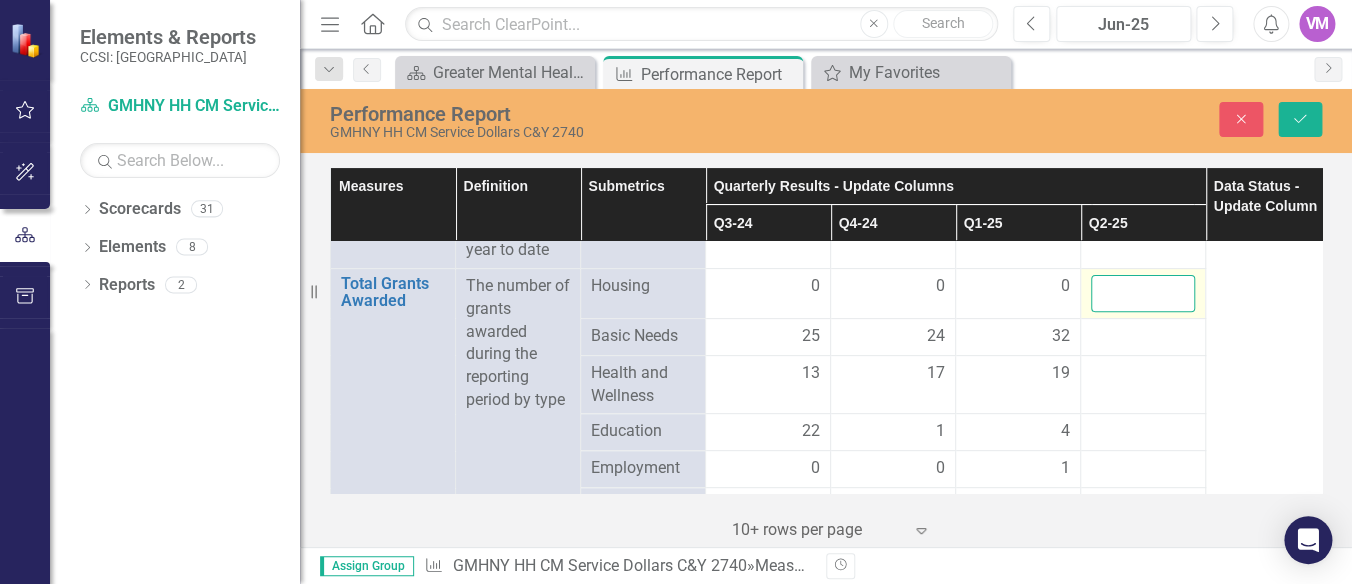 click at bounding box center (1143, 293) 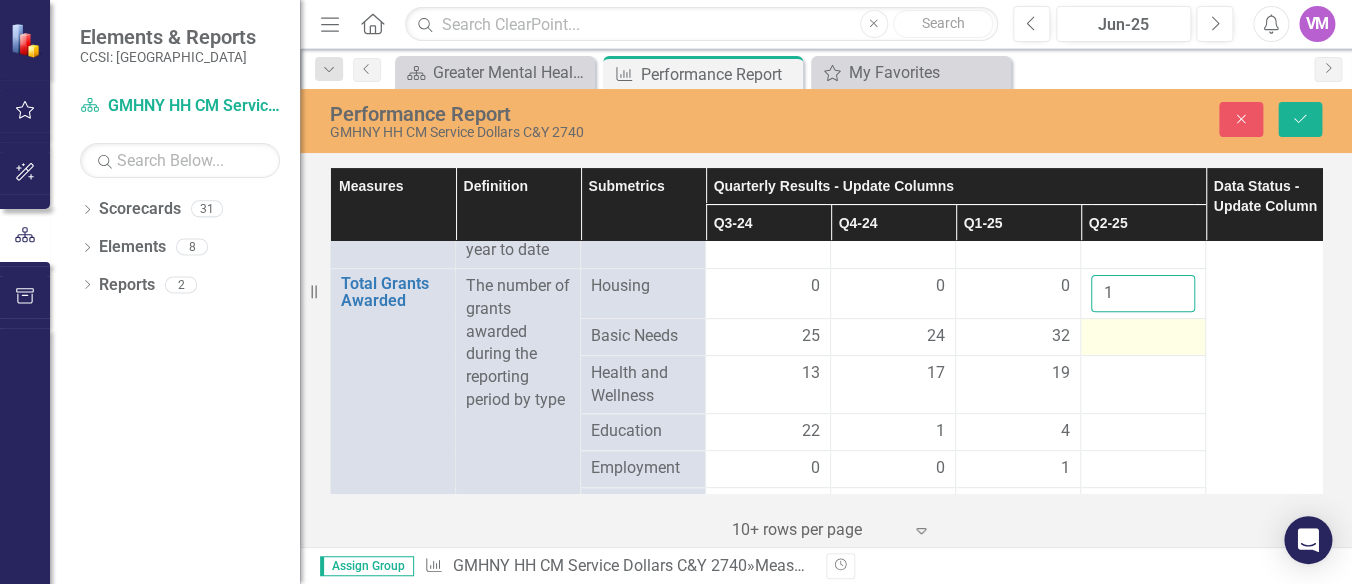 type on "1" 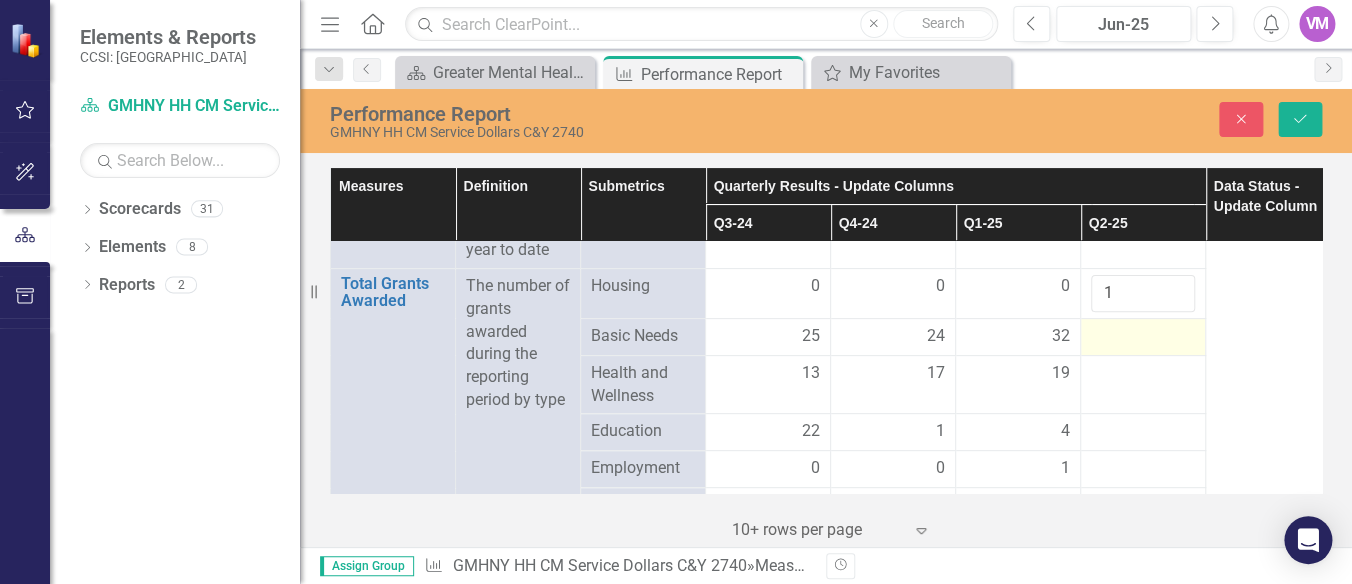 click at bounding box center [1143, 337] 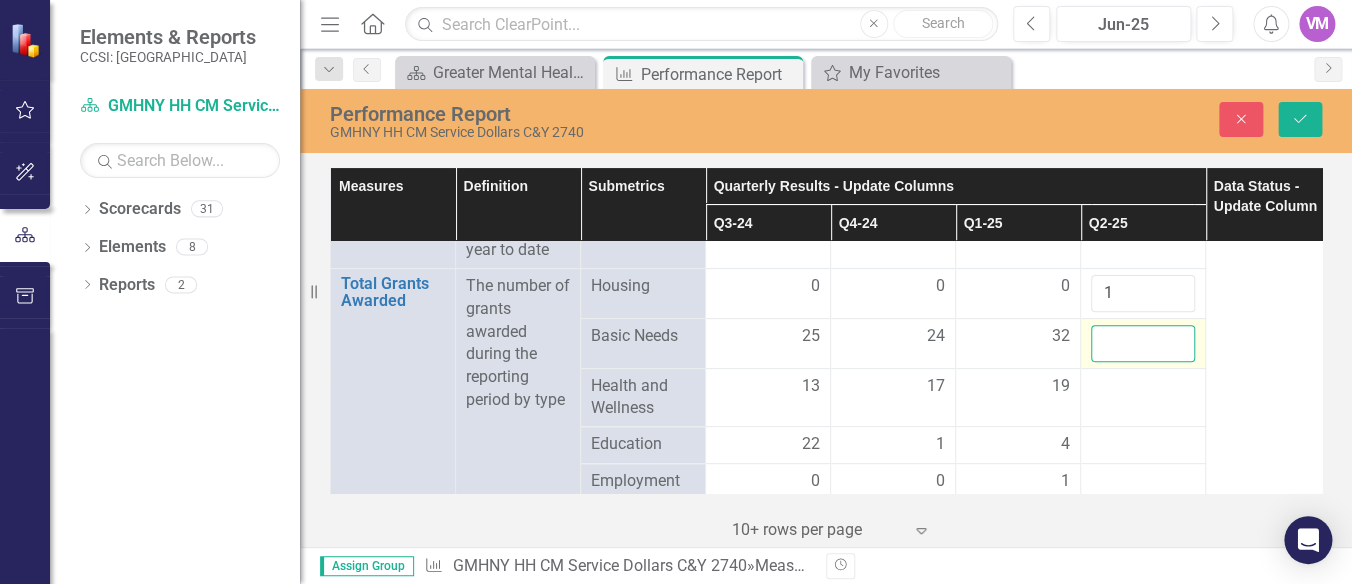 click at bounding box center (1143, 343) 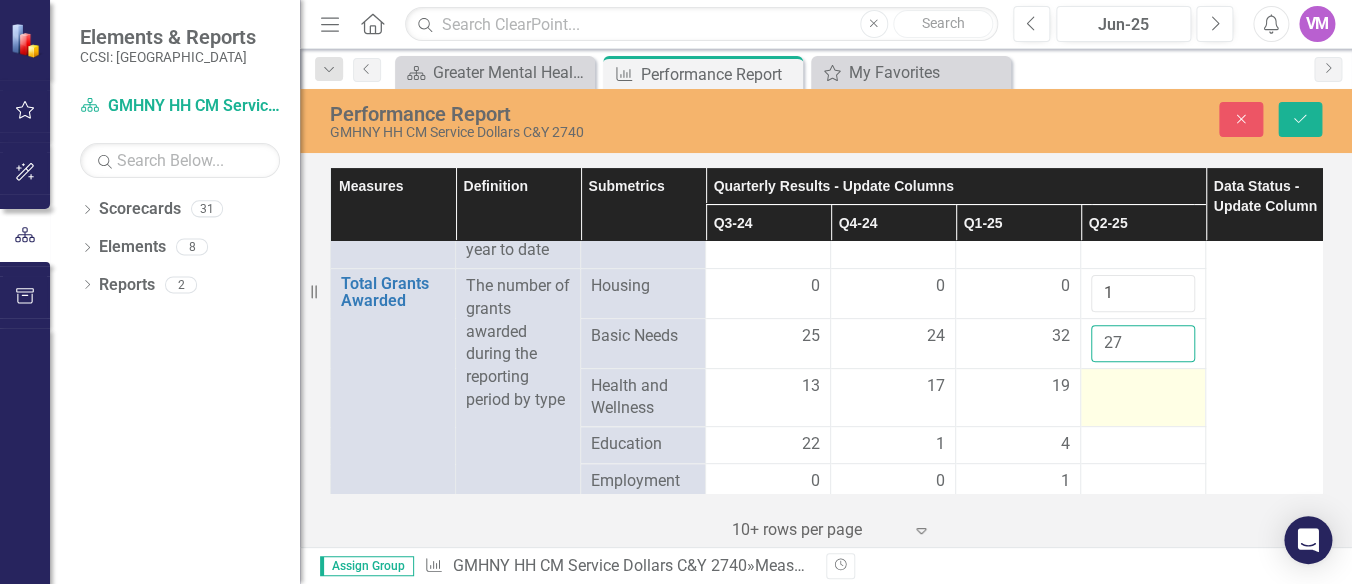 type on "27" 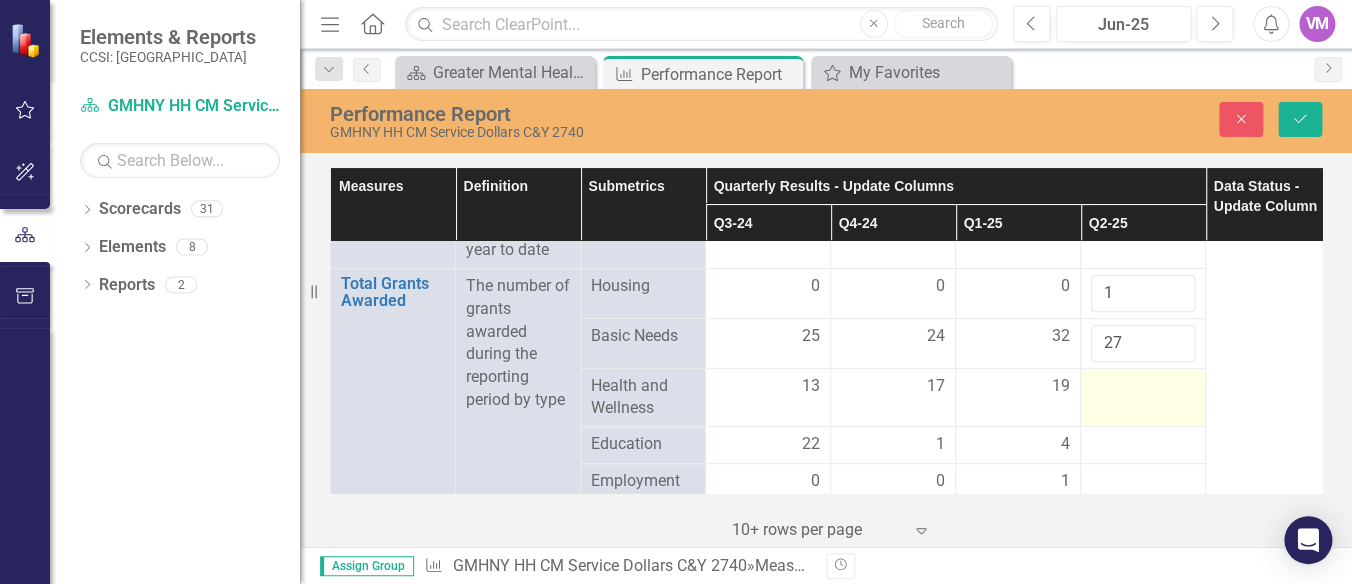 click at bounding box center (1143, 387) 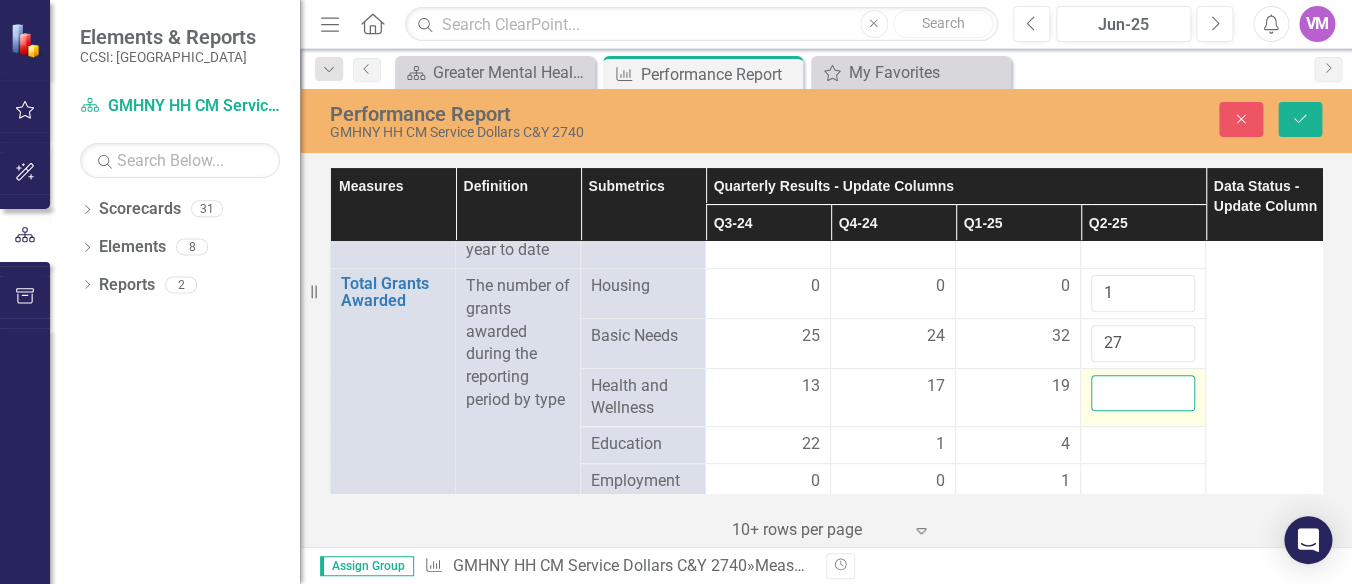 click at bounding box center [1143, 393] 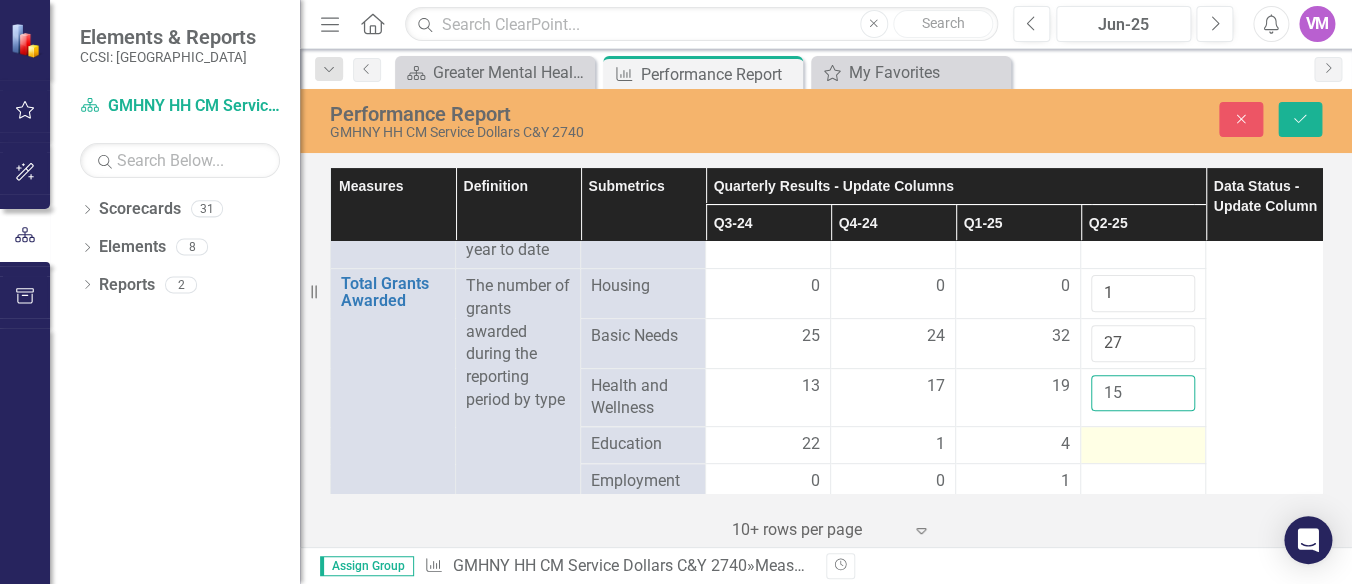 type on "15" 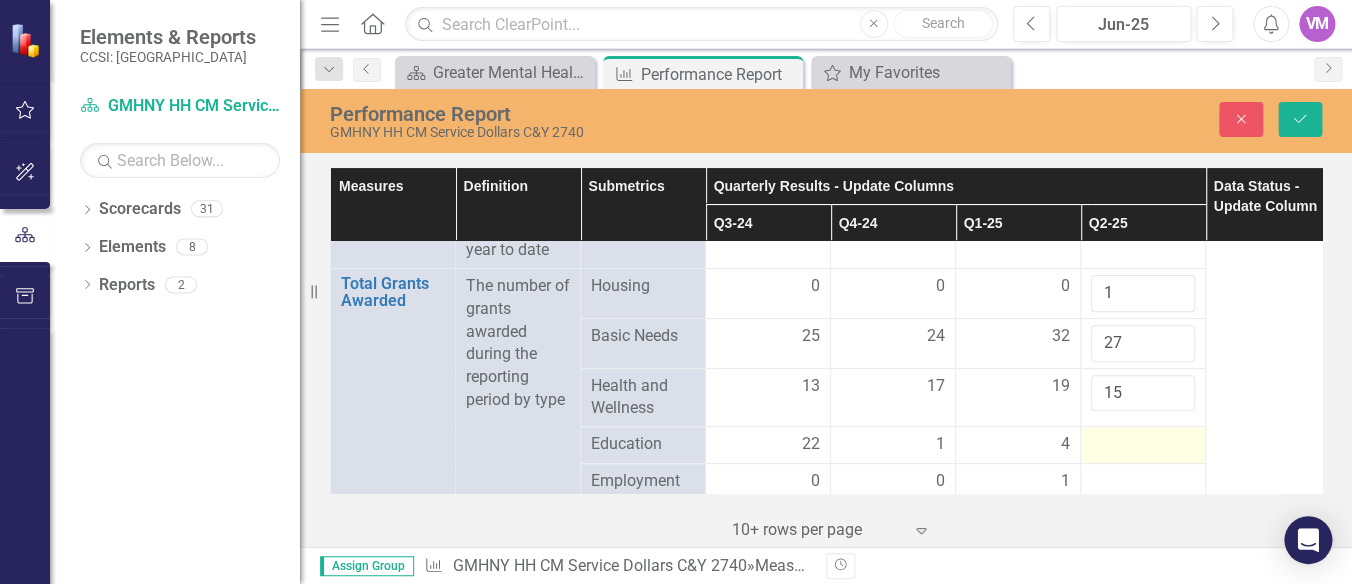 click at bounding box center (1143, 445) 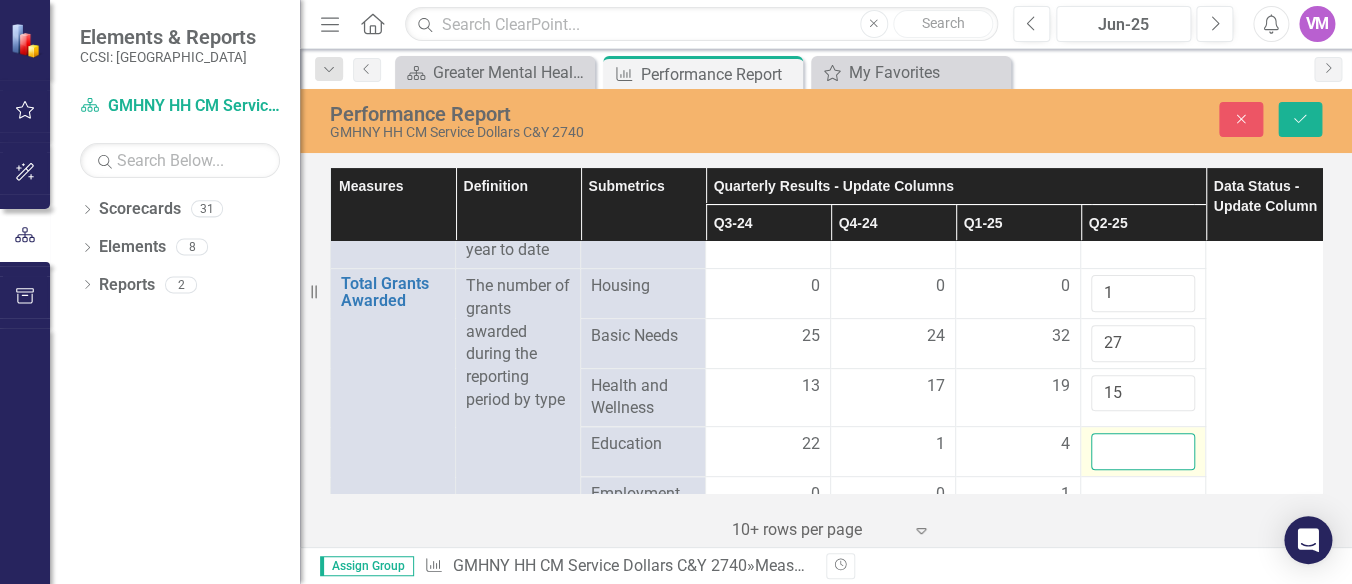 click at bounding box center [1143, 451] 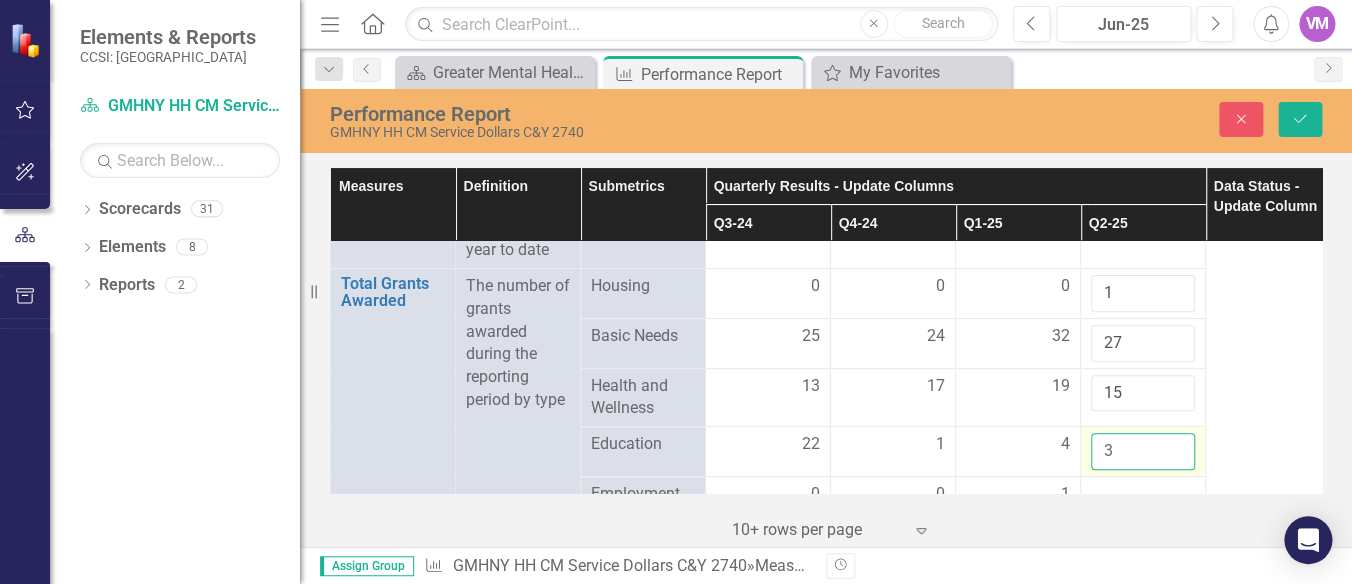 scroll, scrollTop: 343, scrollLeft: 0, axis: vertical 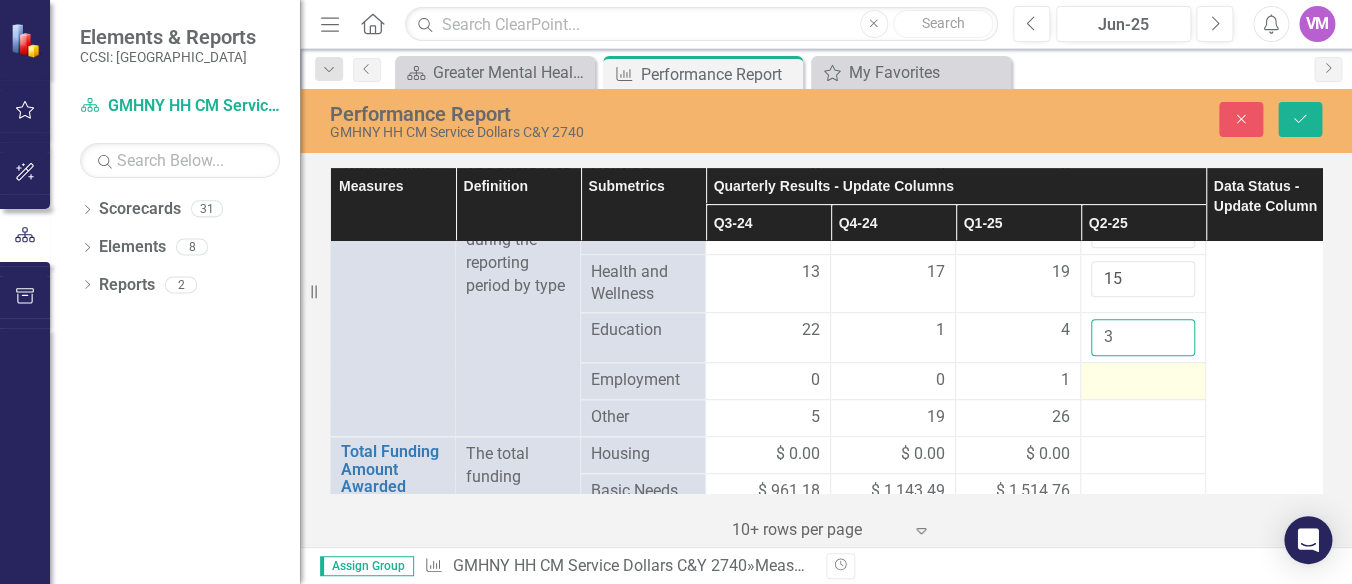 type on "3" 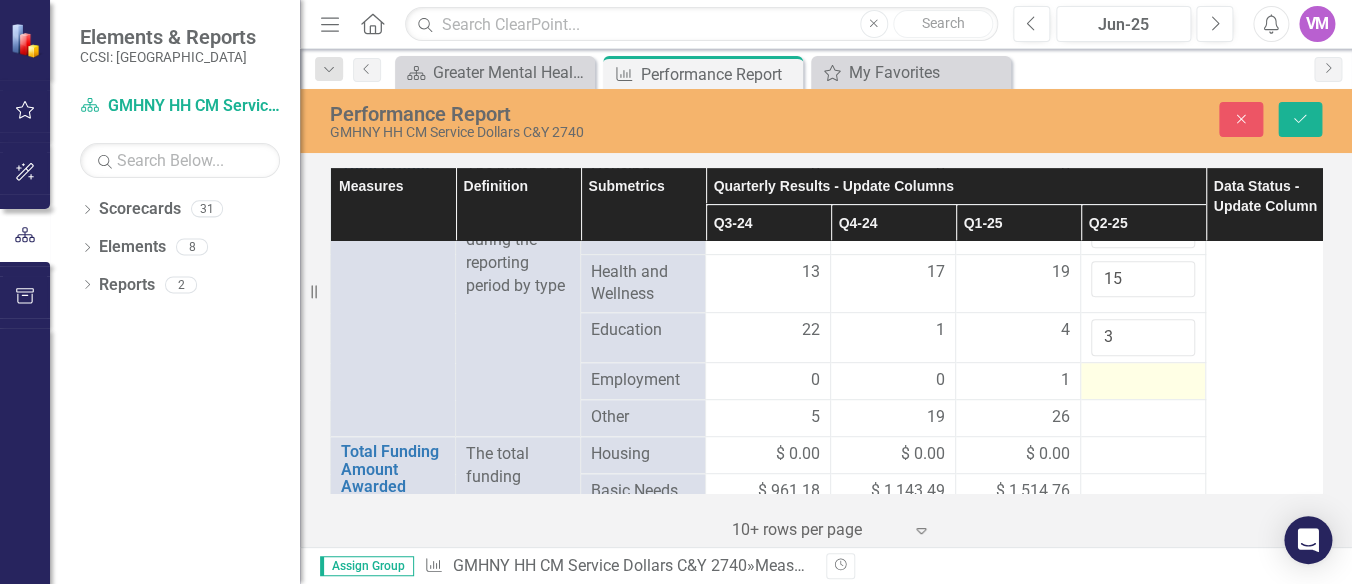 click at bounding box center [1143, 381] 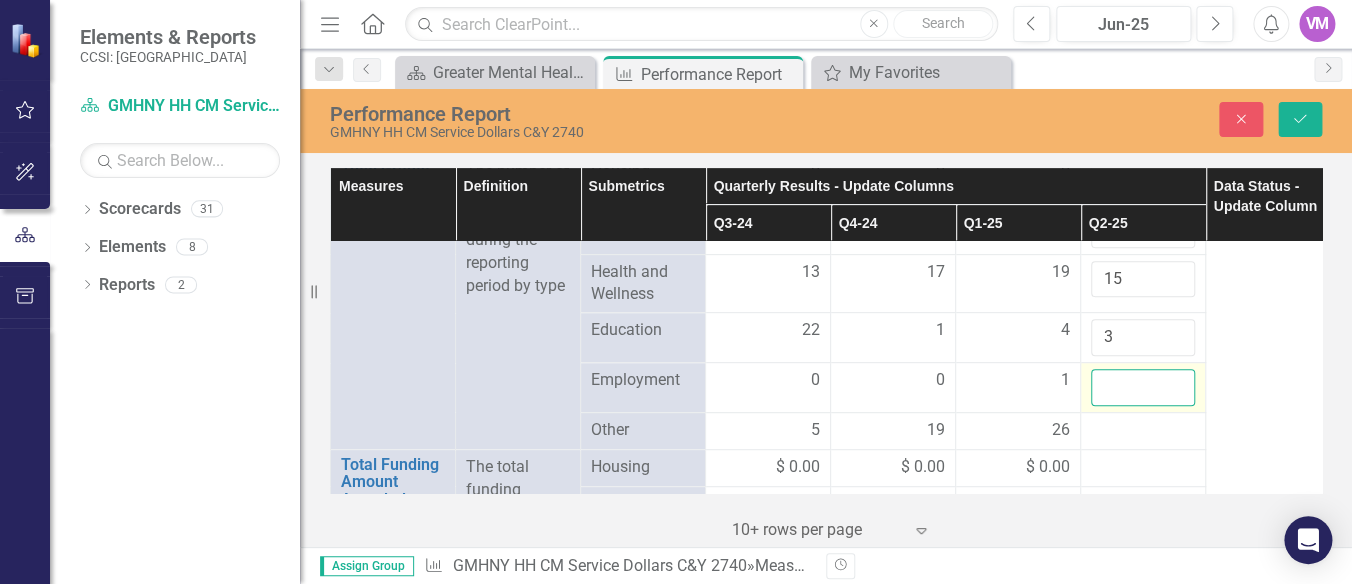 click at bounding box center (1143, 387) 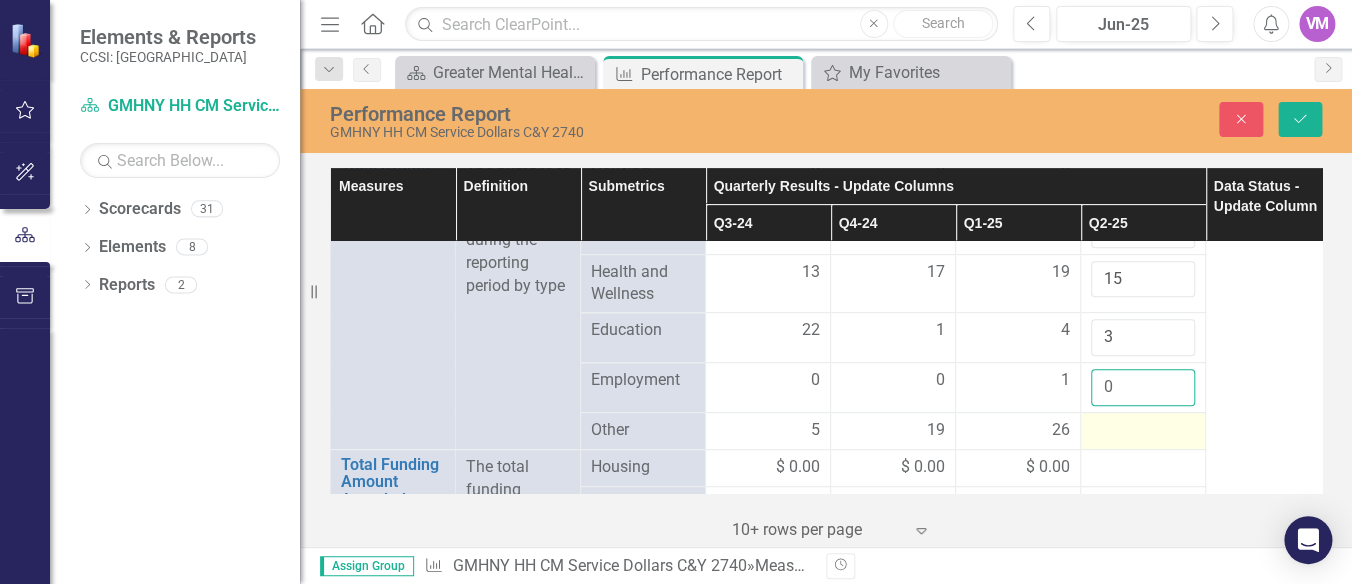 type on "0" 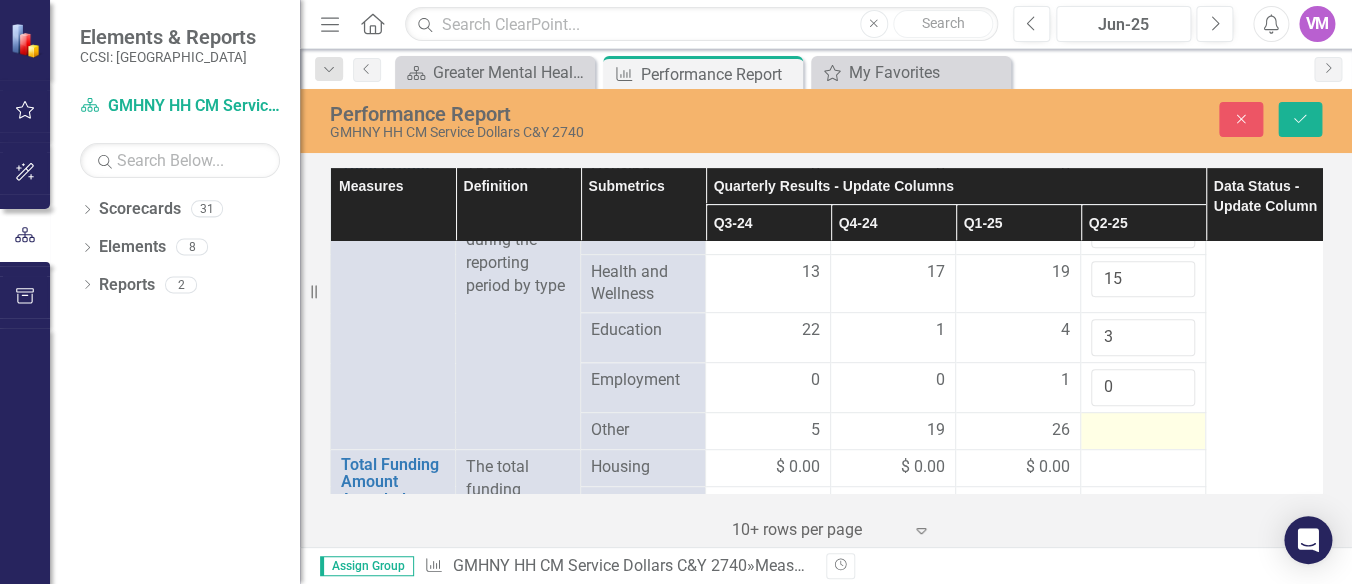 click at bounding box center (1143, 431) 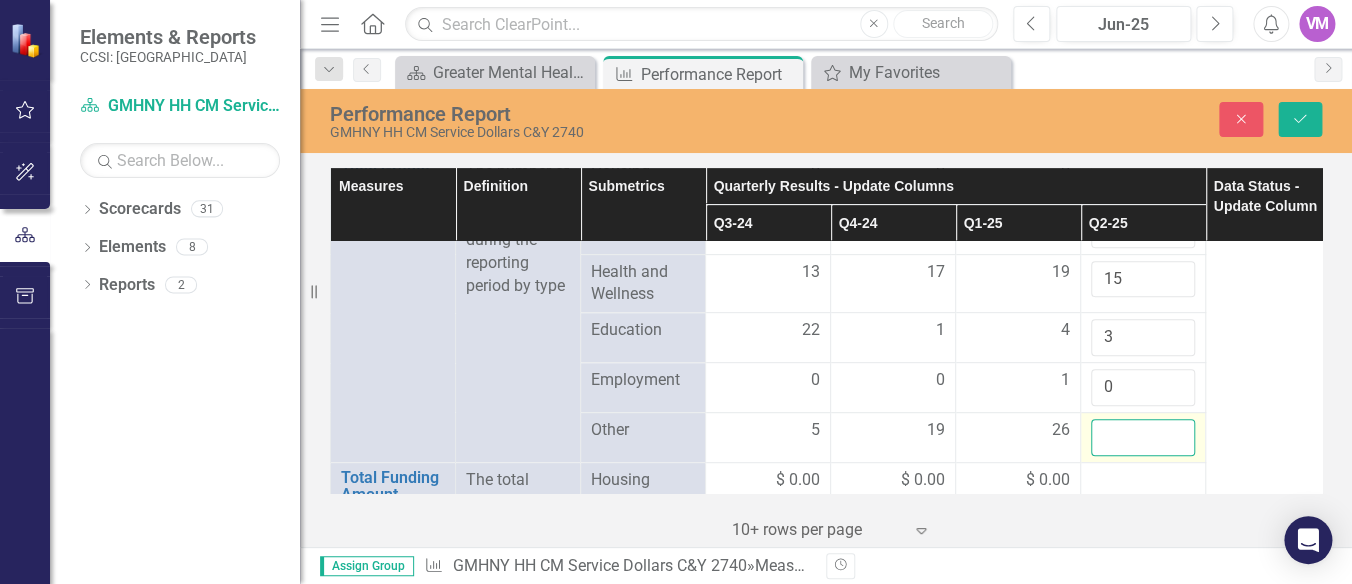 click at bounding box center (1143, 437) 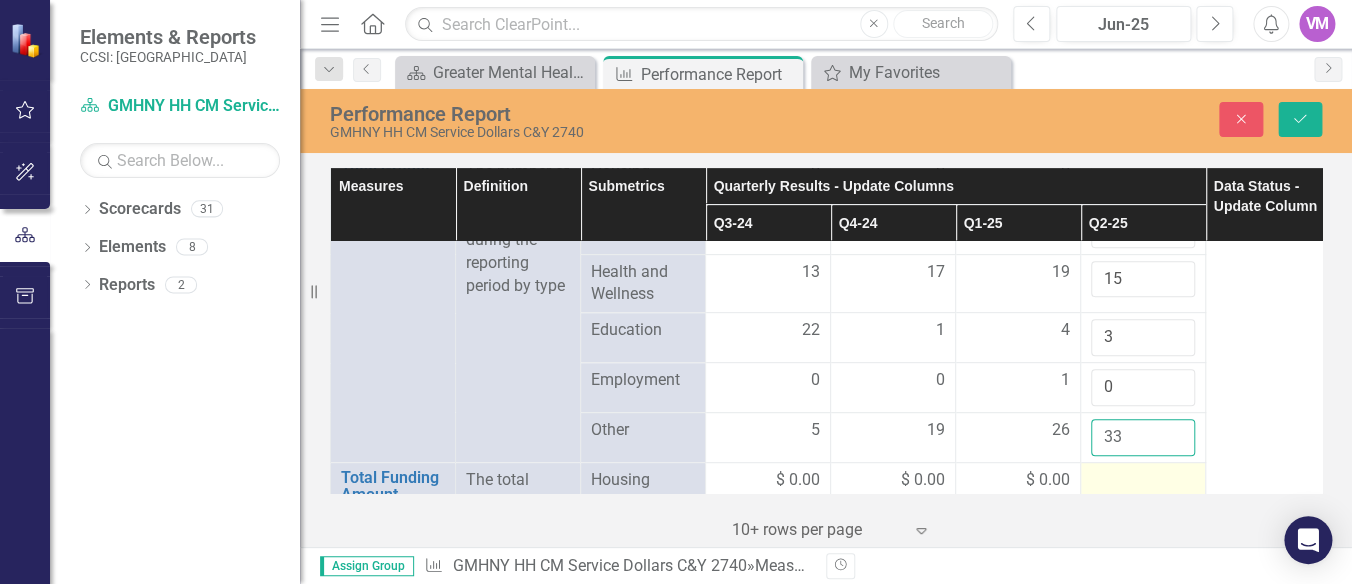 type on "33" 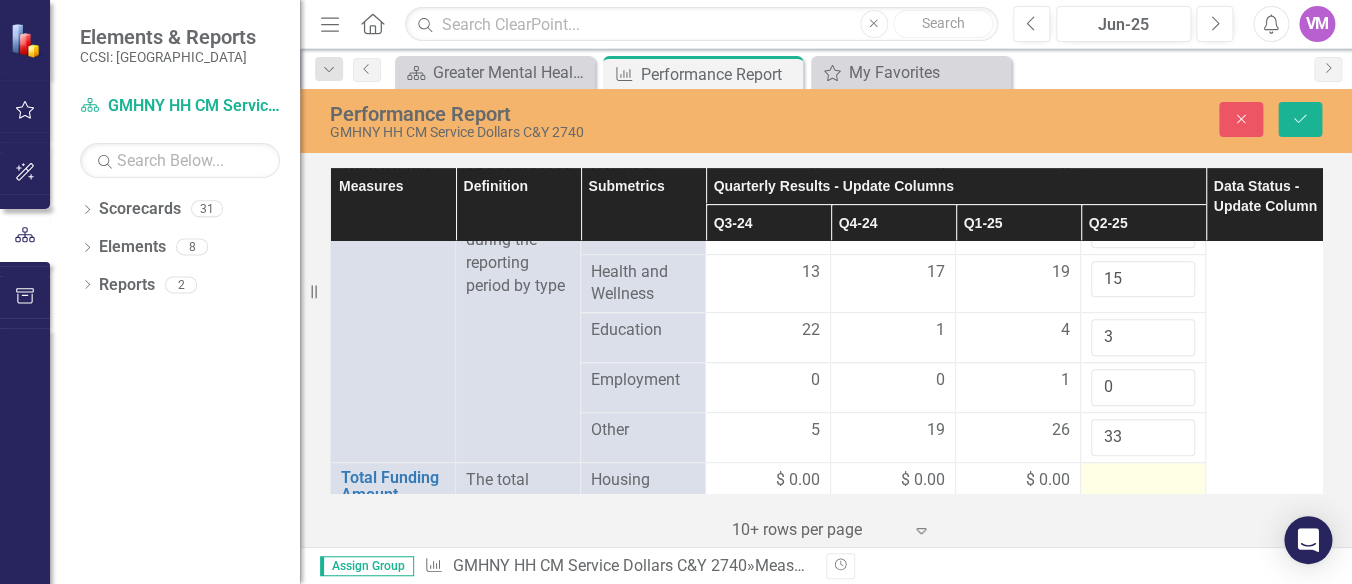 click at bounding box center (1143, 481) 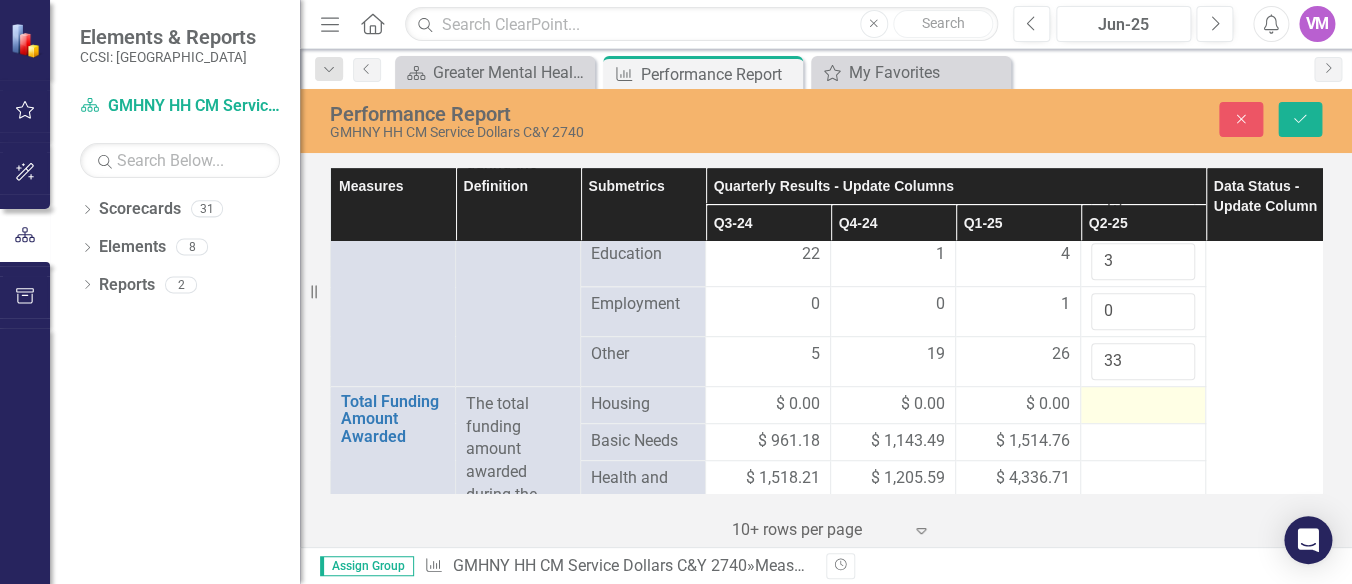 scroll, scrollTop: 458, scrollLeft: 0, axis: vertical 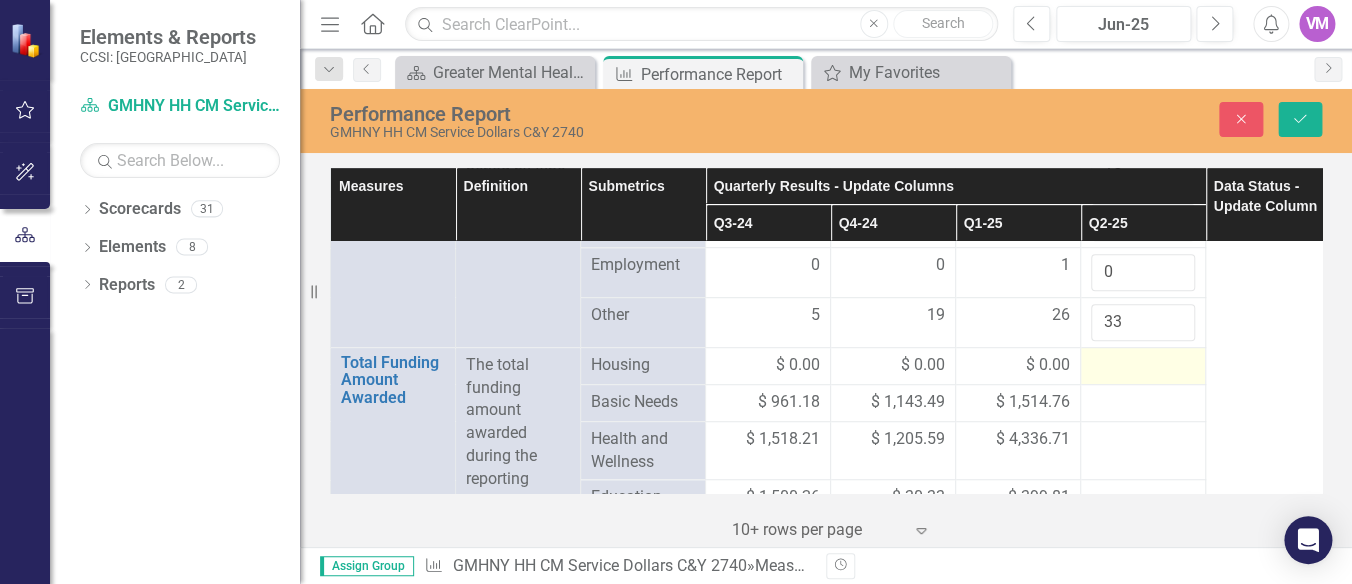click at bounding box center (1143, 366) 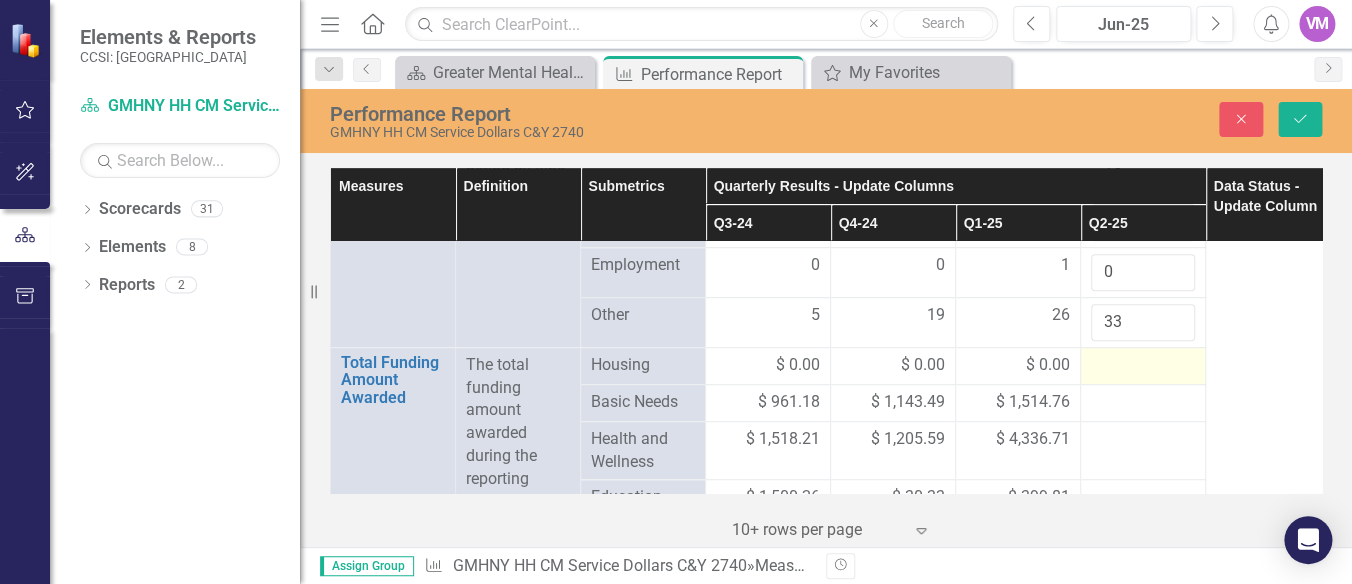 click at bounding box center [1143, 366] 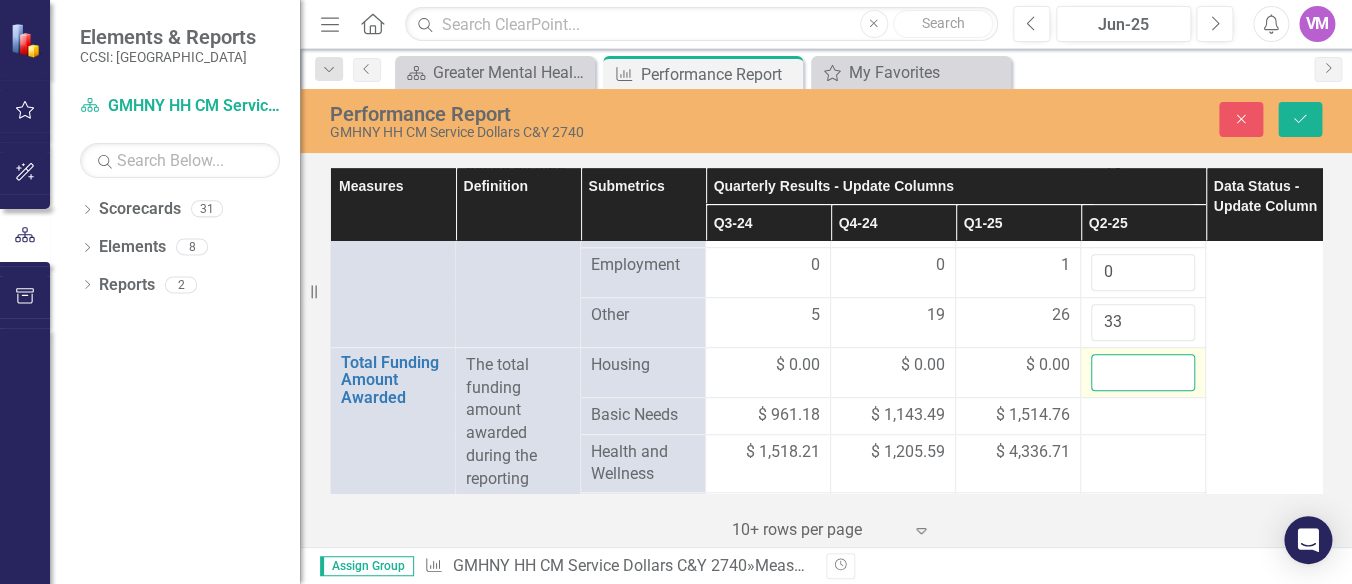 click at bounding box center (1143, 372) 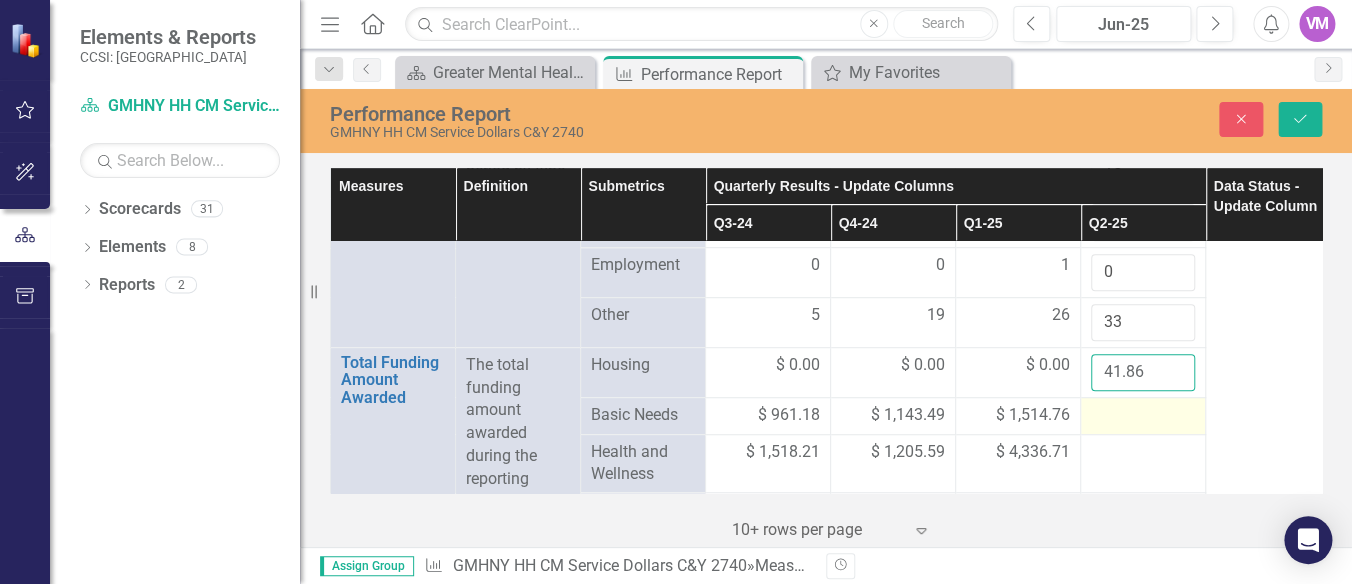 type on "41.86" 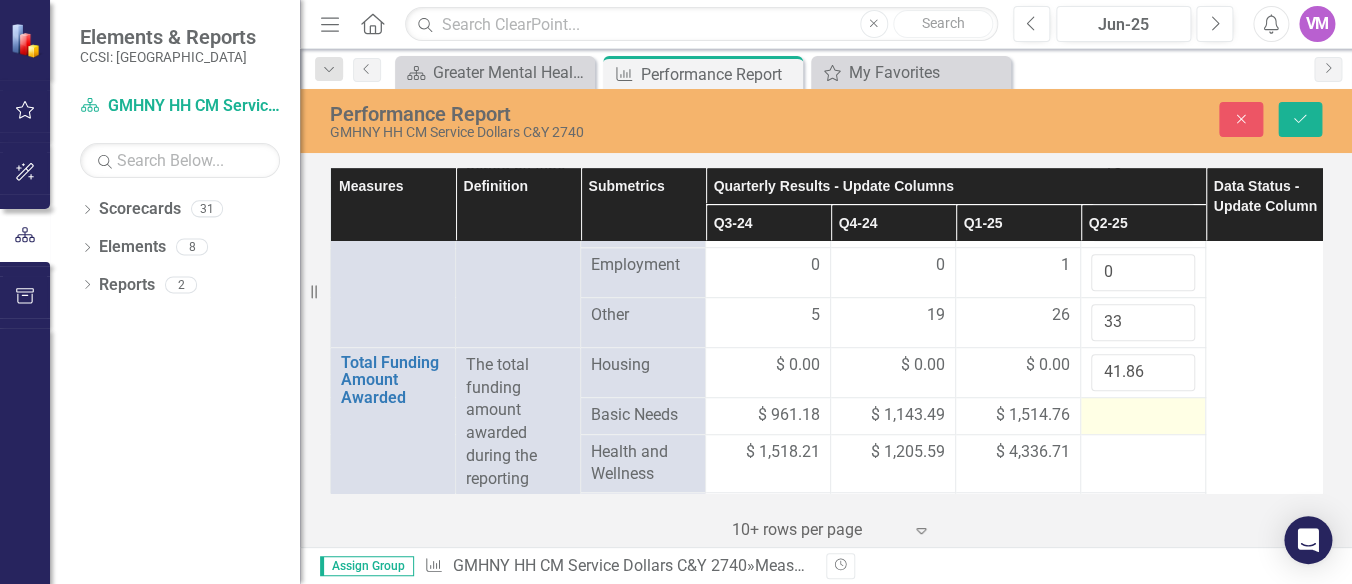click at bounding box center [1143, 416] 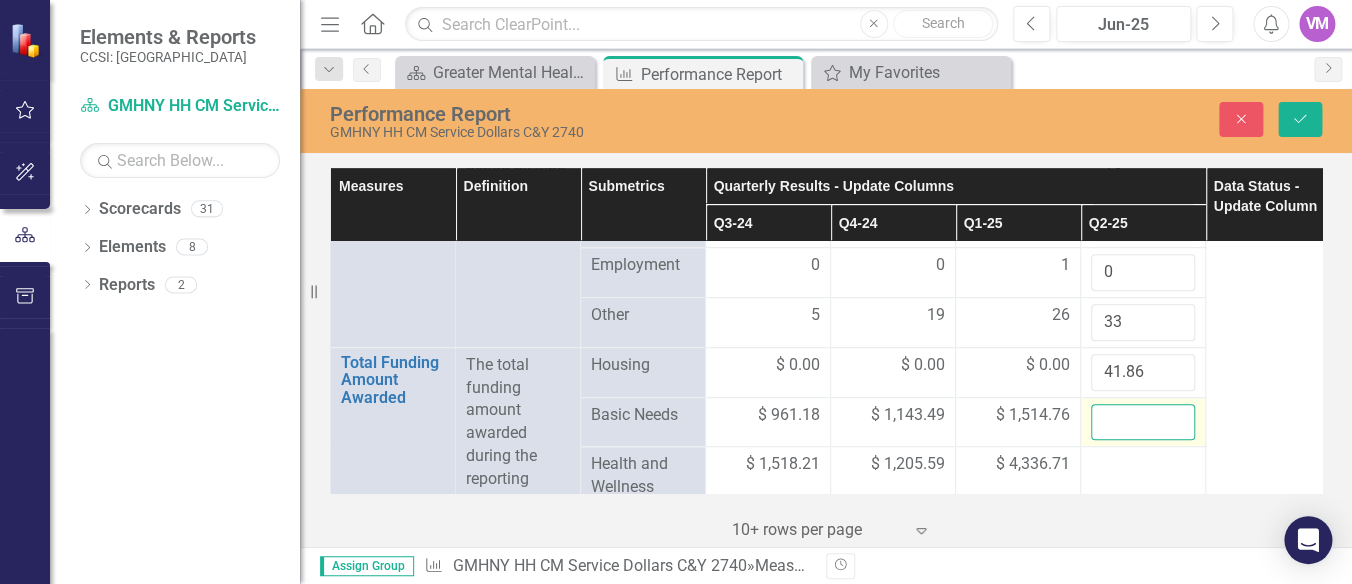 click at bounding box center (1143, 422) 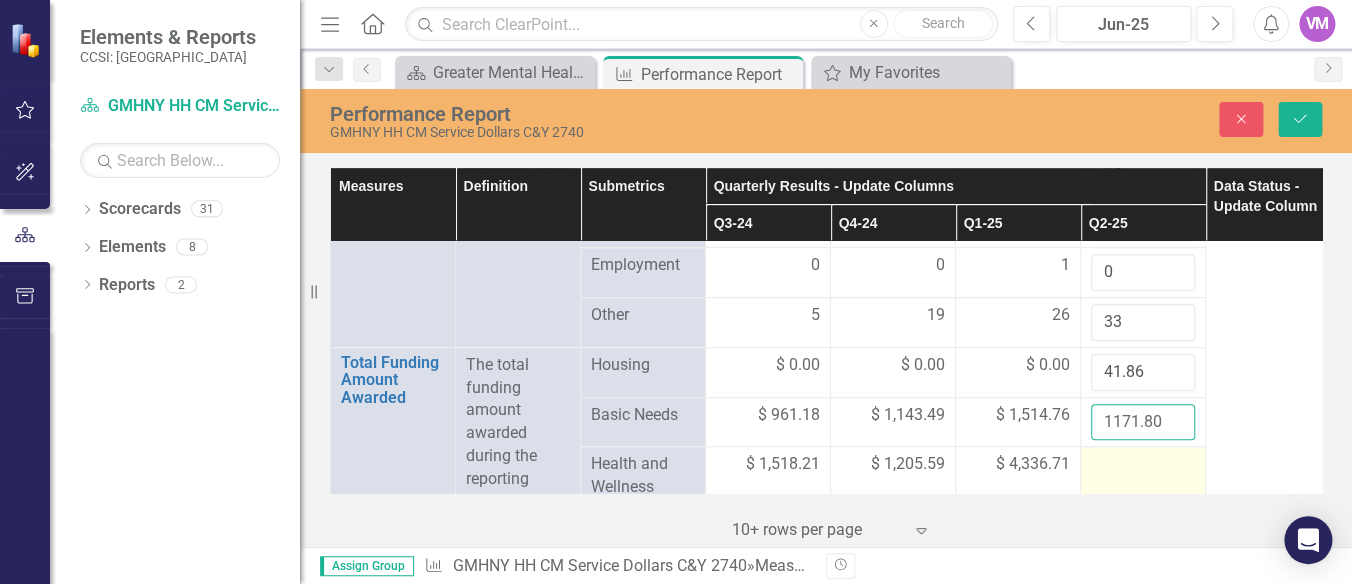 type on "1171.80" 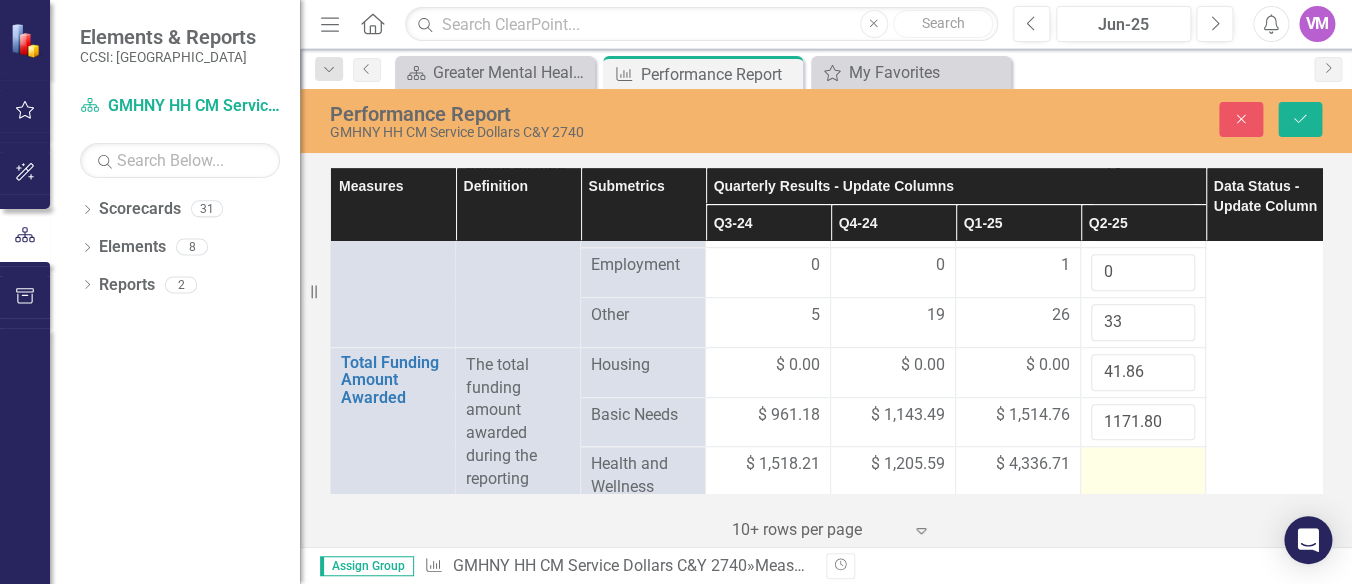 click at bounding box center [1143, 465] 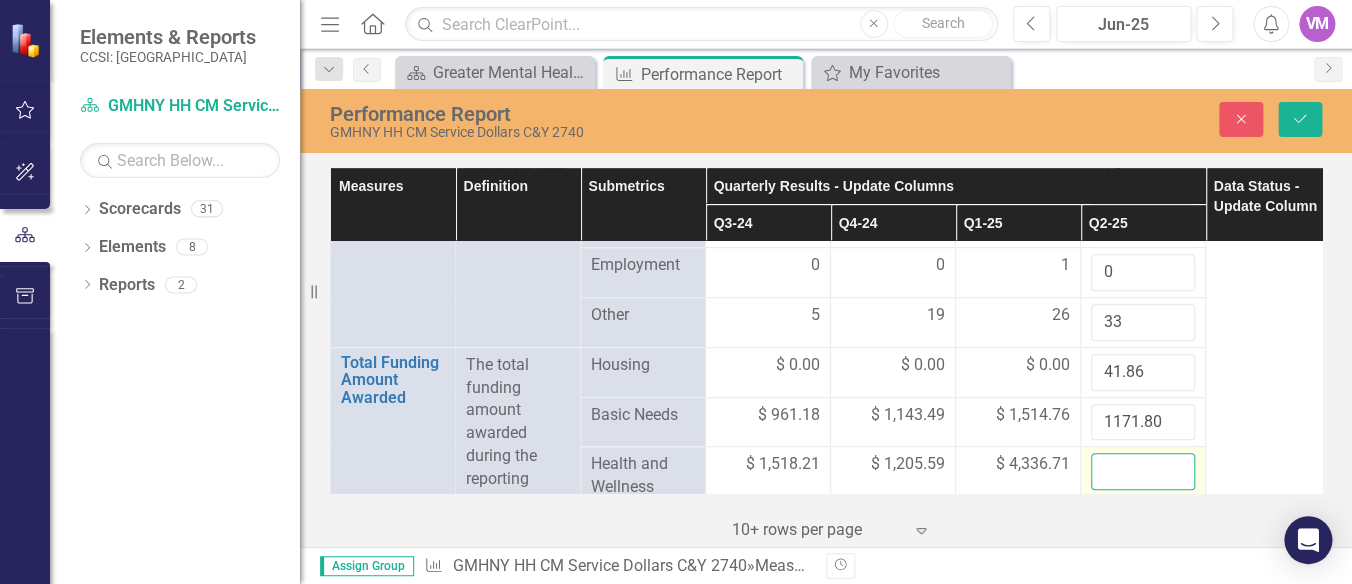 click at bounding box center (1143, 471) 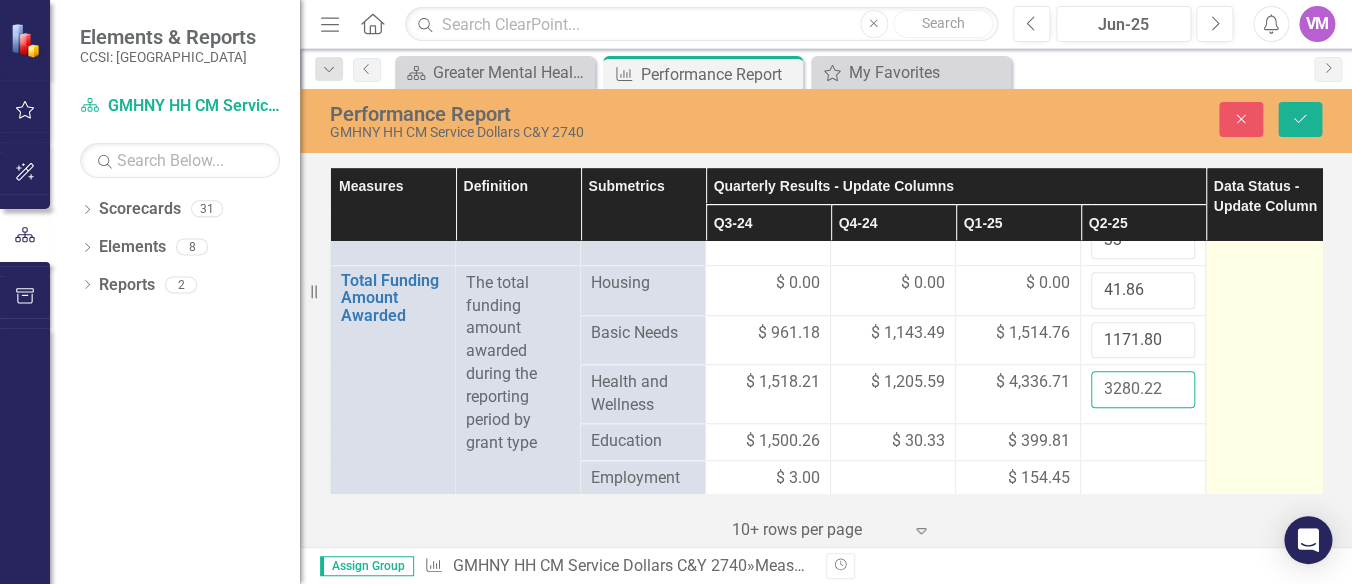 scroll, scrollTop: 572, scrollLeft: 0, axis: vertical 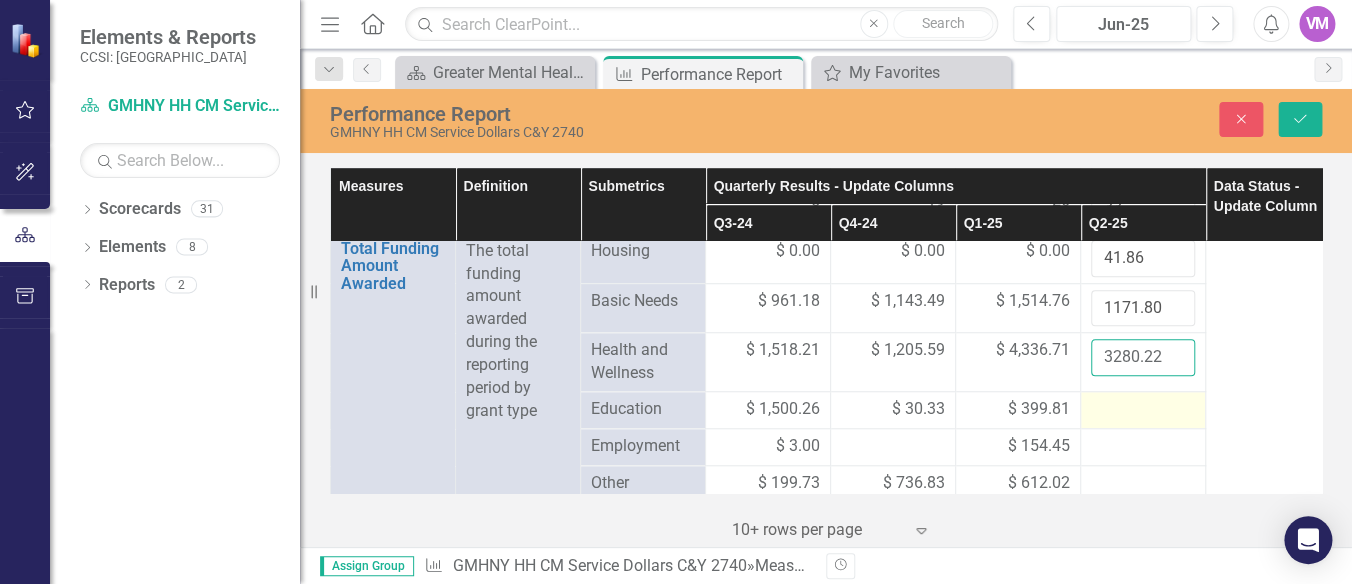 type on "3280.22" 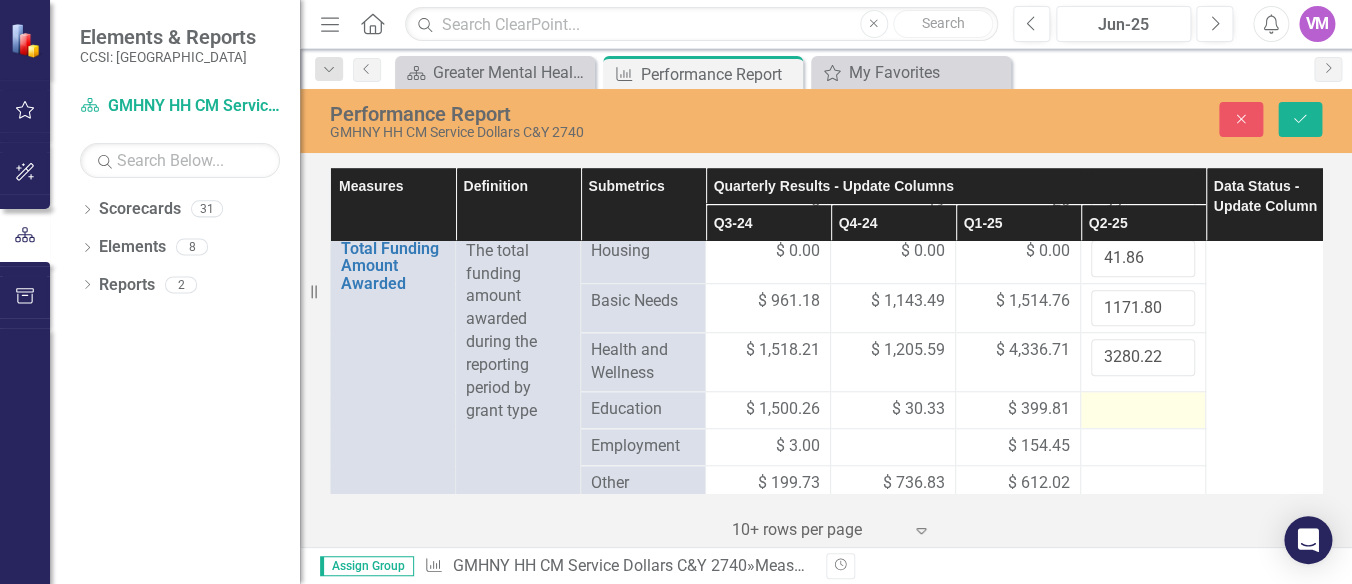 click at bounding box center [1143, 410] 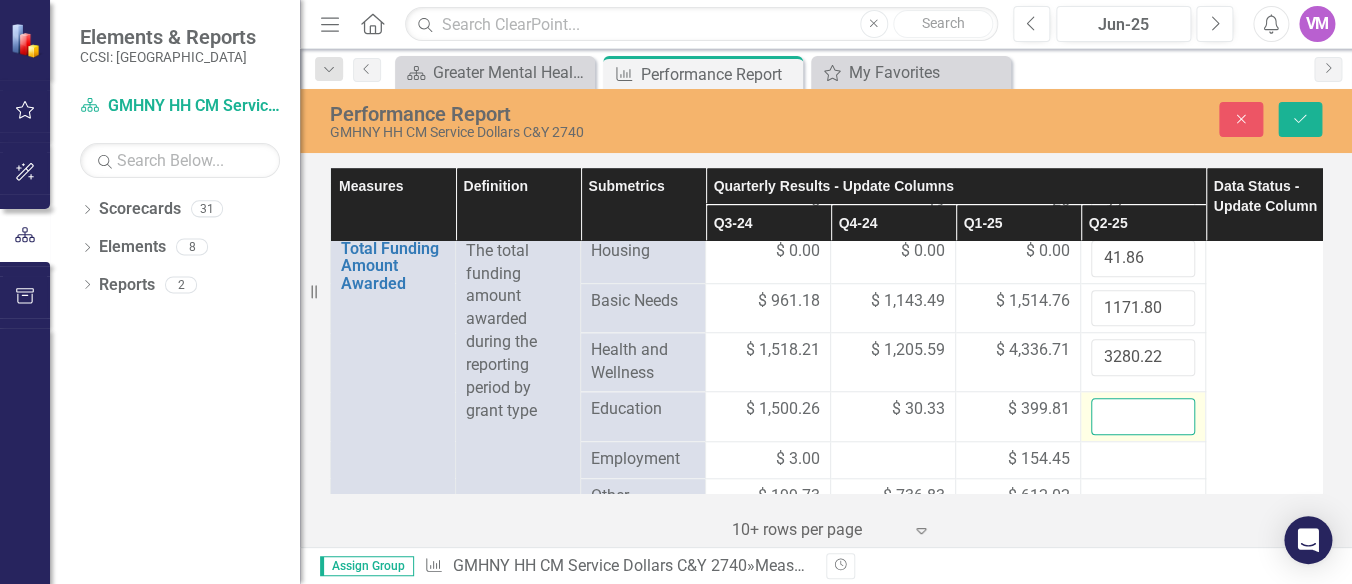 click at bounding box center (1143, 416) 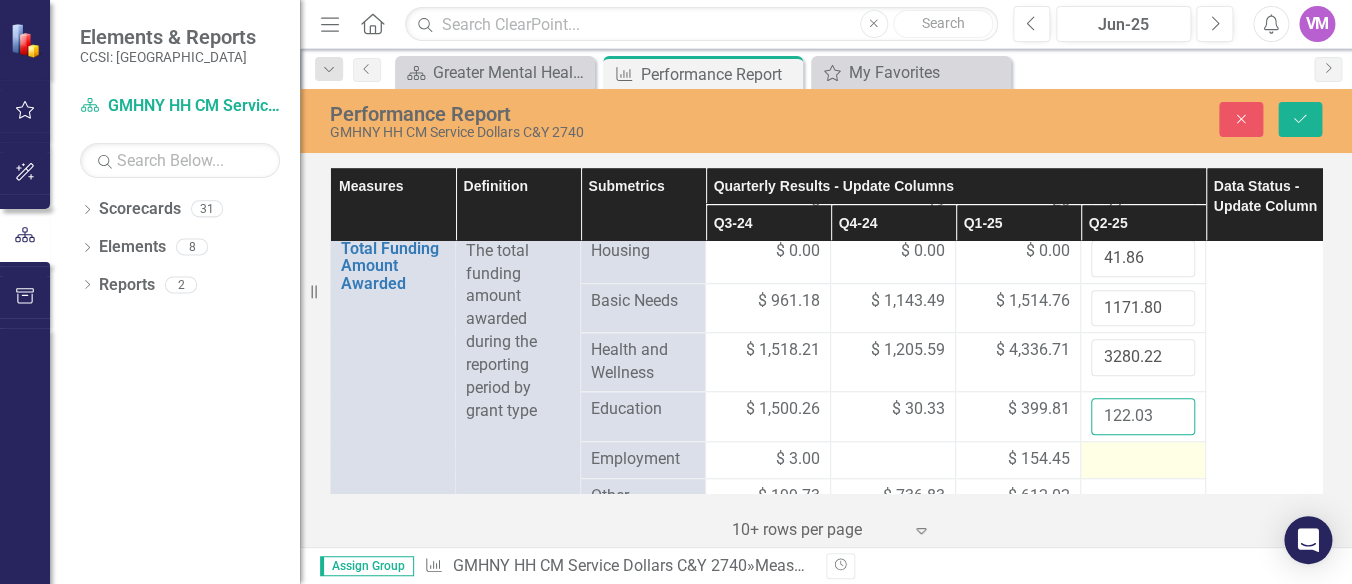 type on "122.03" 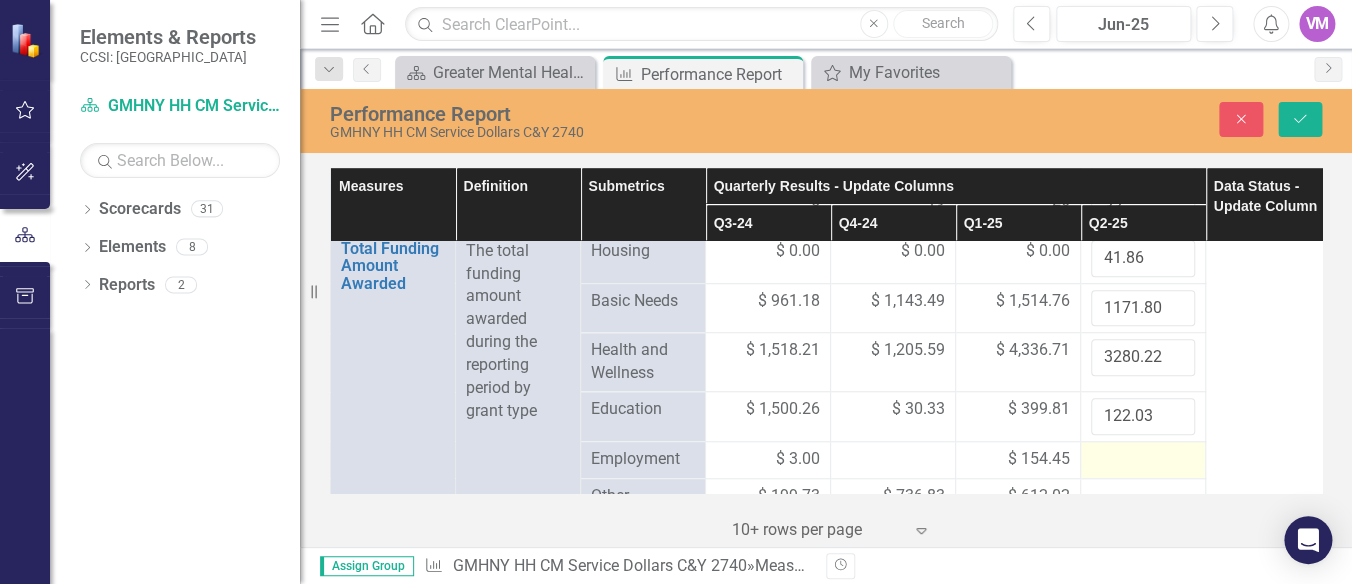 click at bounding box center (1143, 460) 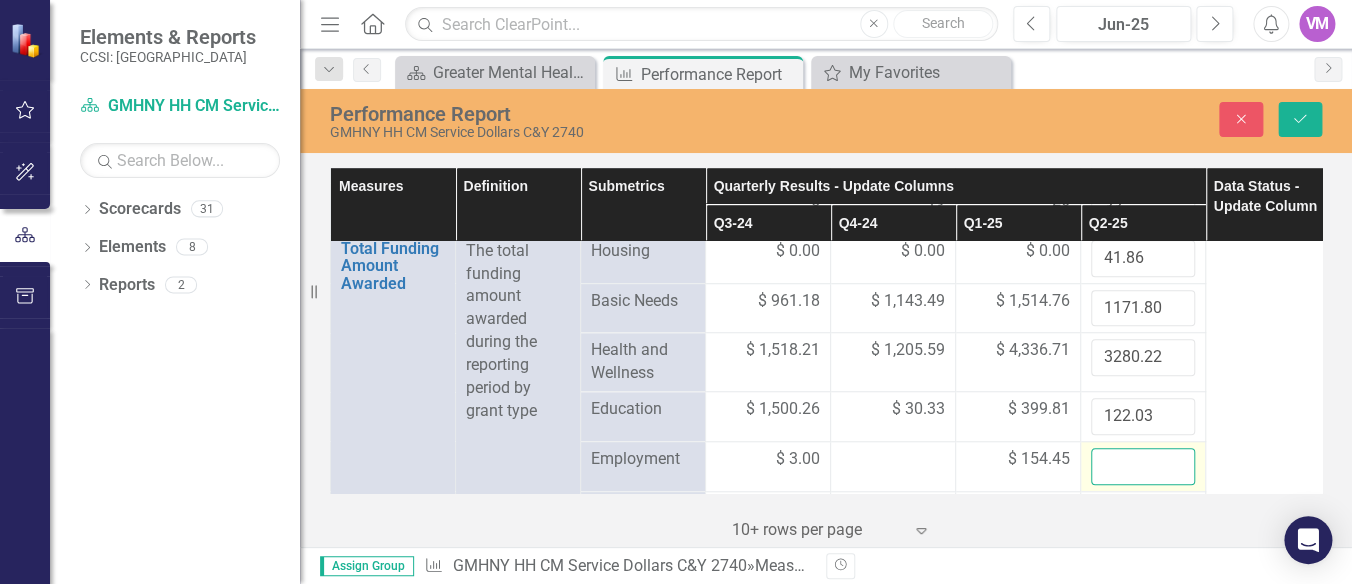 click at bounding box center [1143, 466] 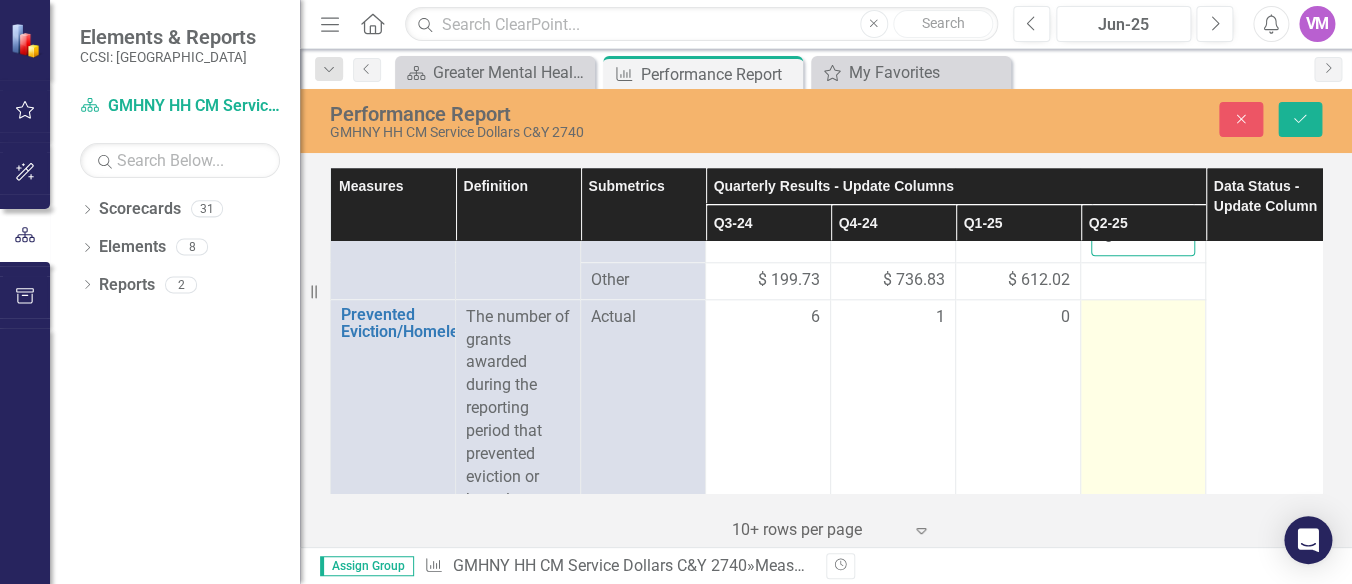 scroll, scrollTop: 686, scrollLeft: 0, axis: vertical 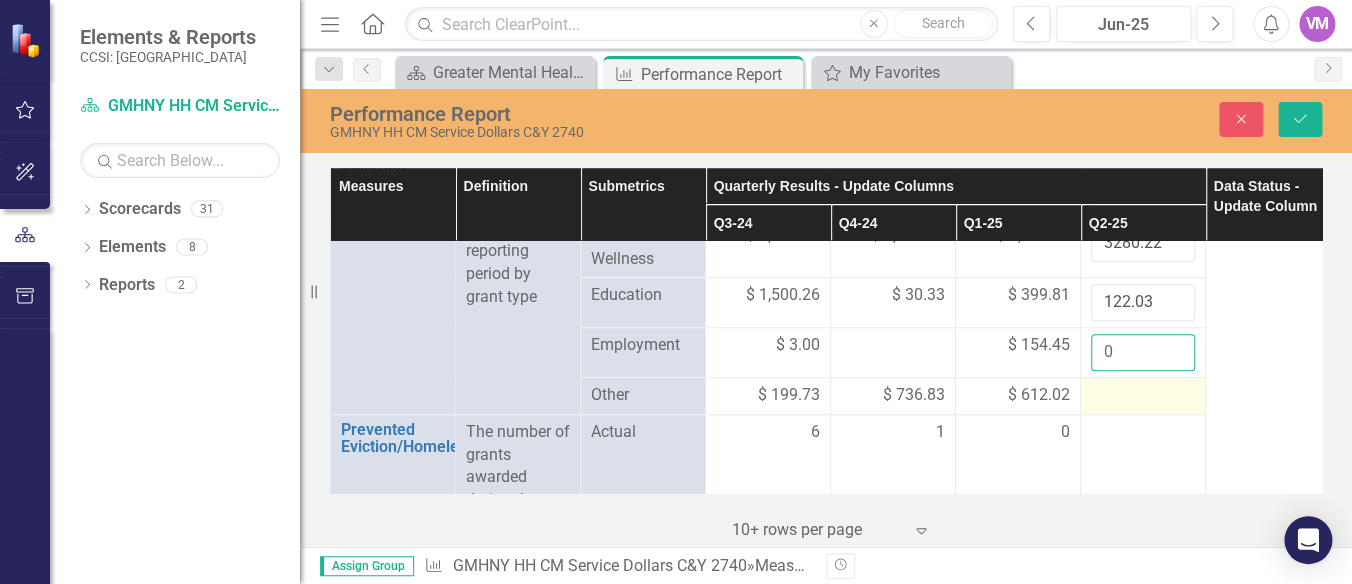 type on "0" 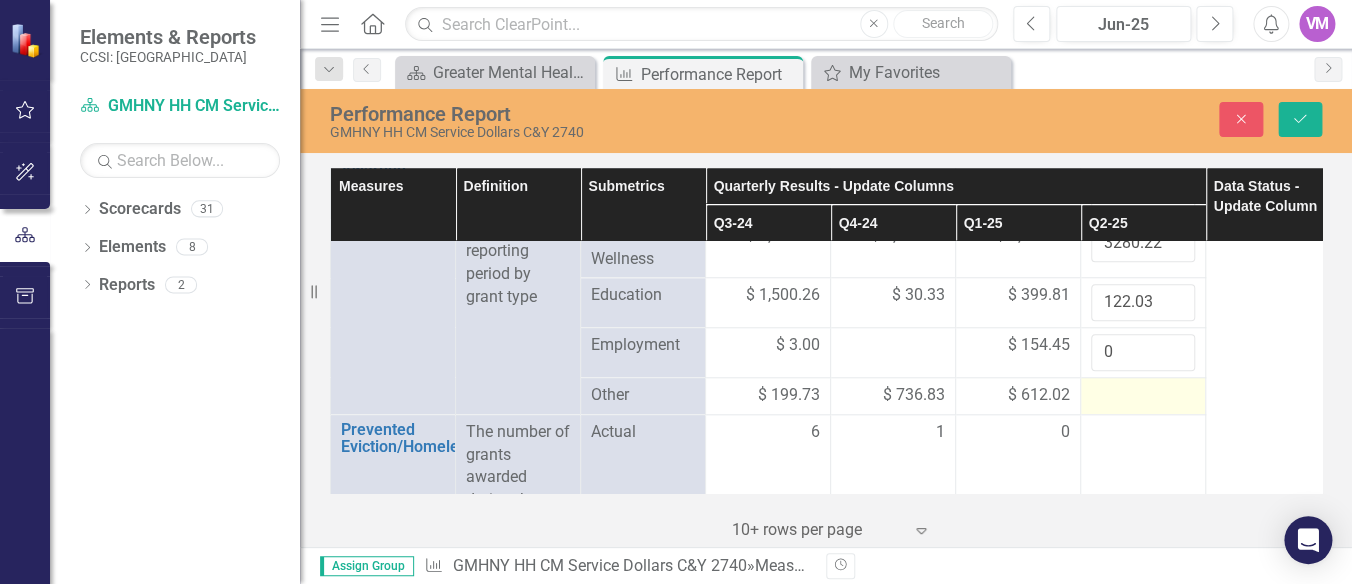 click at bounding box center [1143, 396] 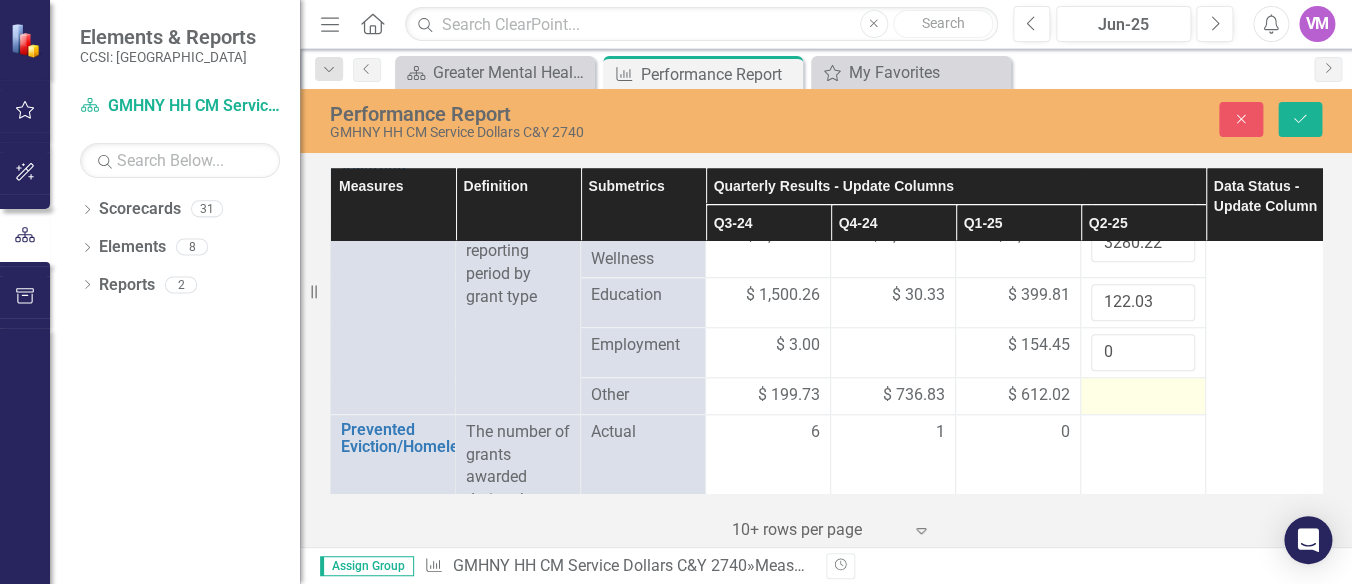 click at bounding box center (1143, 396) 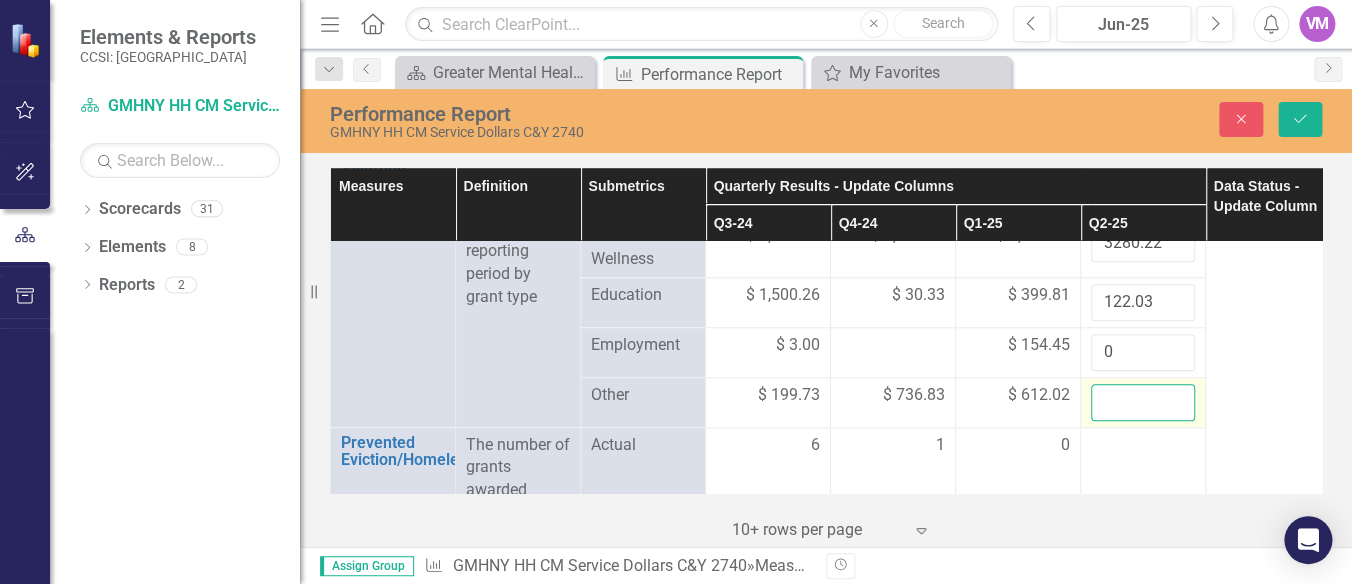 click at bounding box center (1143, 402) 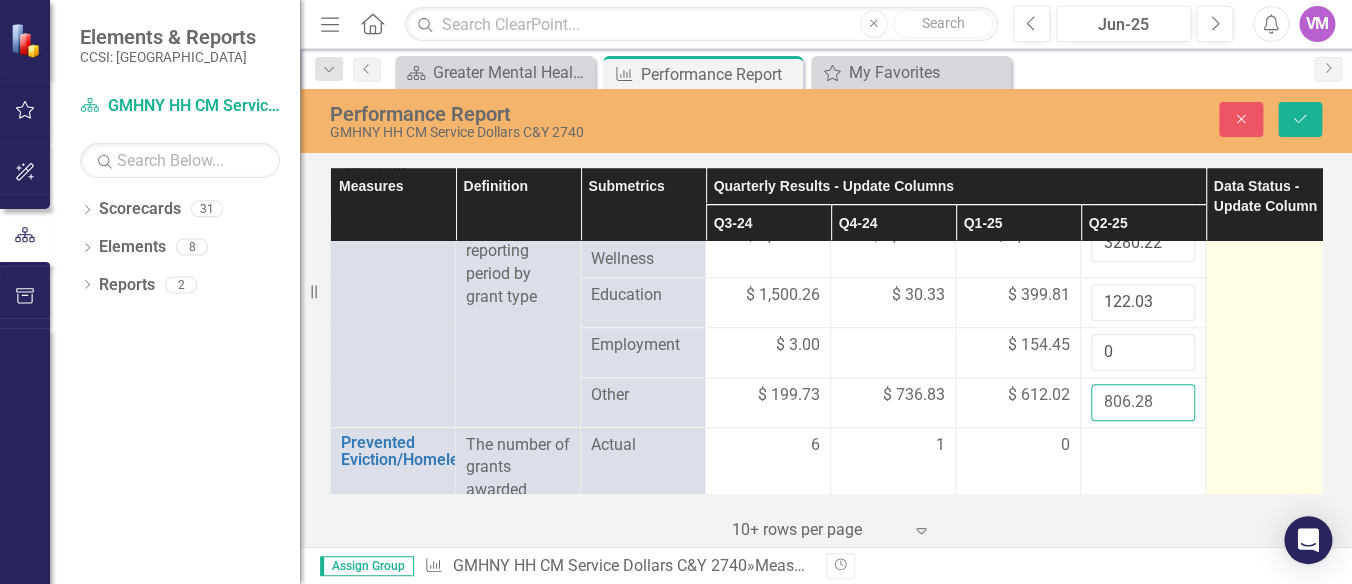 type on "806.28" 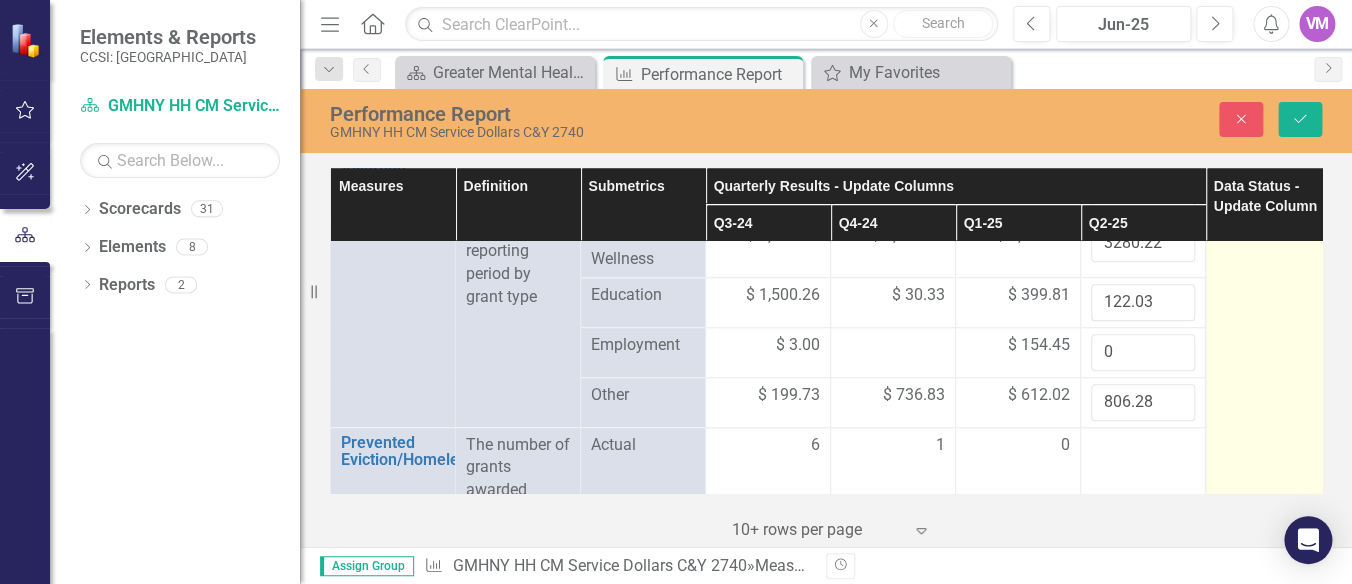 click at bounding box center [1268, 320] 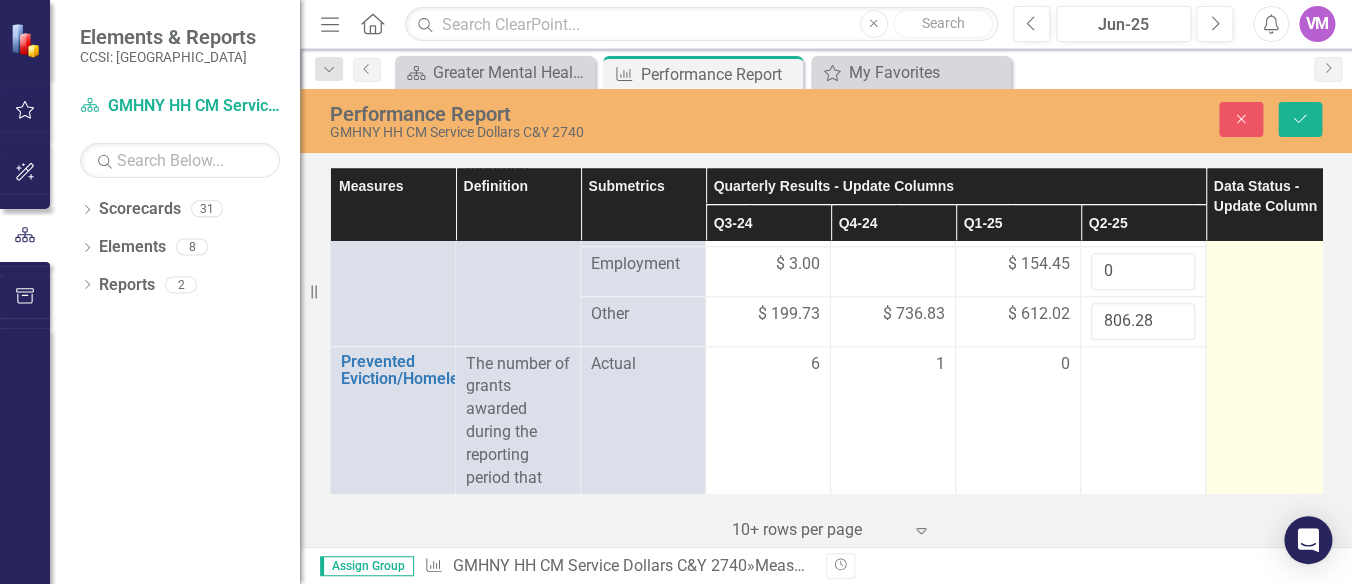 scroll, scrollTop: 801, scrollLeft: 0, axis: vertical 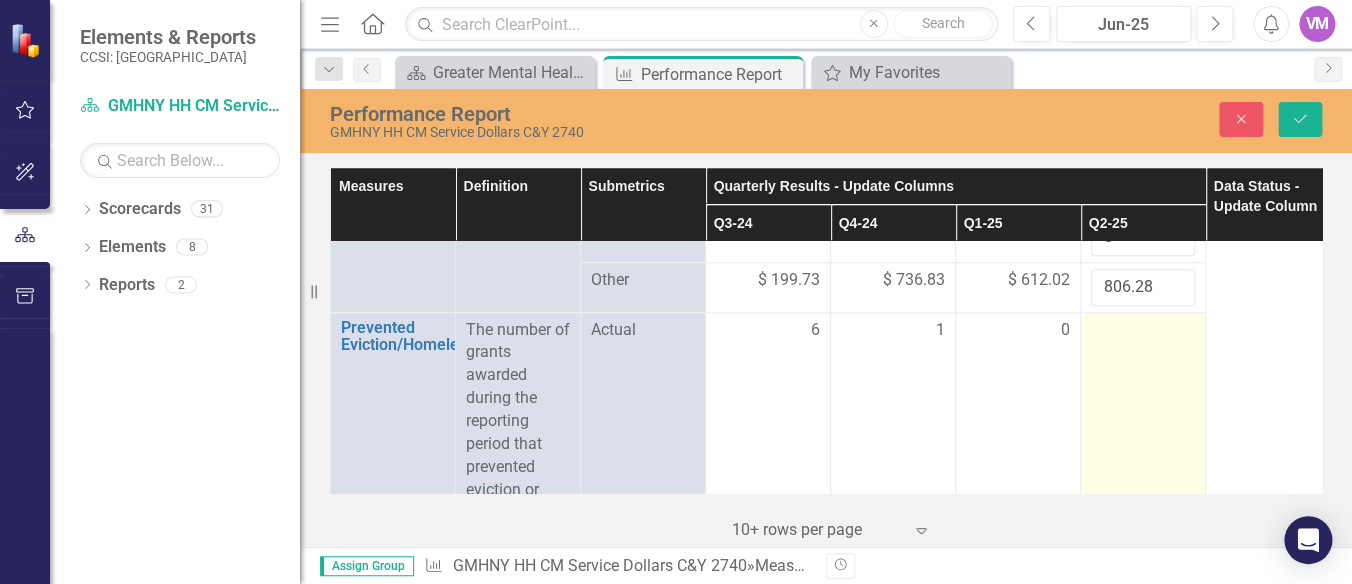 click at bounding box center [1143, 421] 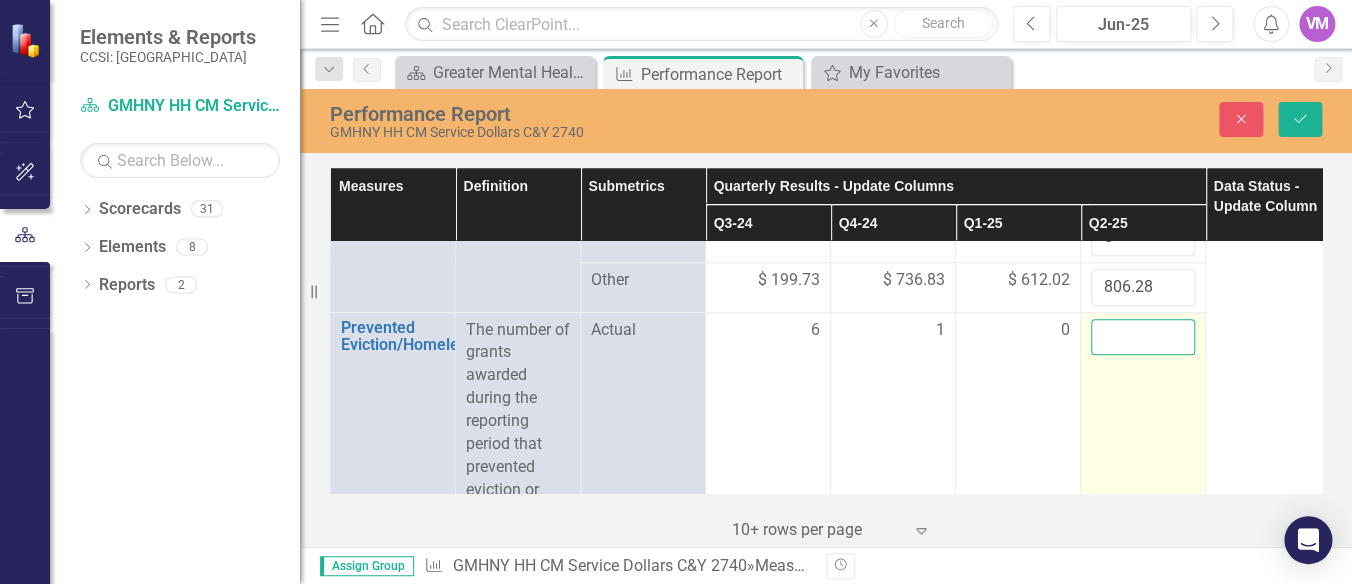 click at bounding box center (1143, 337) 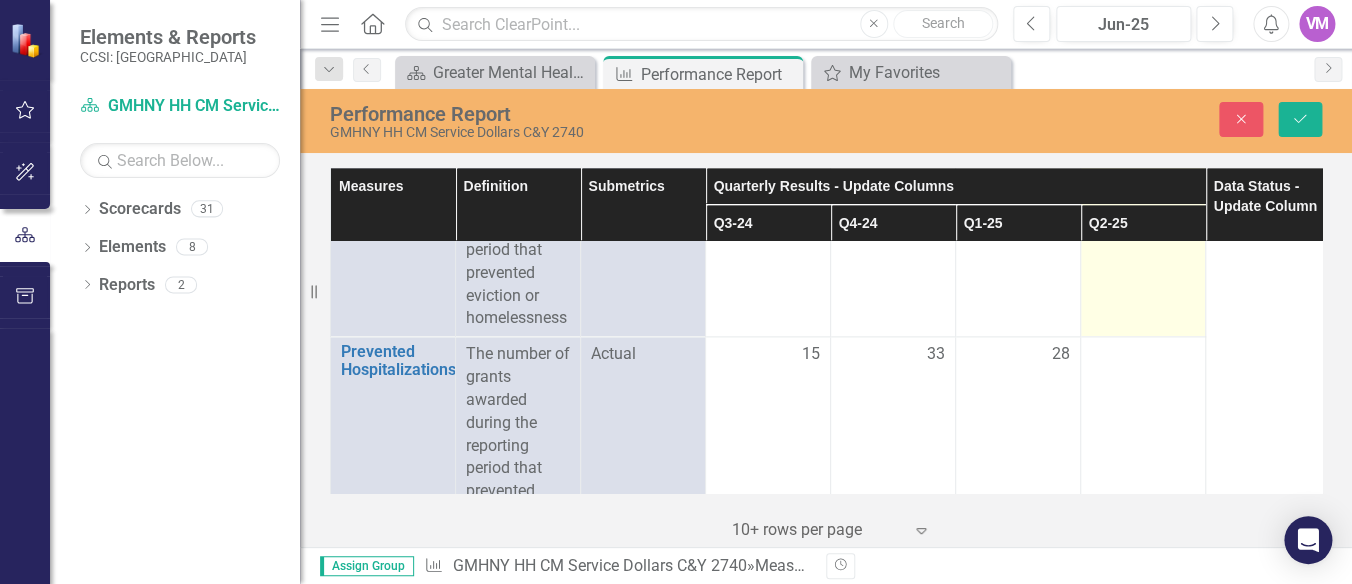 scroll, scrollTop: 1030, scrollLeft: 0, axis: vertical 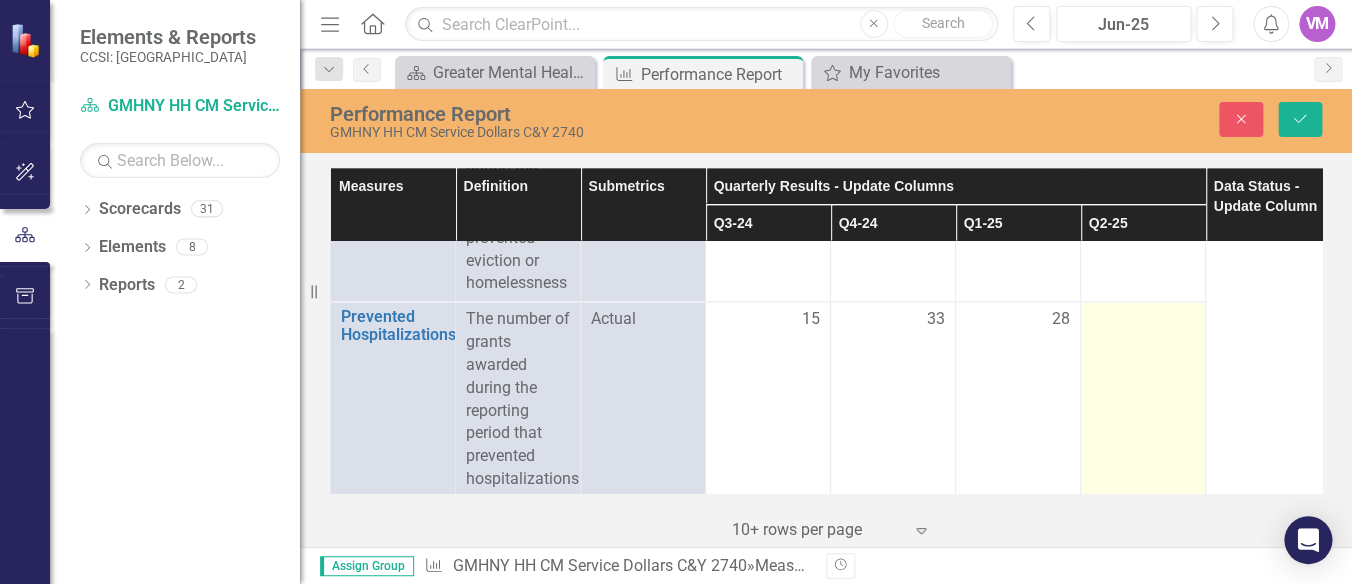 type on "1" 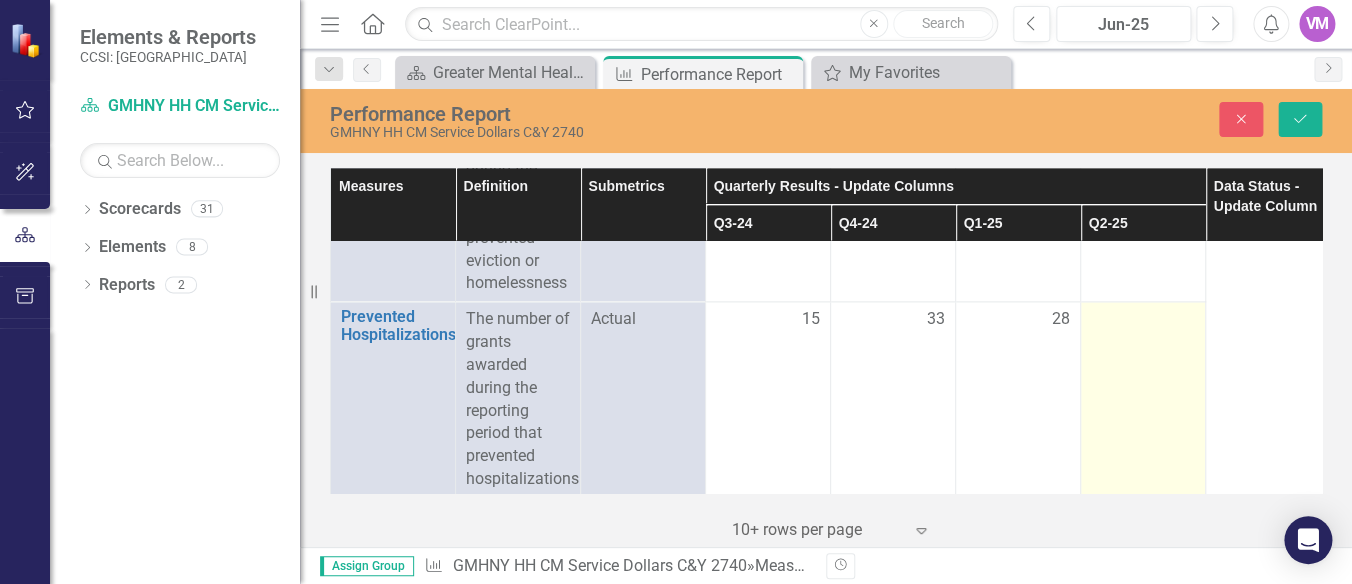 click at bounding box center (1143, 400) 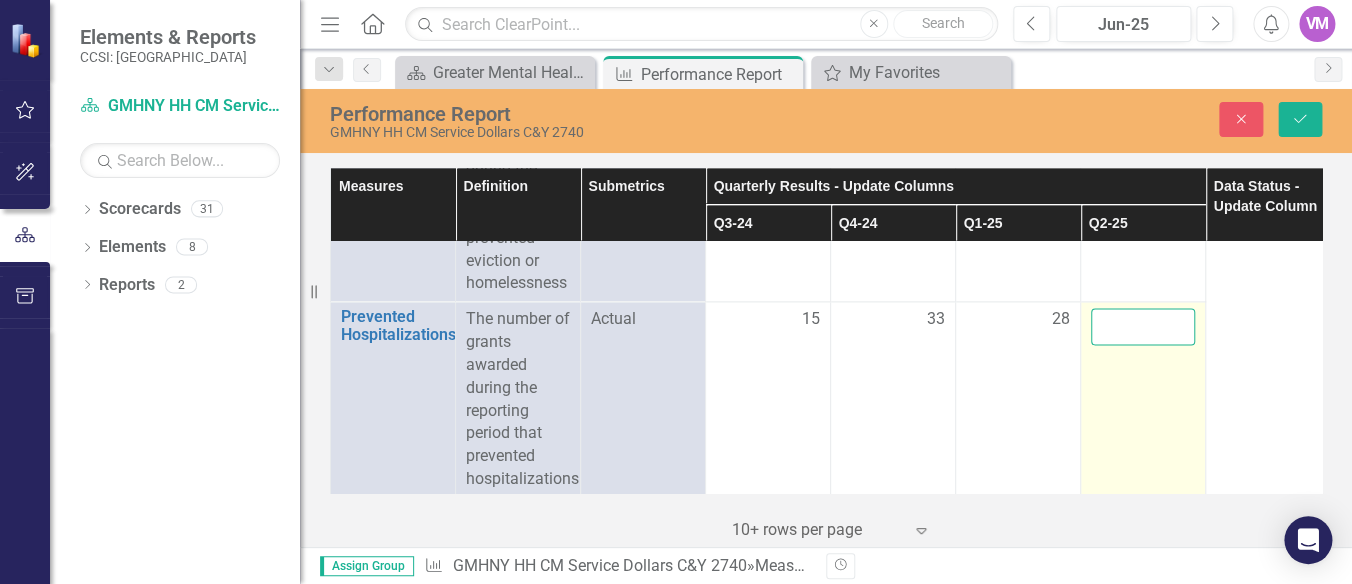 click at bounding box center (1143, 326) 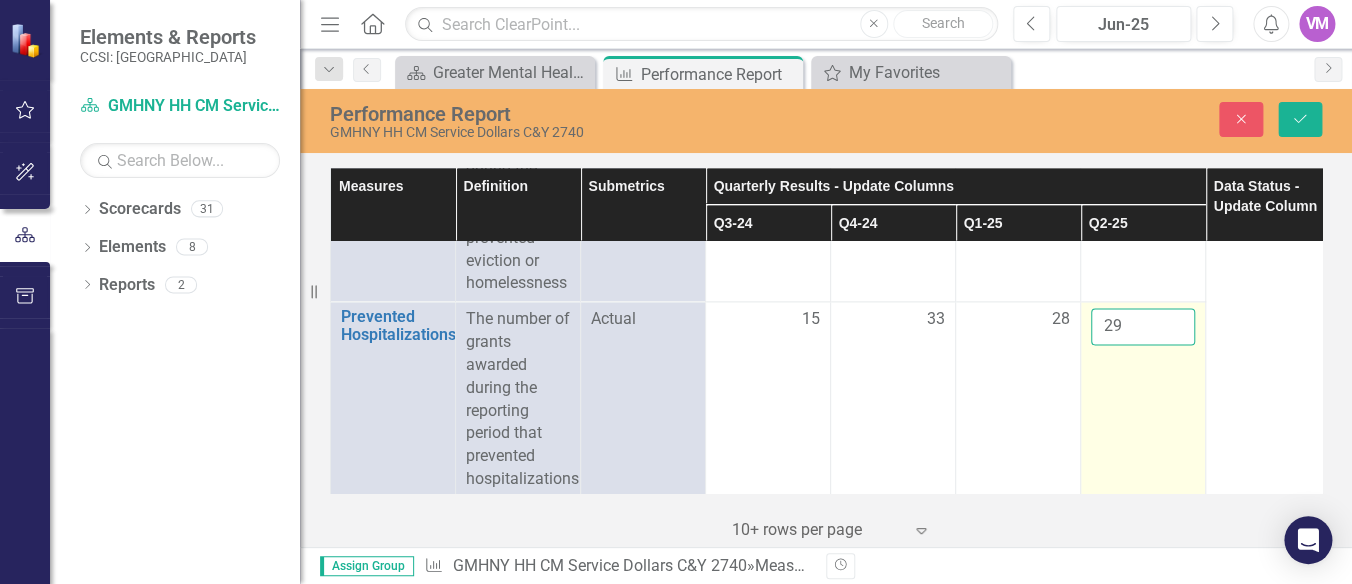 scroll, scrollTop: 1144, scrollLeft: 0, axis: vertical 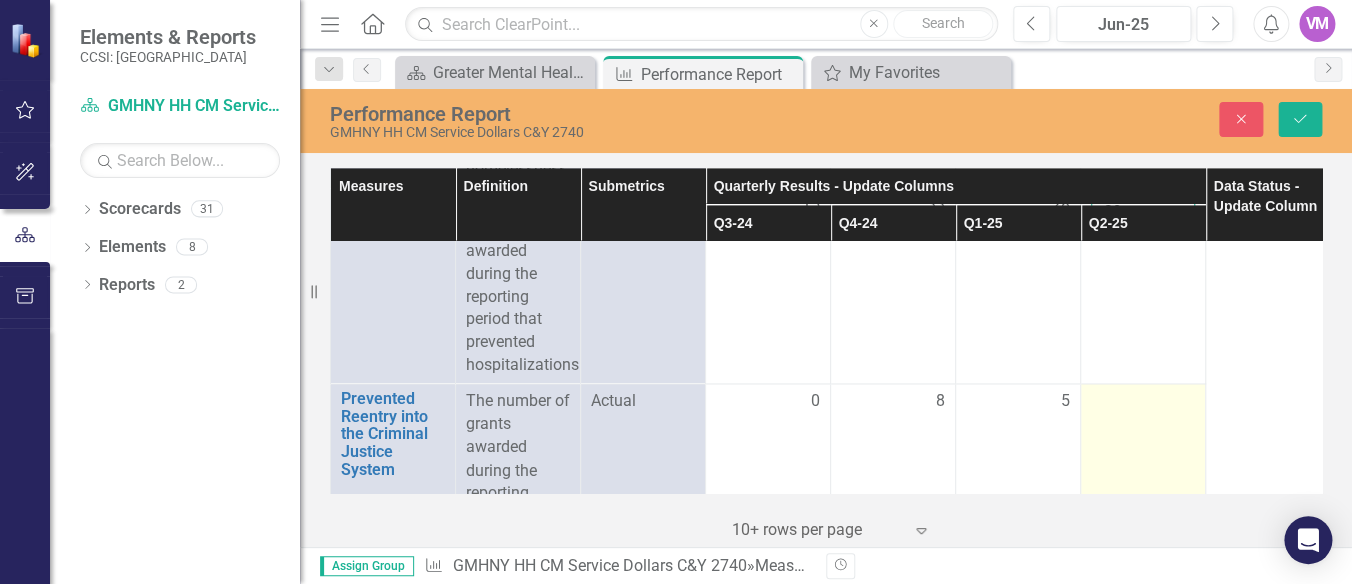 type on "29" 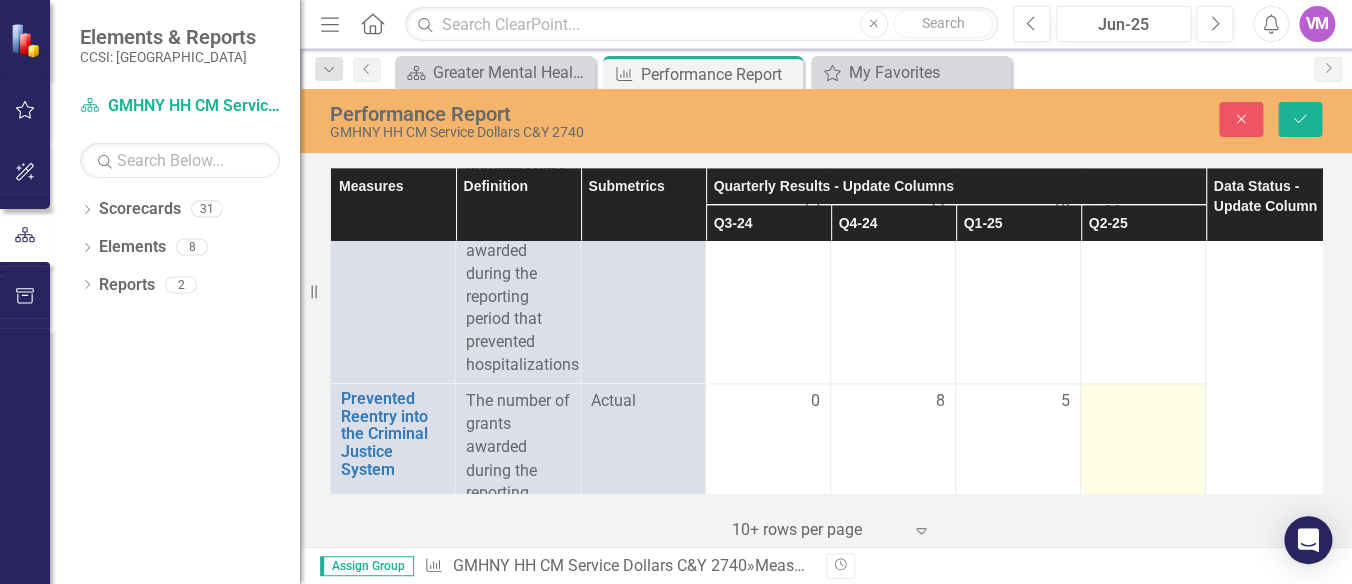 click at bounding box center (1143, 503) 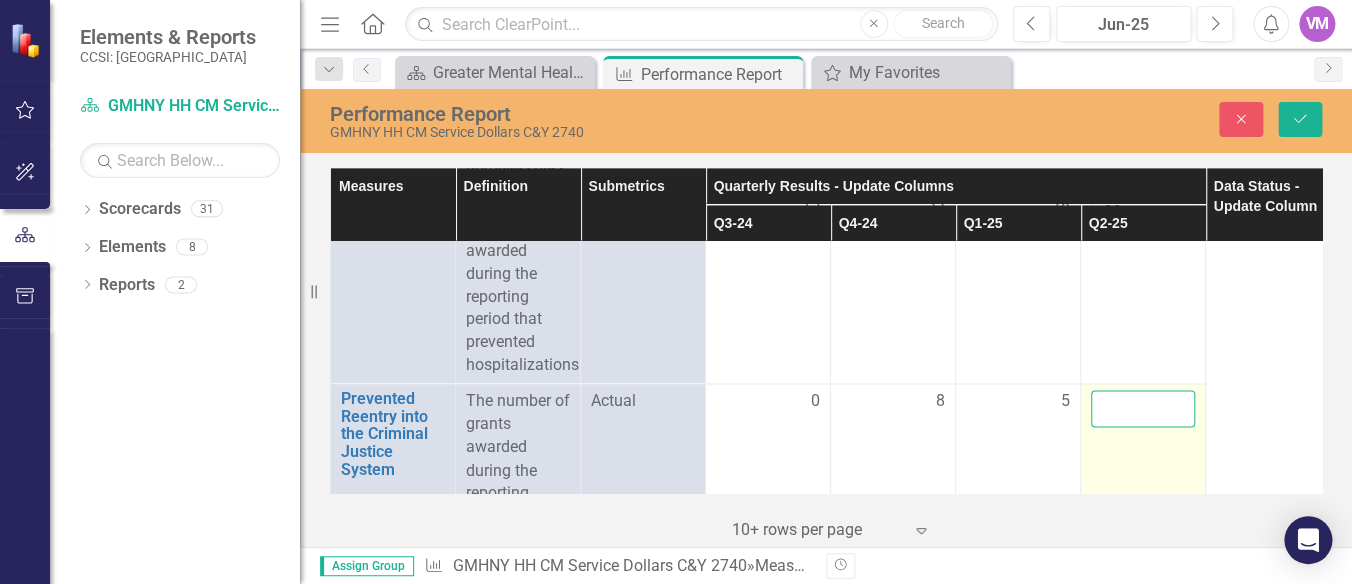 click at bounding box center (1143, 408) 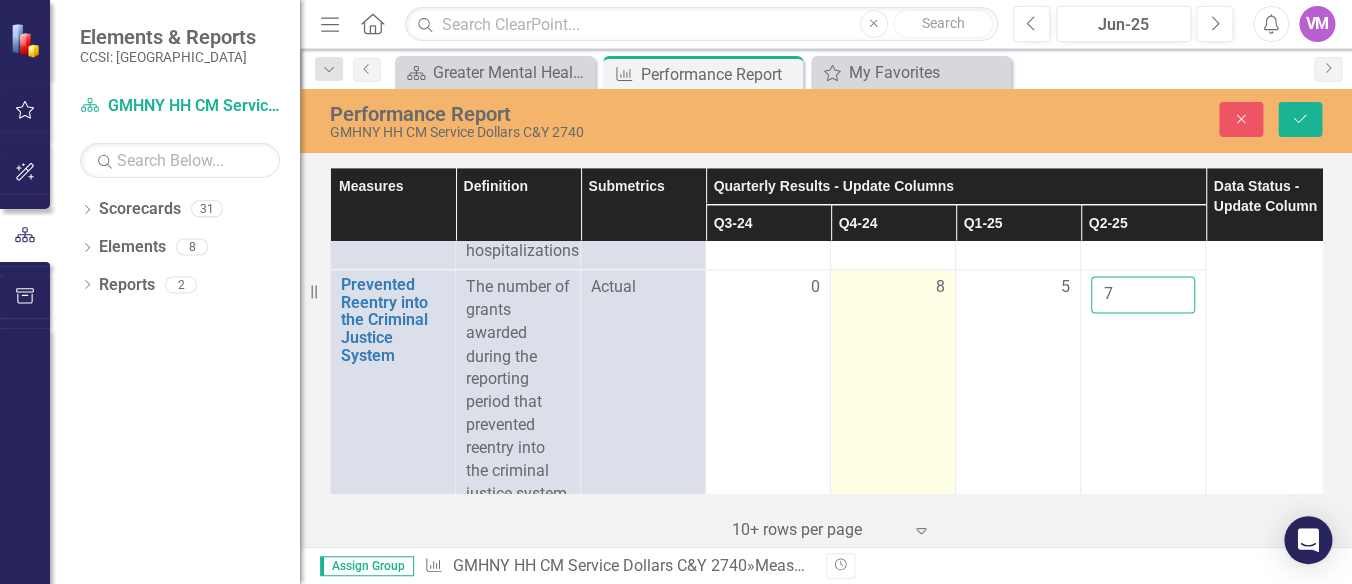 scroll, scrollTop: 1264, scrollLeft: 0, axis: vertical 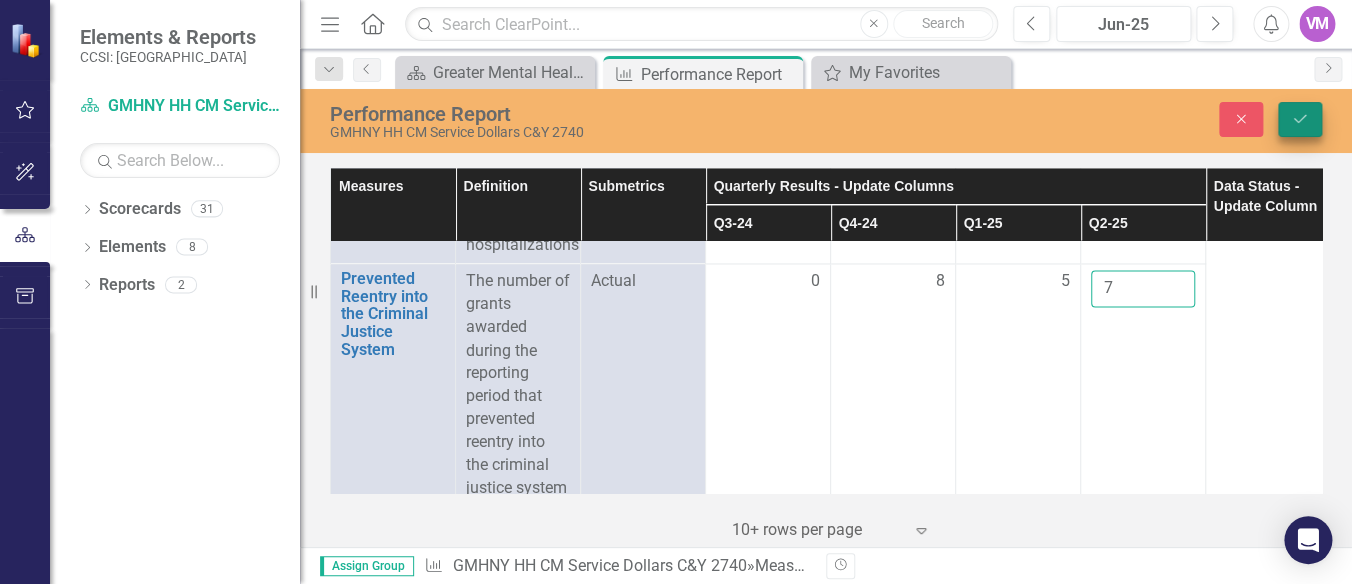 type on "7" 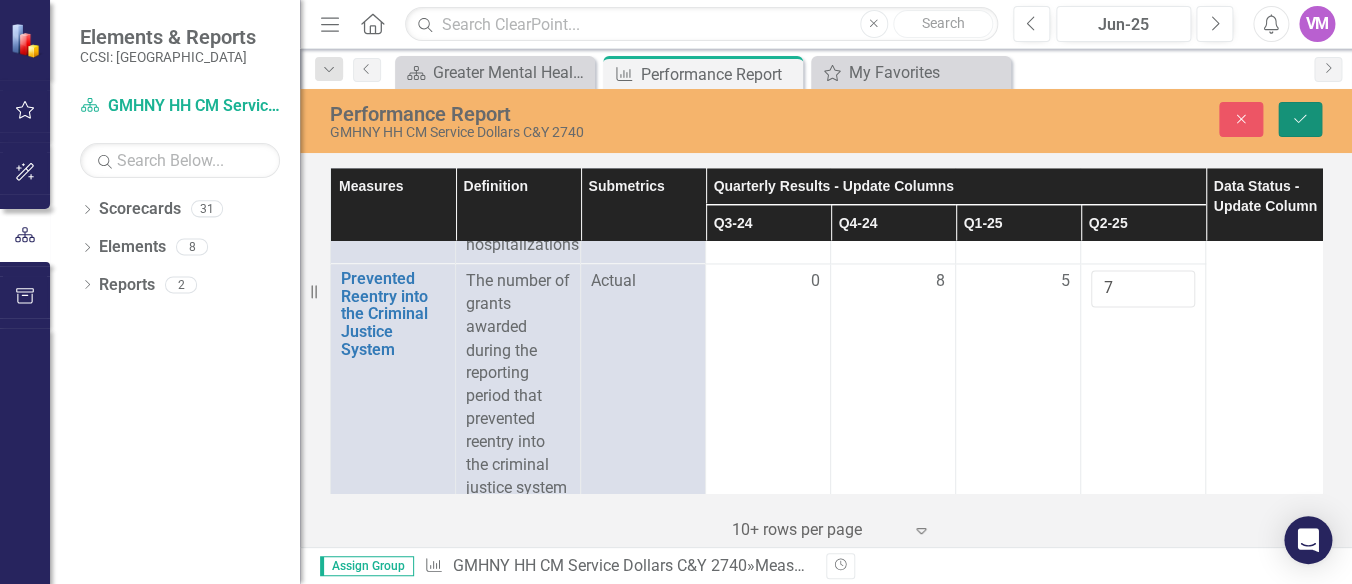 click on "Save" at bounding box center [1300, 119] 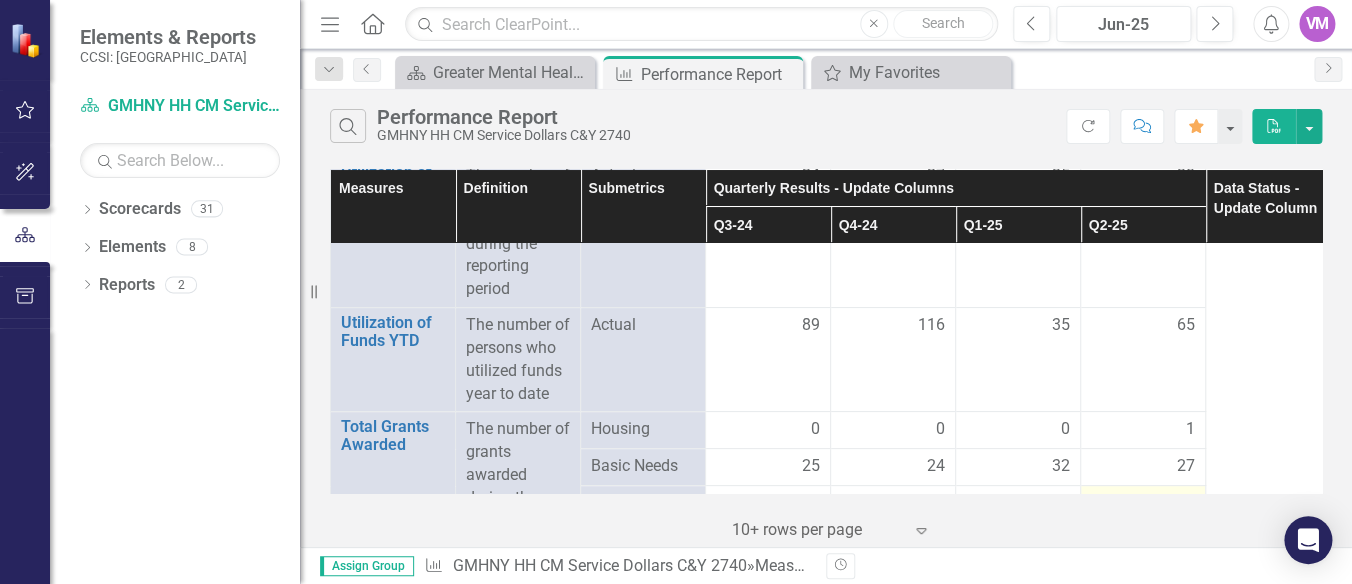 scroll, scrollTop: 0, scrollLeft: 0, axis: both 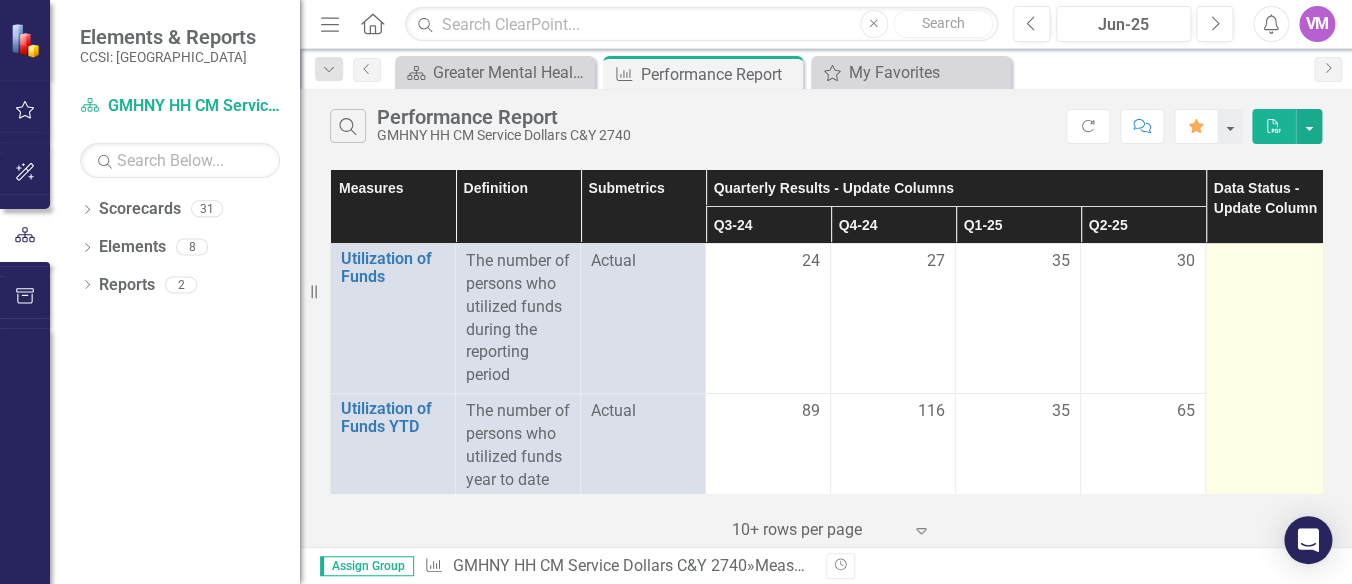 click at bounding box center [1268, 262] 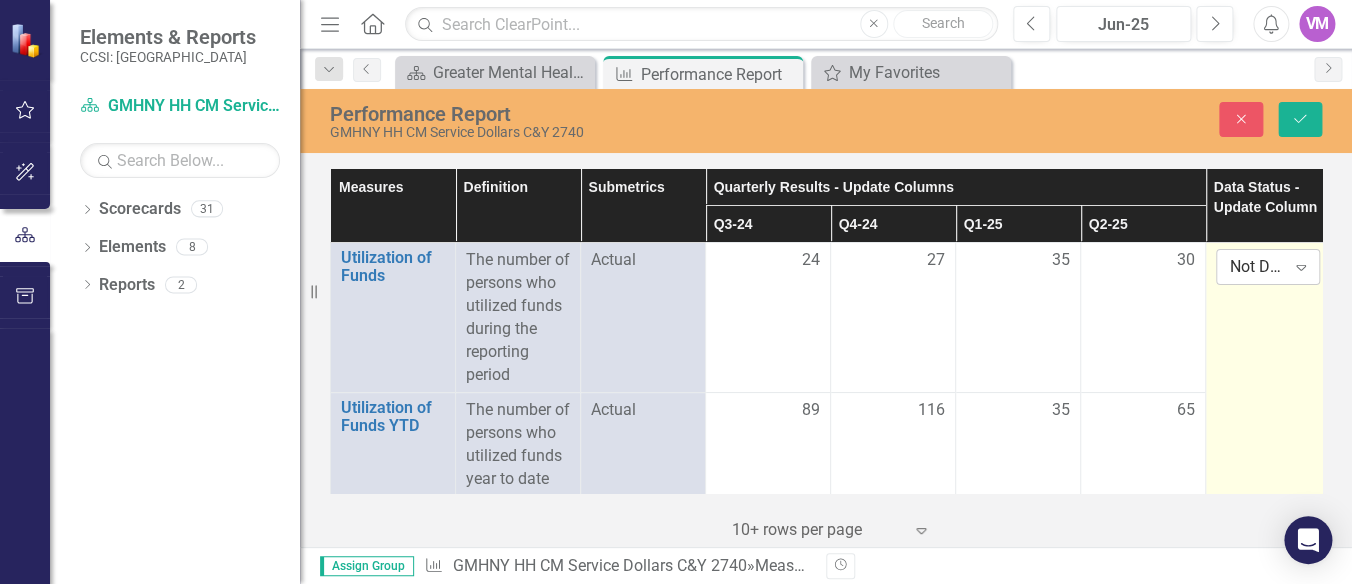 click on "Expand" 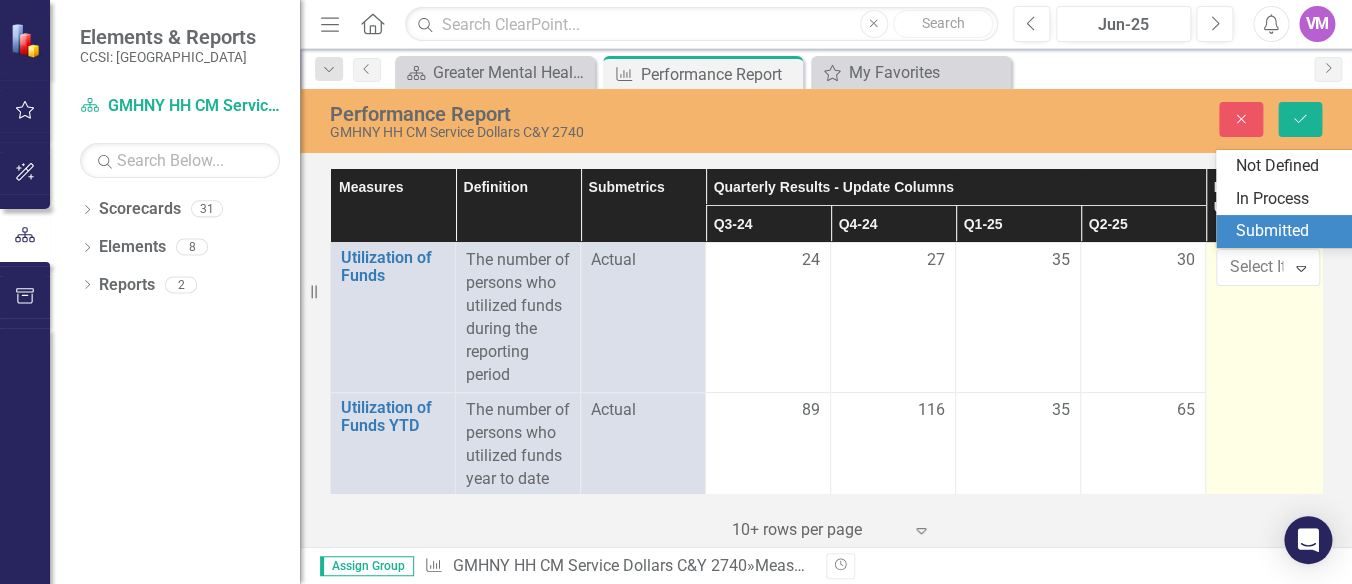 click on "Submitted" at bounding box center (1300, 231) 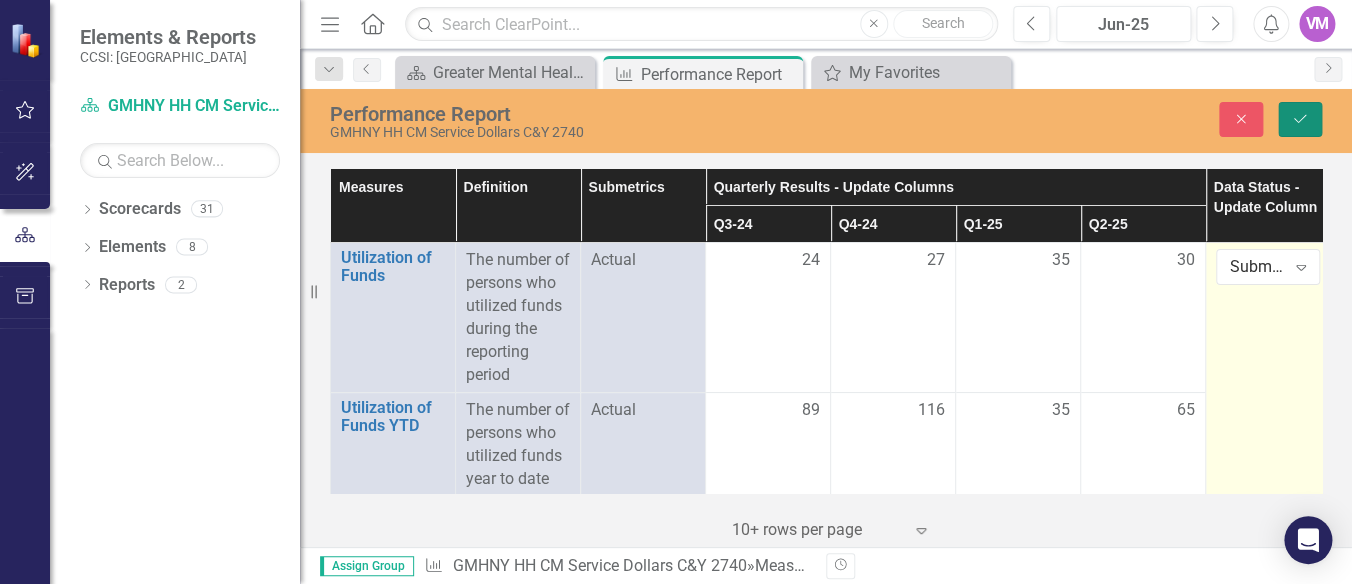 click on "Save" 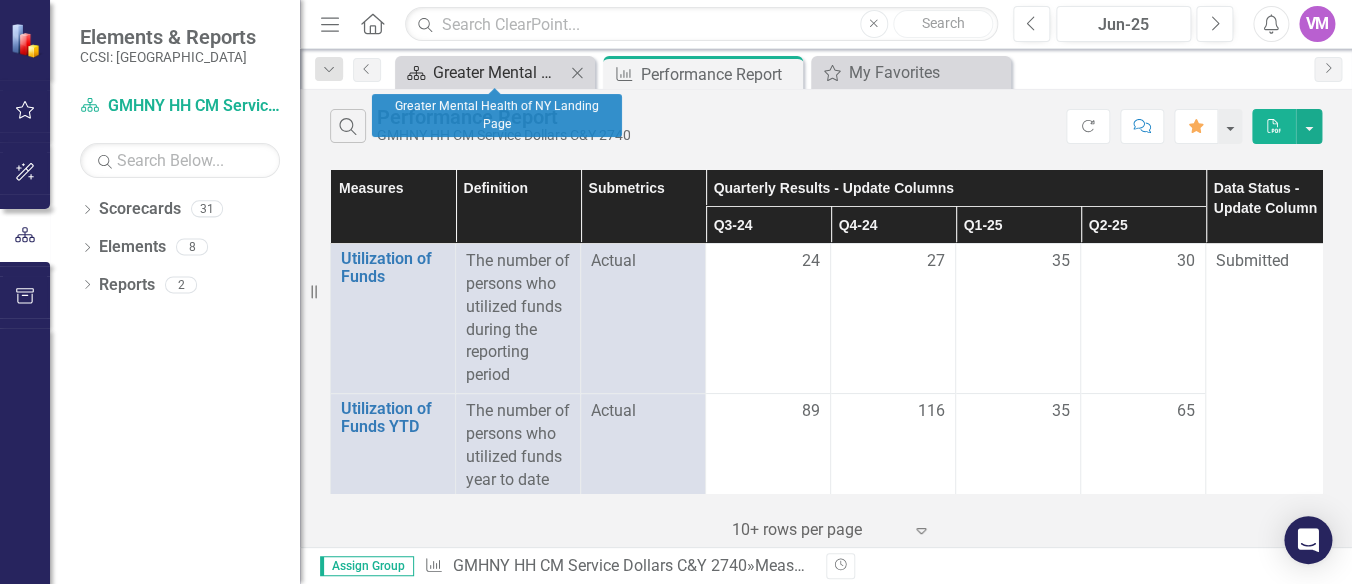 click on "Greater Mental Health of NY Landing Page" at bounding box center [499, 72] 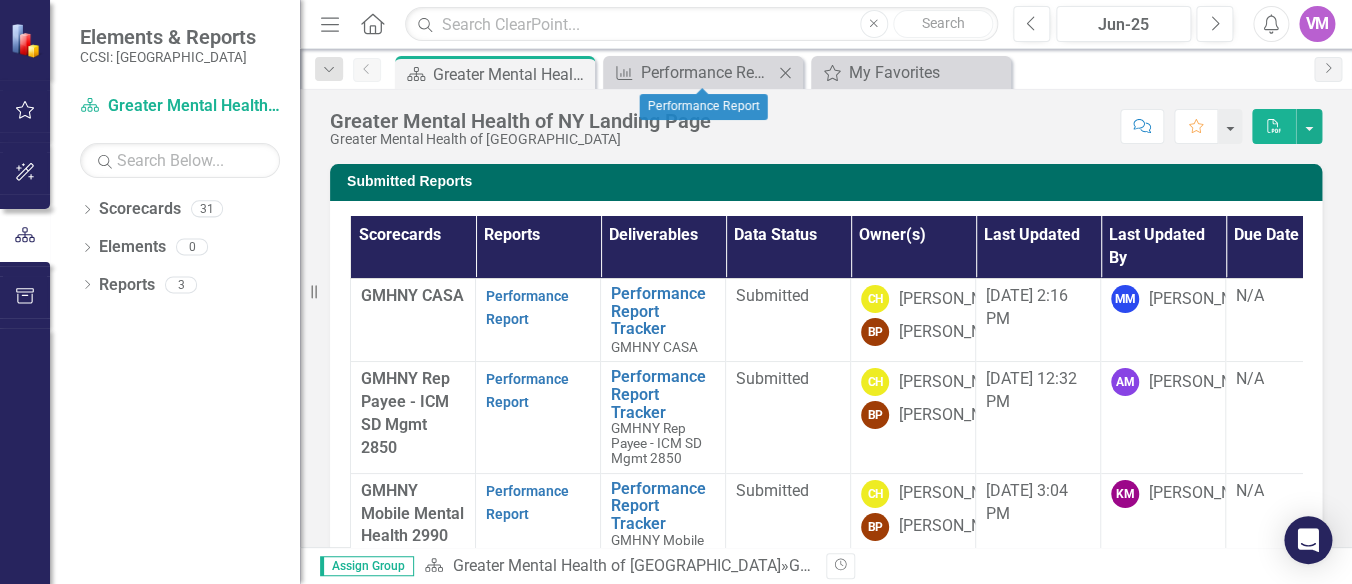 click 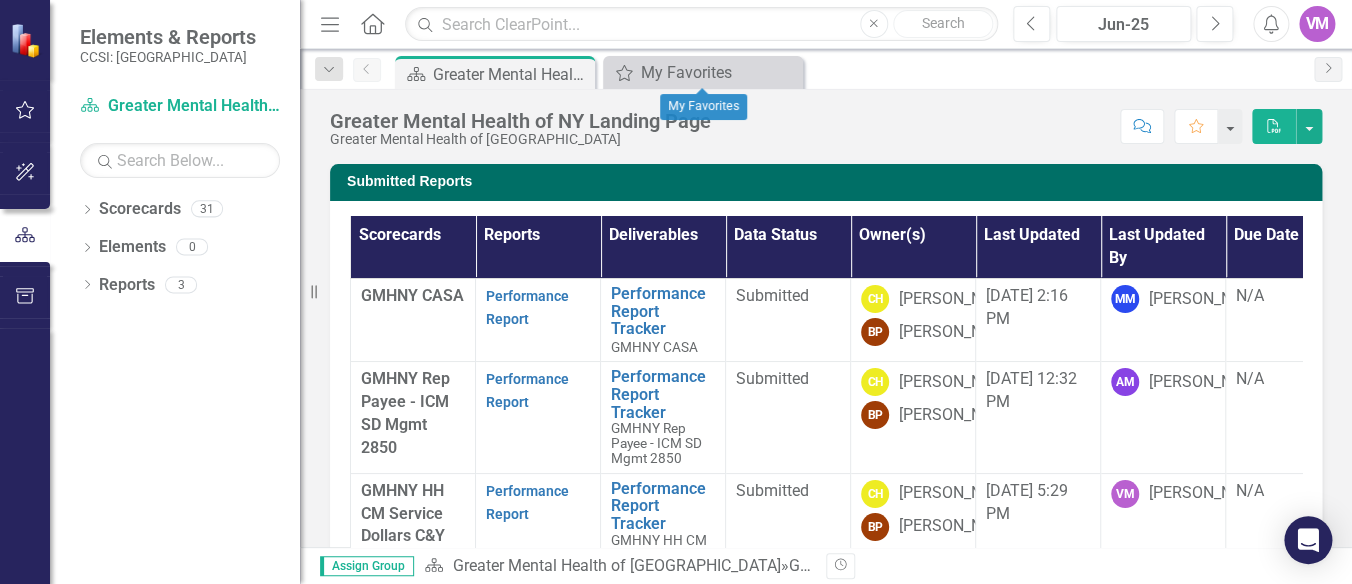 click 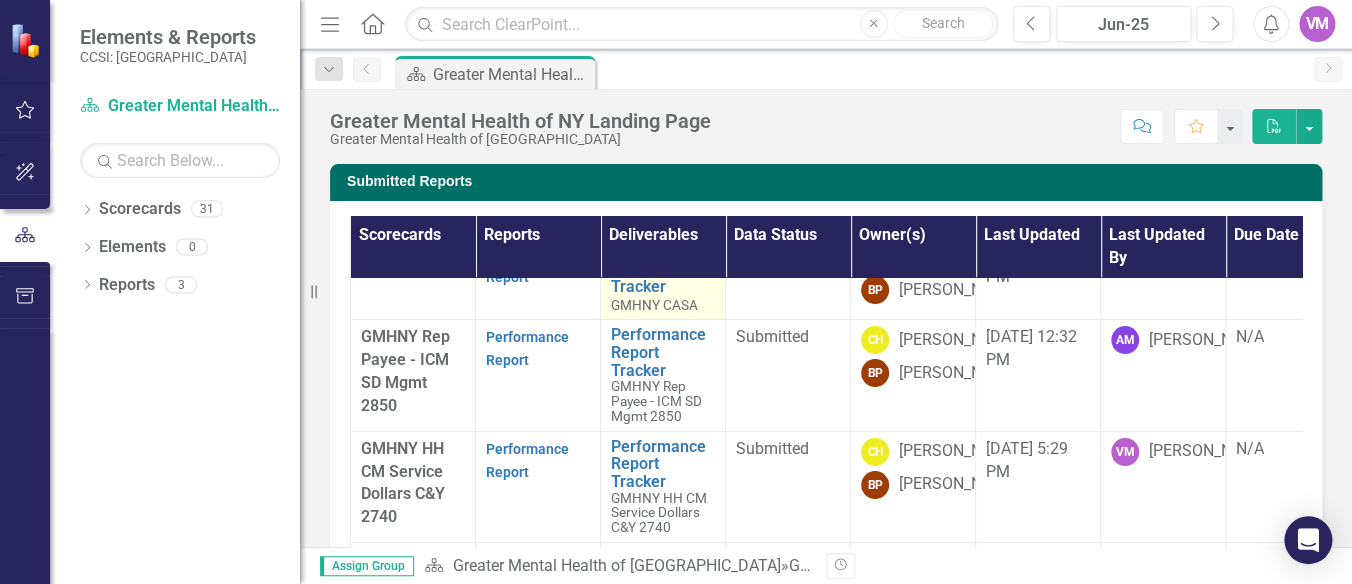 scroll, scrollTop: 81, scrollLeft: 0, axis: vertical 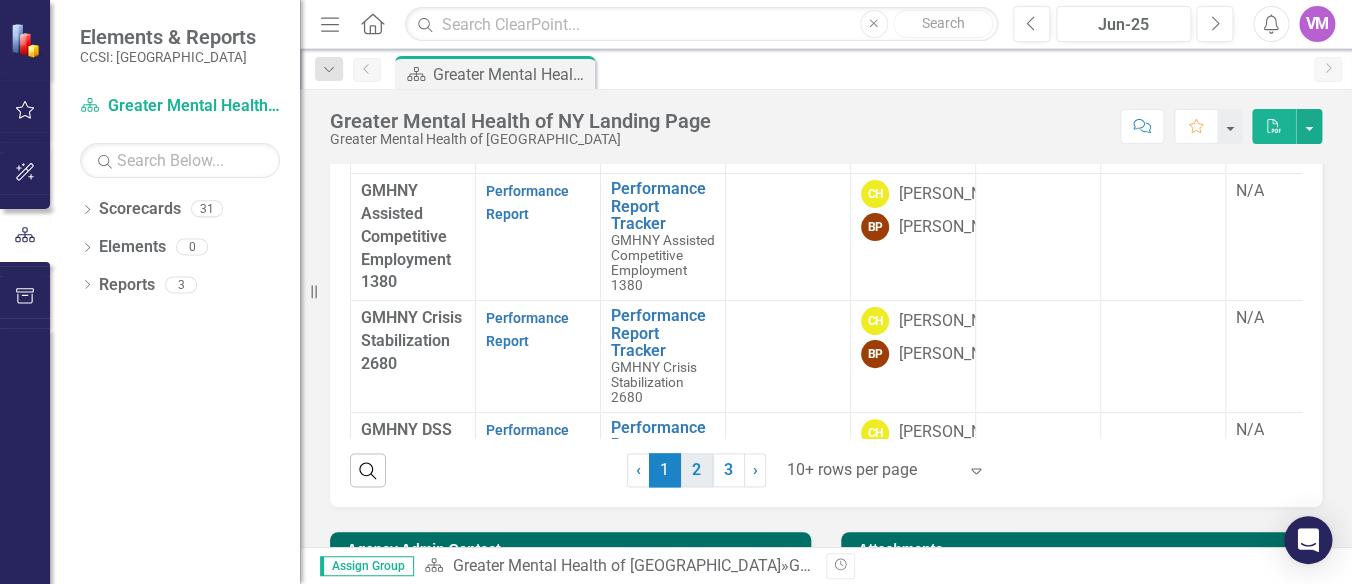 click on "2" at bounding box center (697, 470) 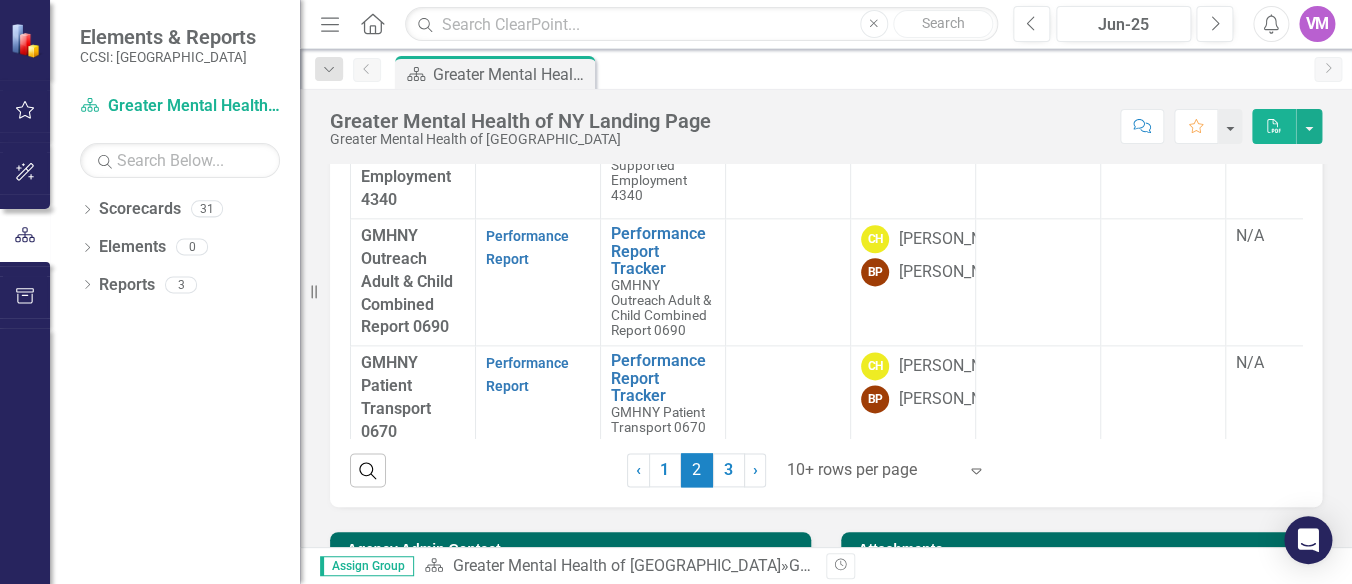 scroll, scrollTop: 890, scrollLeft: 0, axis: vertical 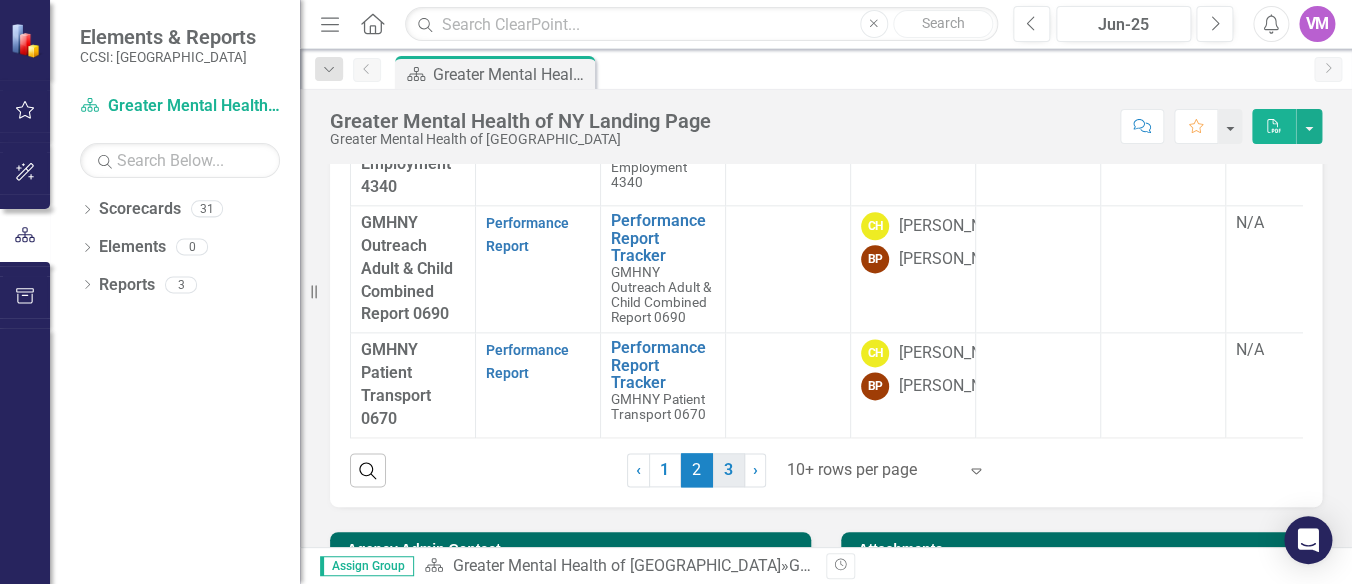 click on "3" at bounding box center (729, 470) 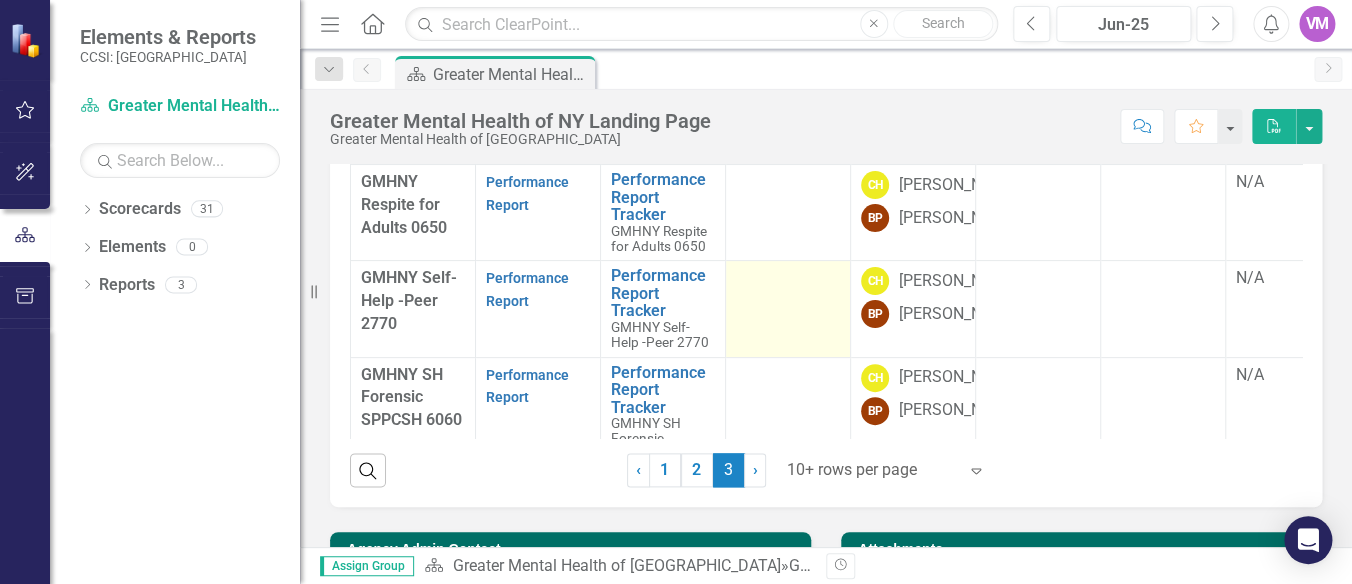 scroll, scrollTop: 0, scrollLeft: 0, axis: both 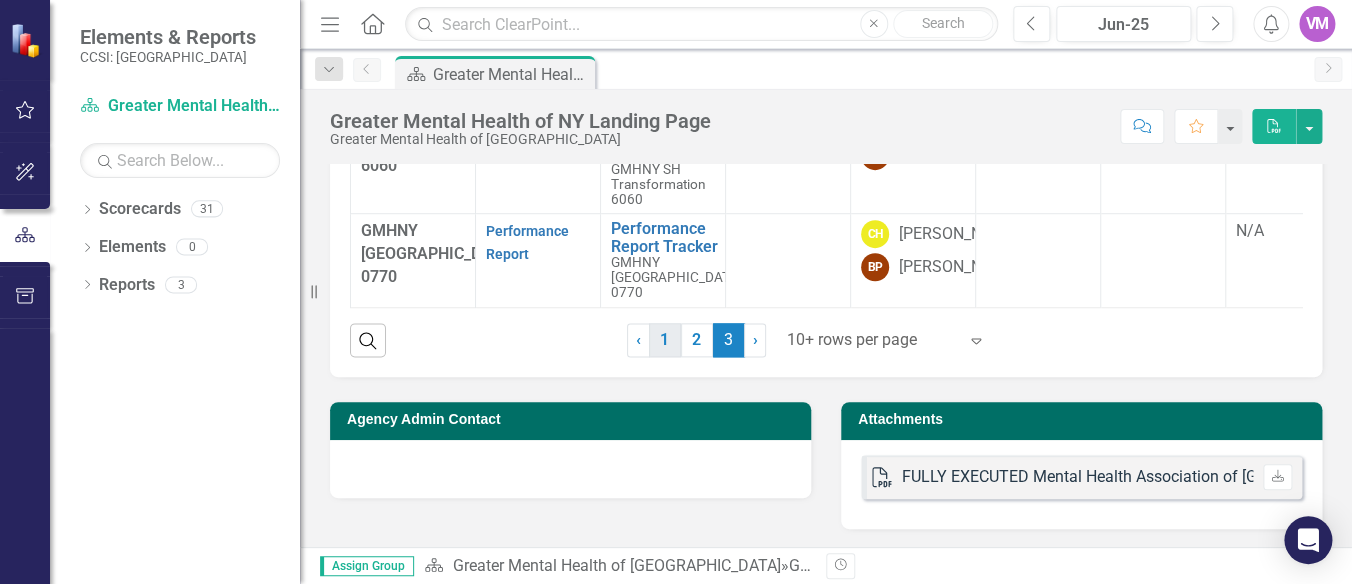 click on "1" at bounding box center (665, 340) 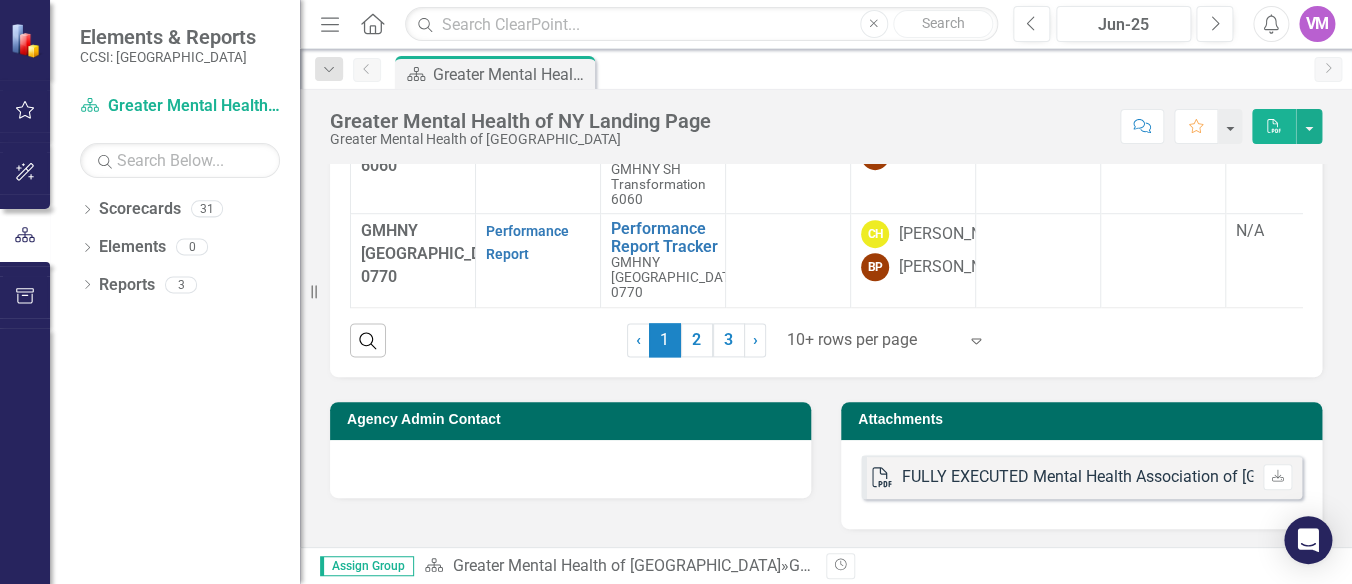 scroll, scrollTop: 0, scrollLeft: 0, axis: both 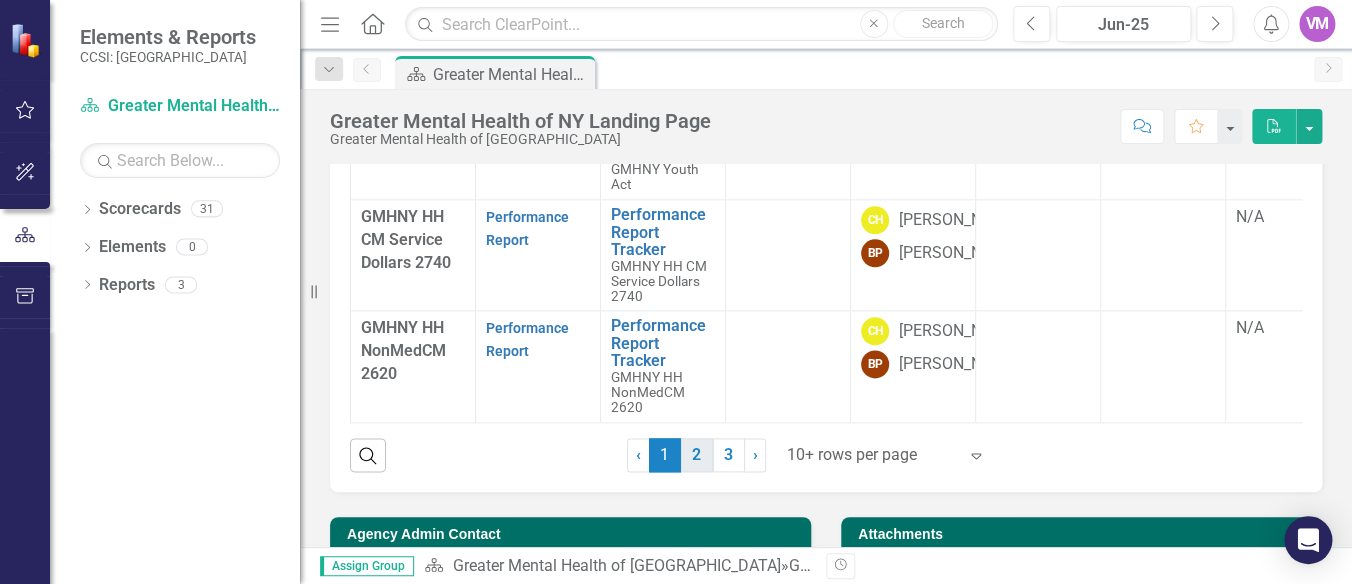 click on "2" at bounding box center [697, 455] 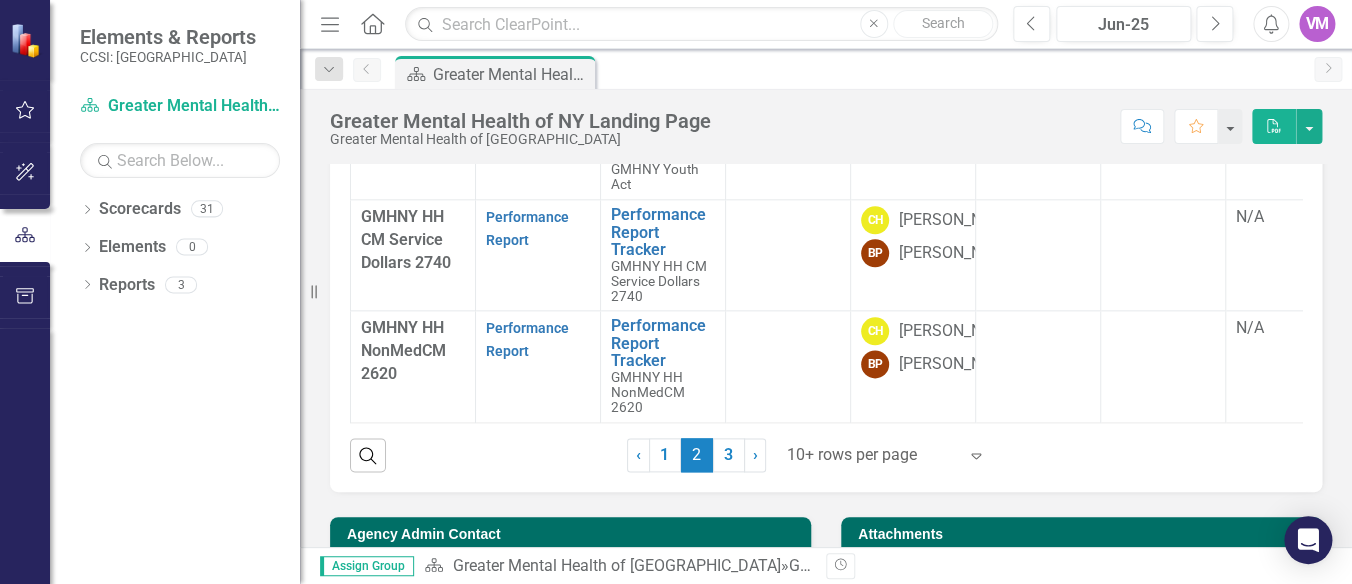 scroll, scrollTop: 0, scrollLeft: 0, axis: both 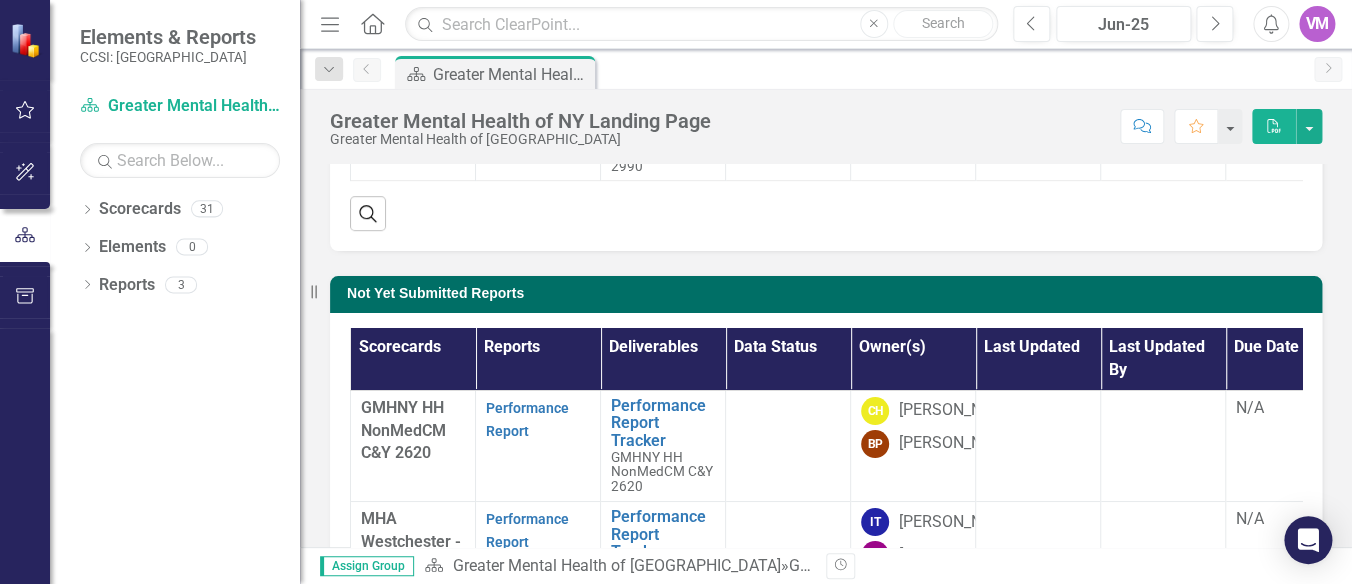 click on "GMHNY HH NonMedCM C&Y 2620" at bounding box center [403, 430] 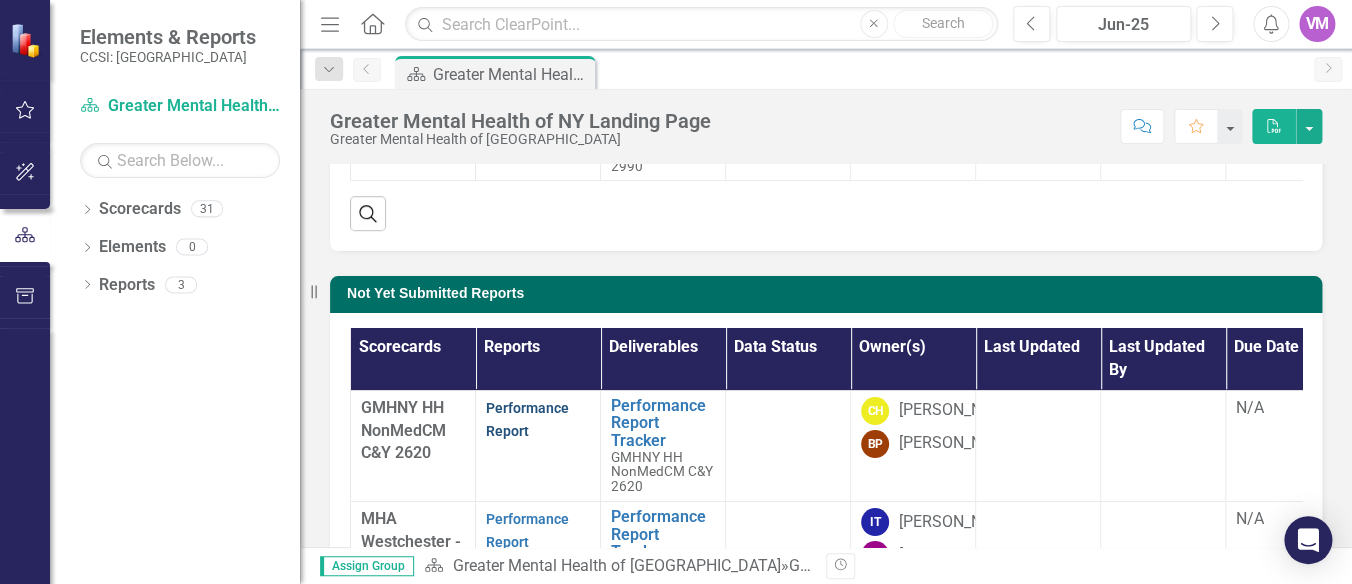 click on "Performance Report" at bounding box center (527, 419) 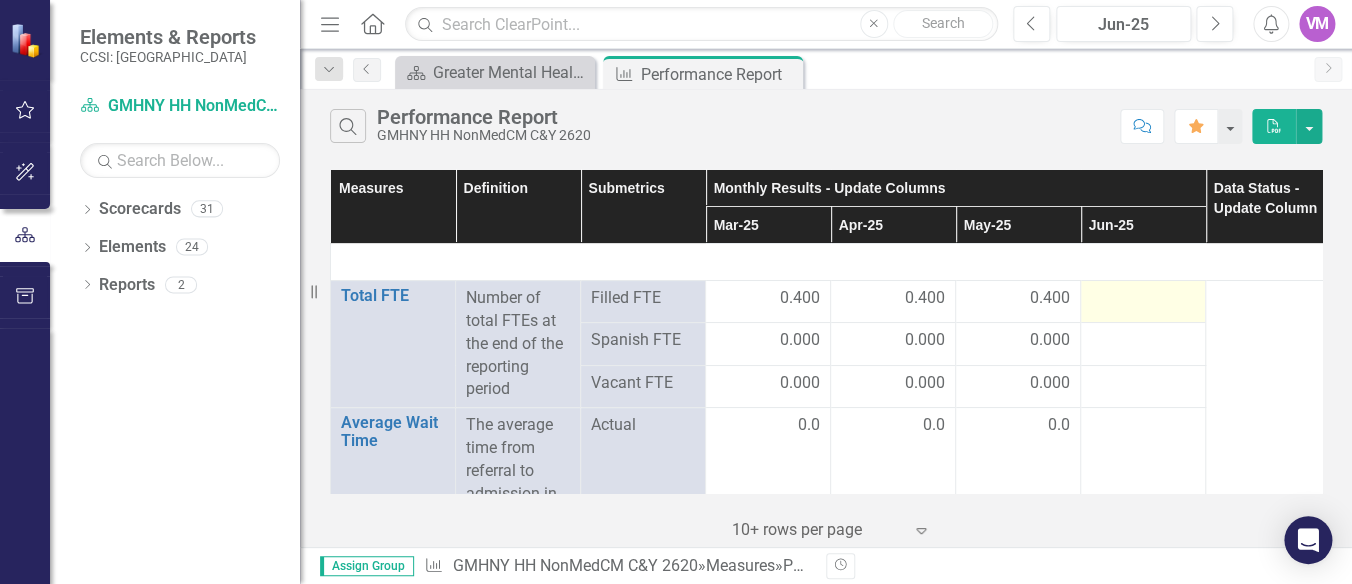 click at bounding box center (1143, 299) 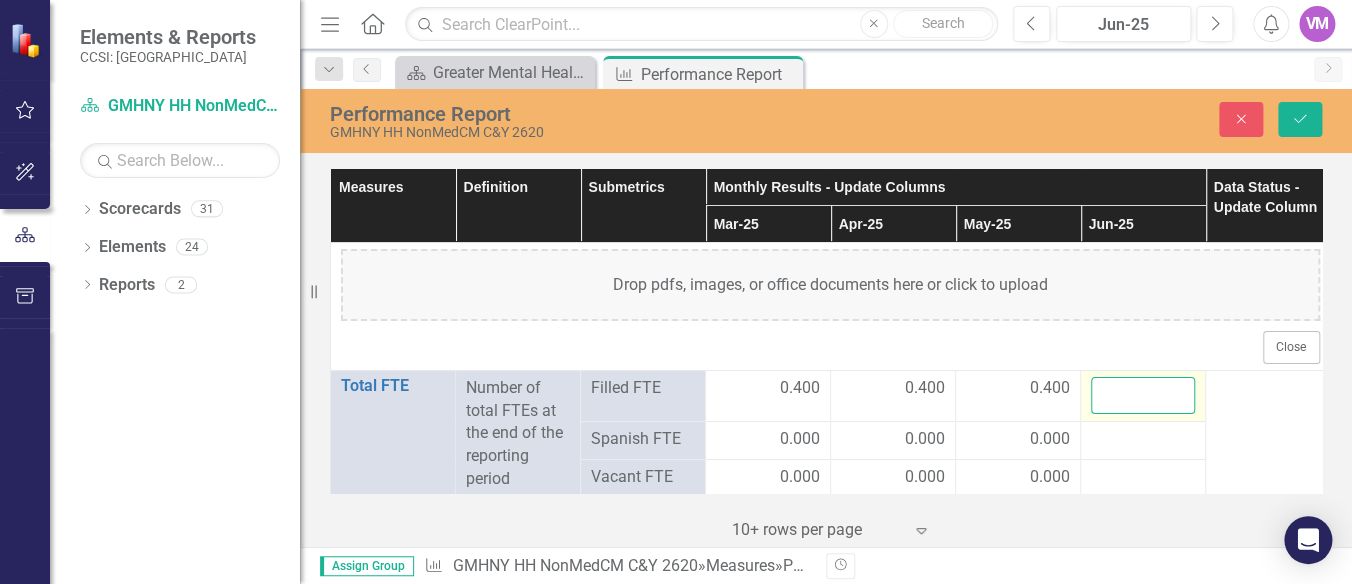 click at bounding box center (1143, 395) 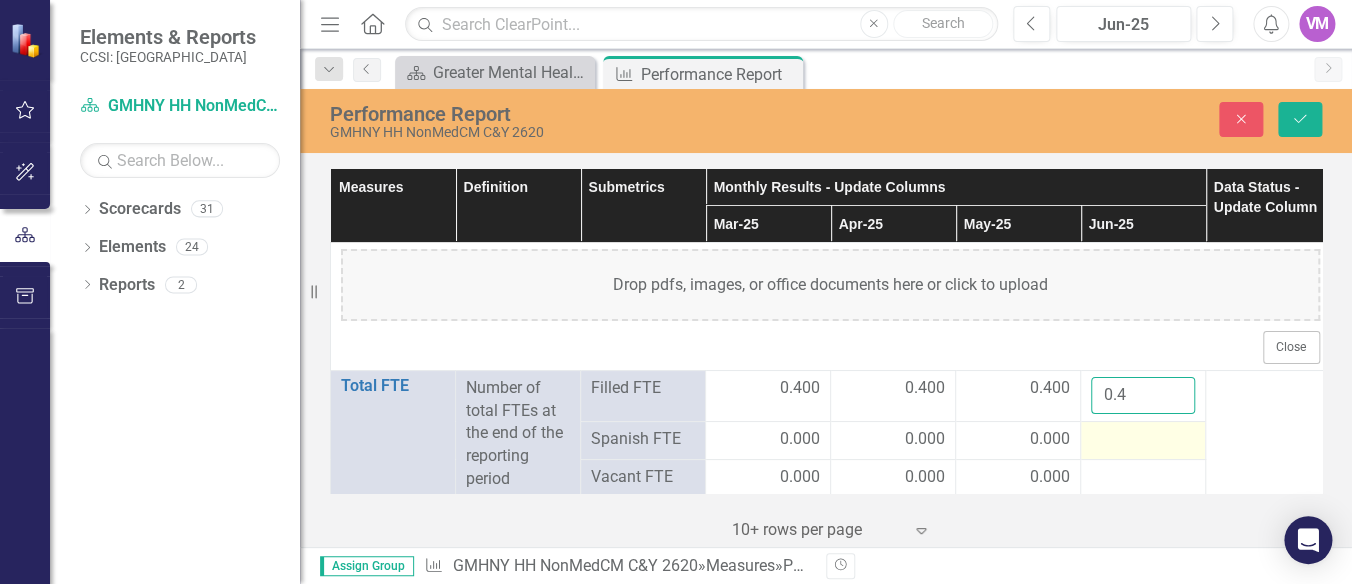type on "0.4" 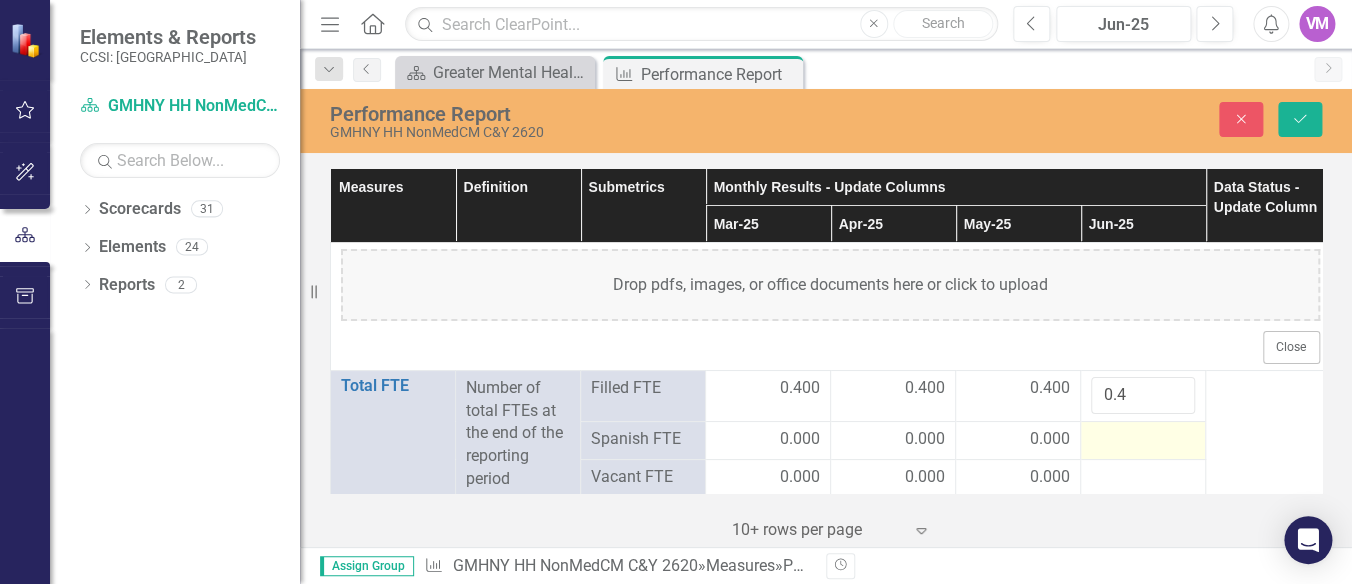 click at bounding box center (1143, 440) 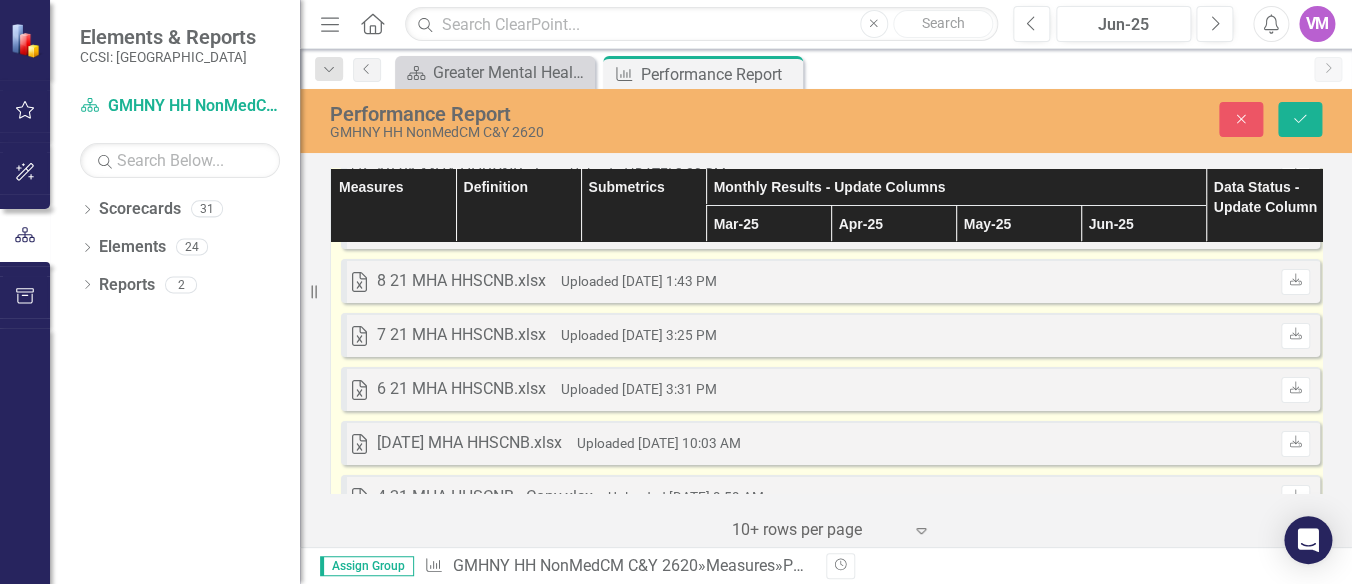 scroll, scrollTop: 2631, scrollLeft: 0, axis: vertical 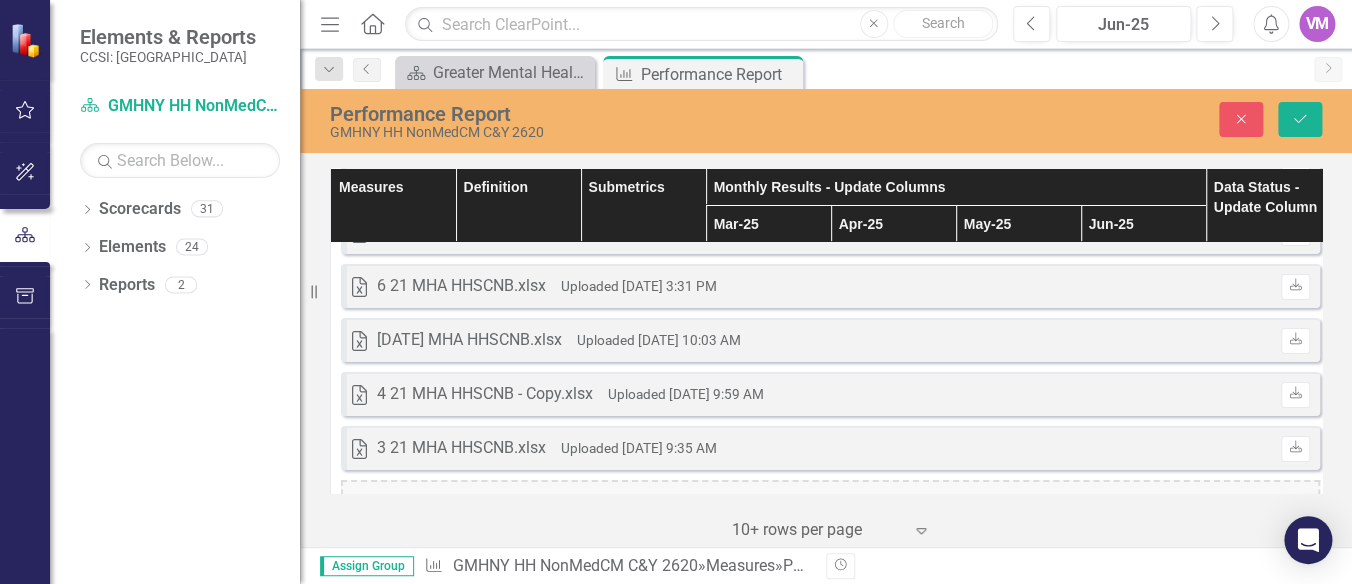 click on "‹ Previous 1 (current) › Next 10+ rows per page Expand" at bounding box center [826, 522] 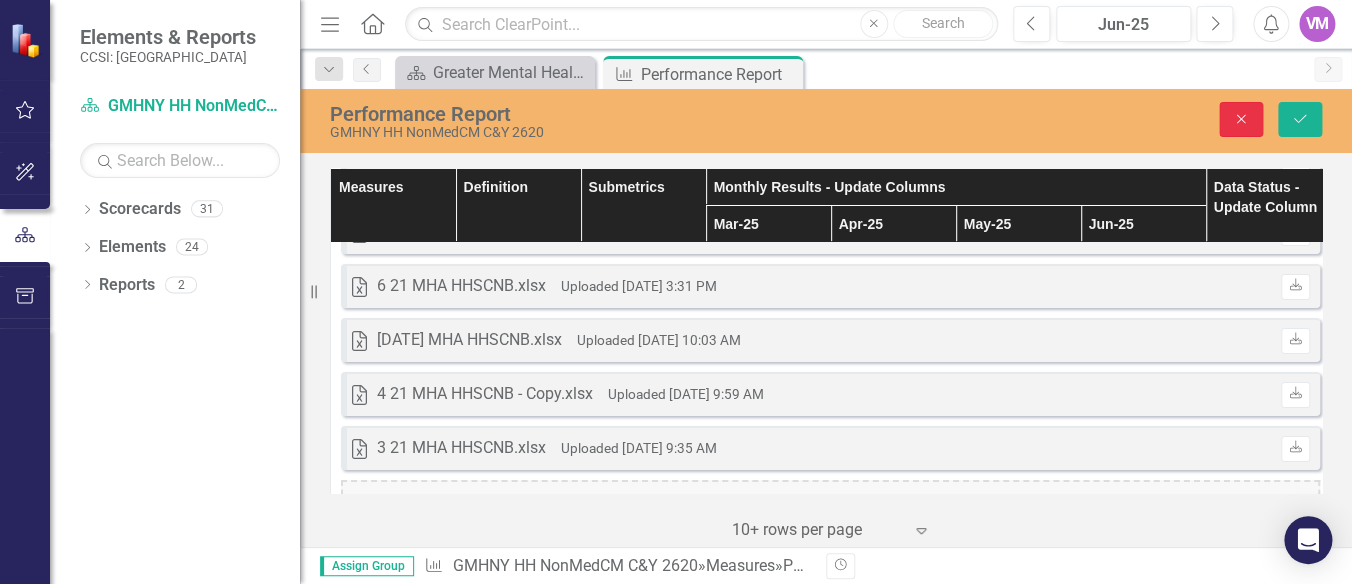 click on "Close" 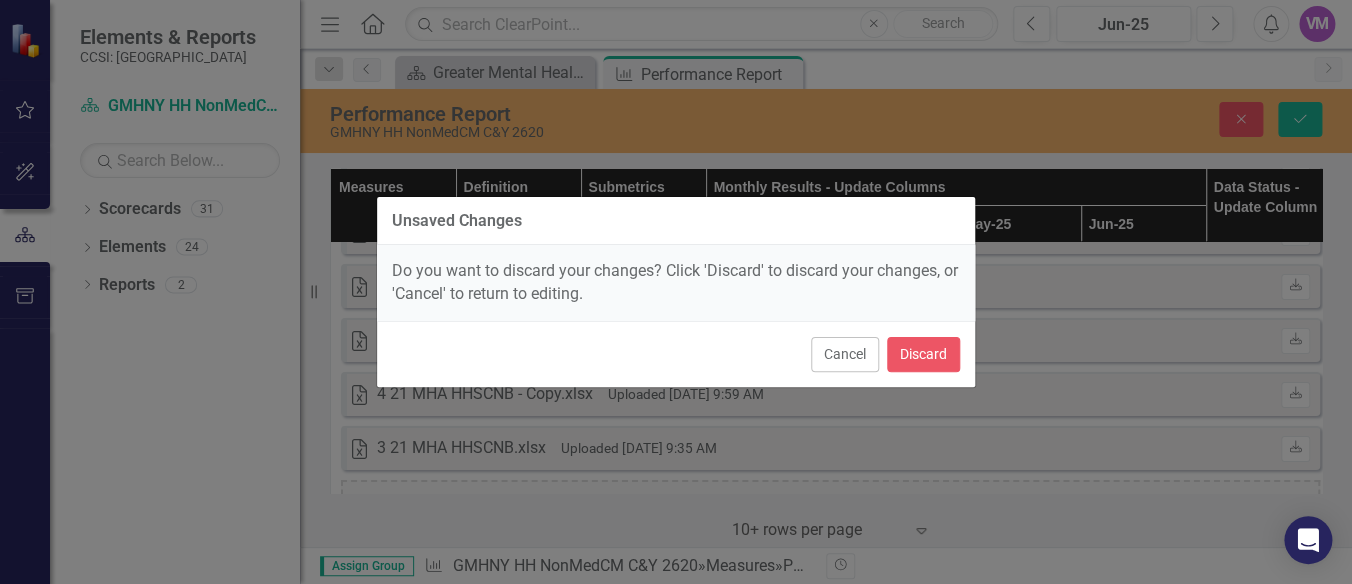 scroll, scrollTop: 2631, scrollLeft: 0, axis: vertical 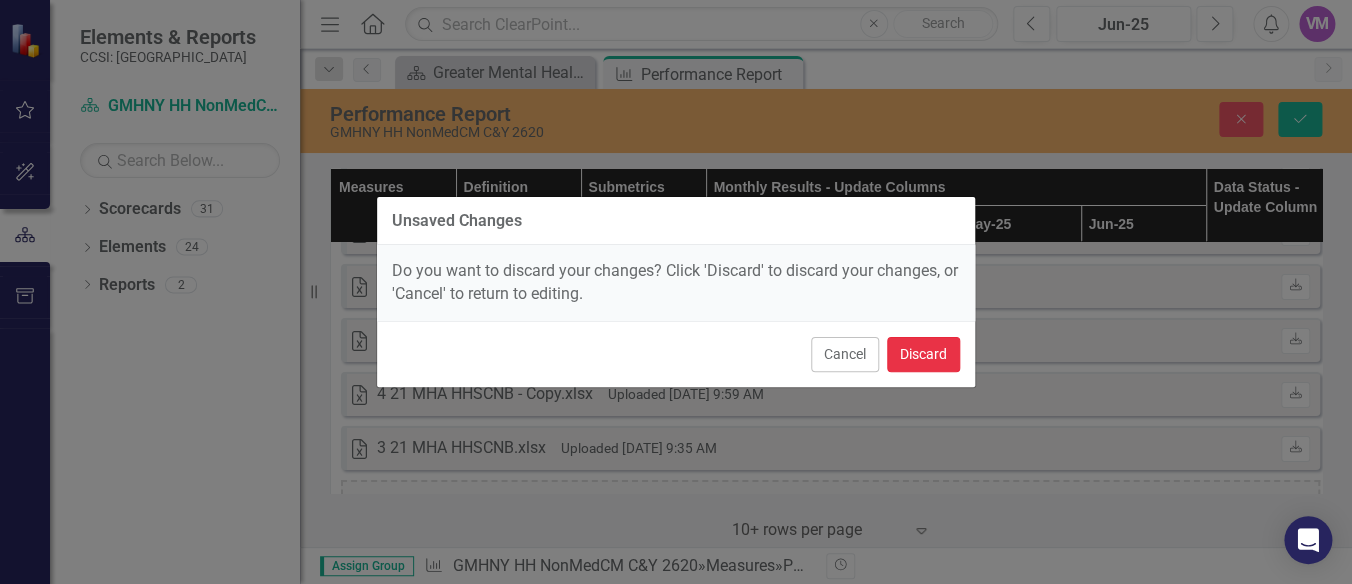 click on "Discard" at bounding box center [923, 354] 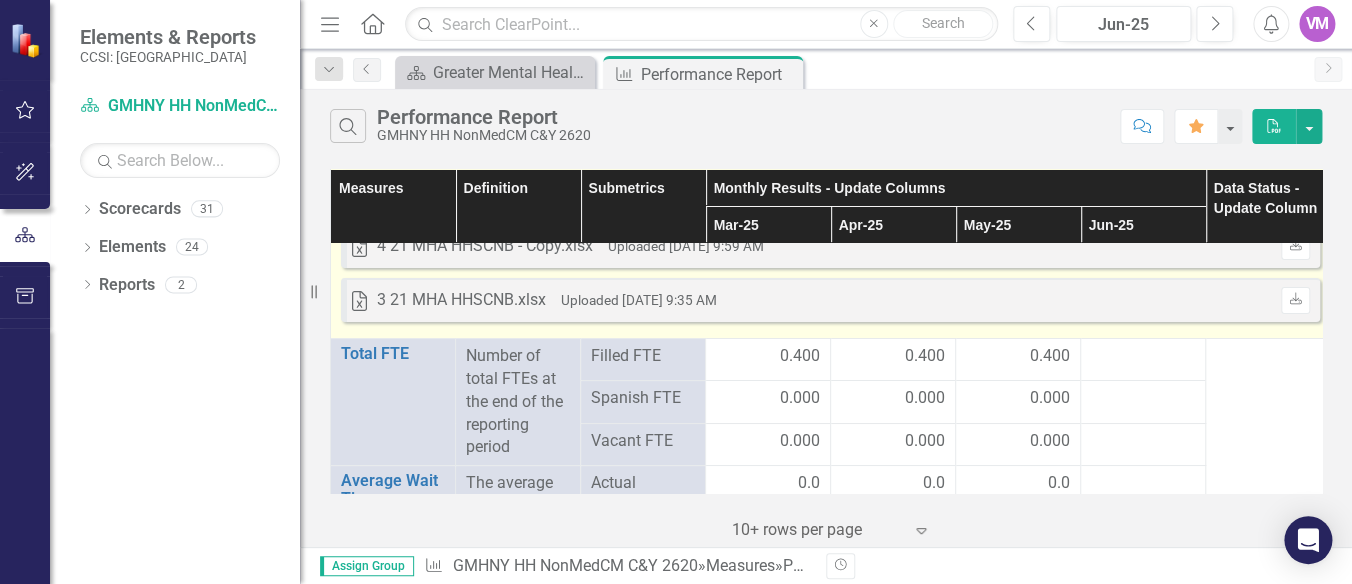 scroll, scrollTop: 2746, scrollLeft: 0, axis: vertical 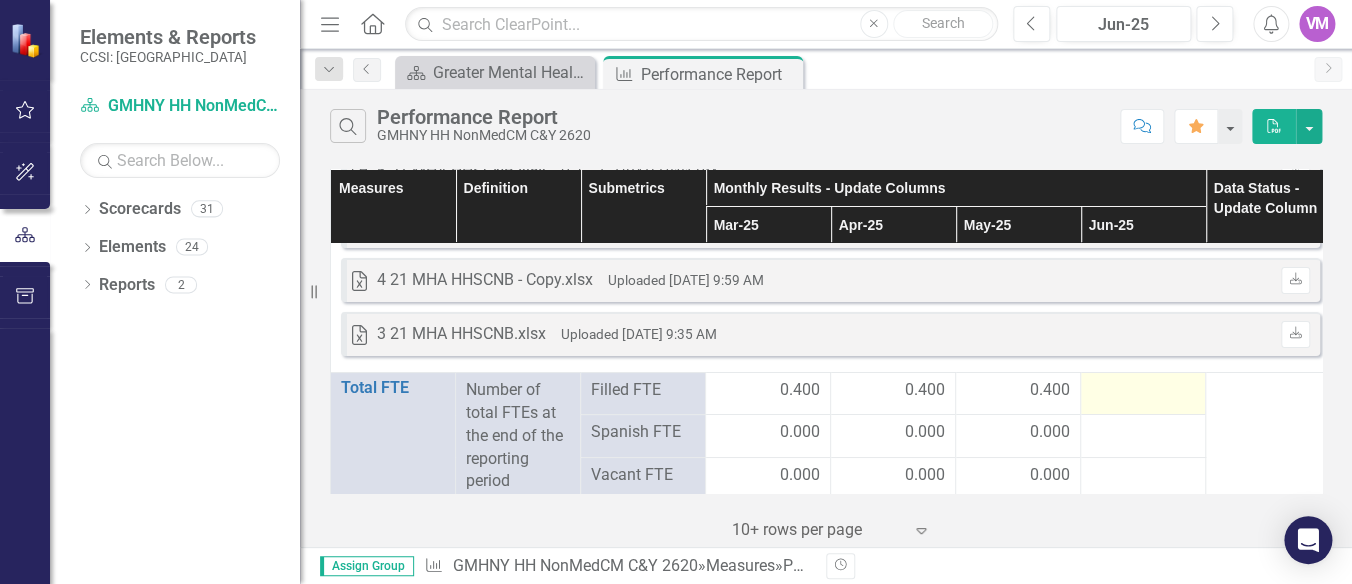 click at bounding box center [1143, 391] 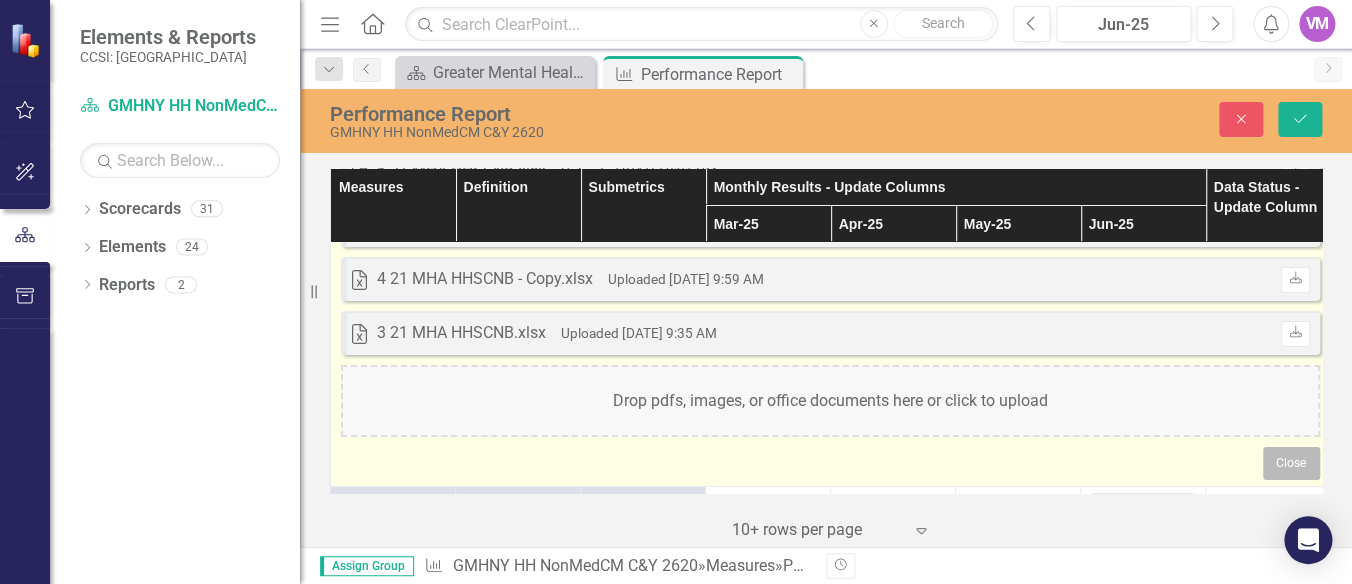 click on "Close" at bounding box center [1291, 463] 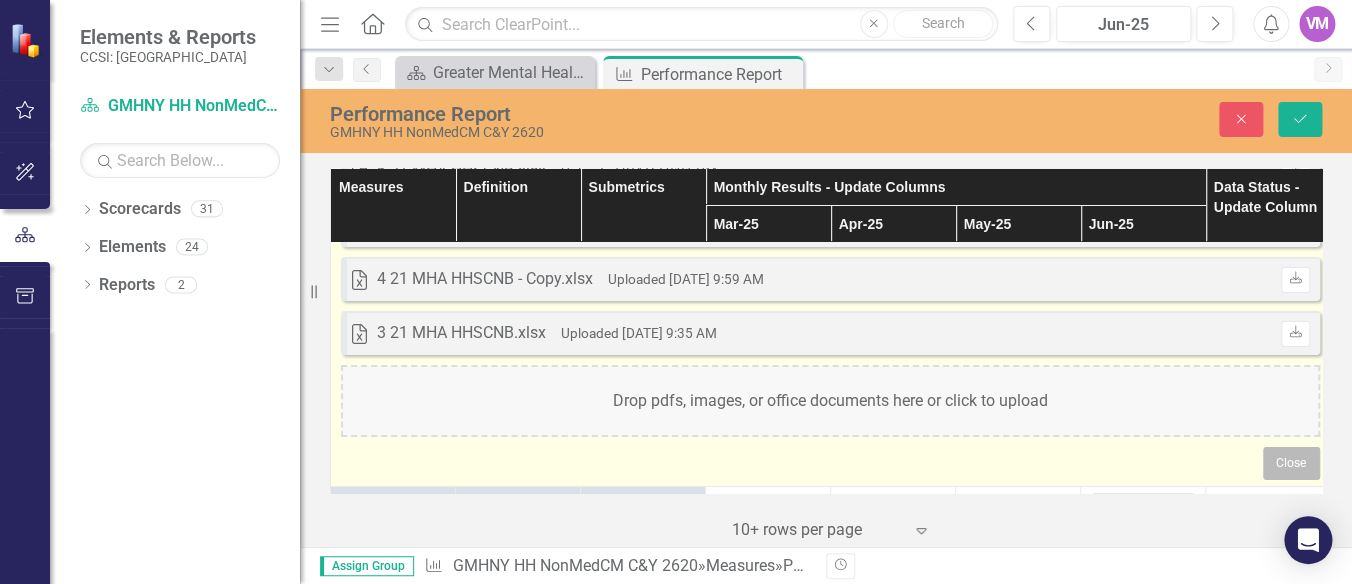 click on "Close" at bounding box center (1291, 463) 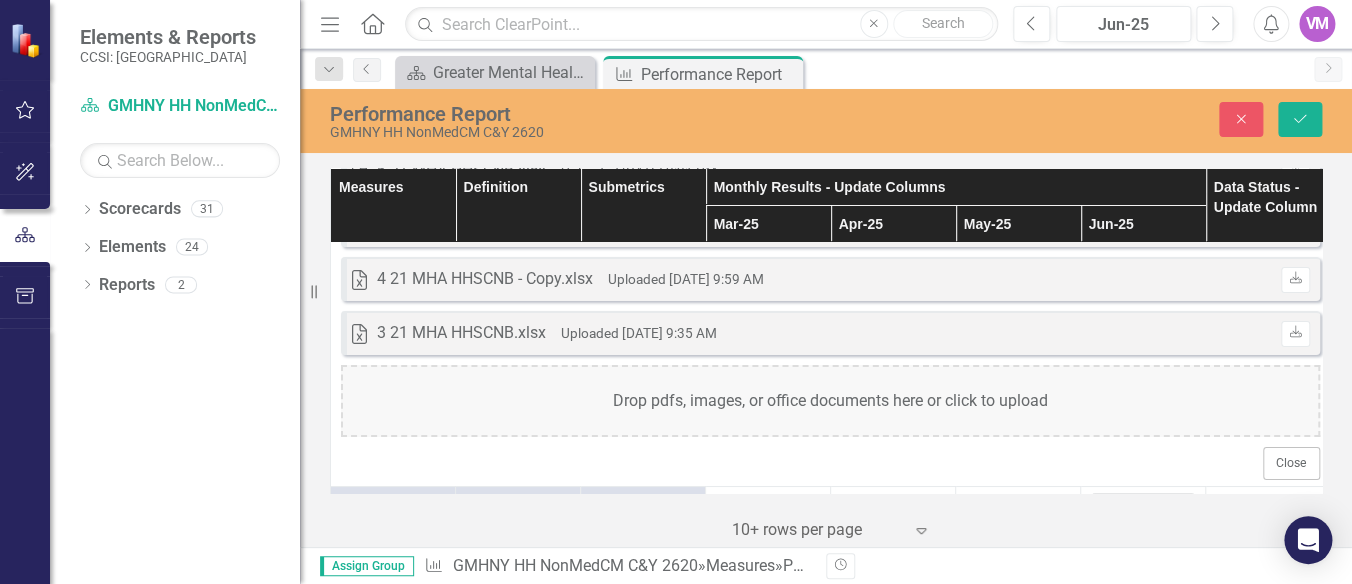 click on "Measures Definition Submetrics Monthly Results - Update Columns Data Status - Update Column Mar-25 Apr-25 May-25 Jun-25 Excel 5-25 GMH HHSCNB.xlsx Uploaded   [DATE] 12:46 PM Trash Edit Download Excel 4-25 GMH HHSCNB.xlsx Uploaded   [DATE] 1:06 PM Trash Edit Download Excel 3-25 GMH HHSCNB.xlsx Uploaded   [DATE] 2:38 PM Trash Edit Download Excel 2-25 GMH HHSCNB.xlsx Uploaded   [DATE] 3:44 PM Trash Edit Download Excel 1-25 GMH HHSCNB.xlsx Uploaded   [DATE] 5:23 PM Trash Edit Download Excel 12-24 GMH HHSCNB.xlsx Uploaded   [DATE] 4:50 PM Trash Edit Download Excel 11-24 GMH HHSCNB.xlsx Uploaded   [DATE] 12:19 PM Trash Edit Download Excel 10-24 GMH HHSCNB.xlsx Uploaded   [DATE] 10:47 AM Trash Edit Download Excel 9-24 GMH HHSCNB.xlsx Uploaded   [DATE] 3:09 PM Download Excel 8-24 MHA HHSCNB.xlsx Uploaded   [DATE] 5:39 PM Download Excel 1-24 MHA HHSCNB Revised.xlsx Uploaded   [DATE] 1:43 PM Download Excel 7-24 MHA HHSCNB.xlsx Uploaded   Download Excel" at bounding box center [826, 355] 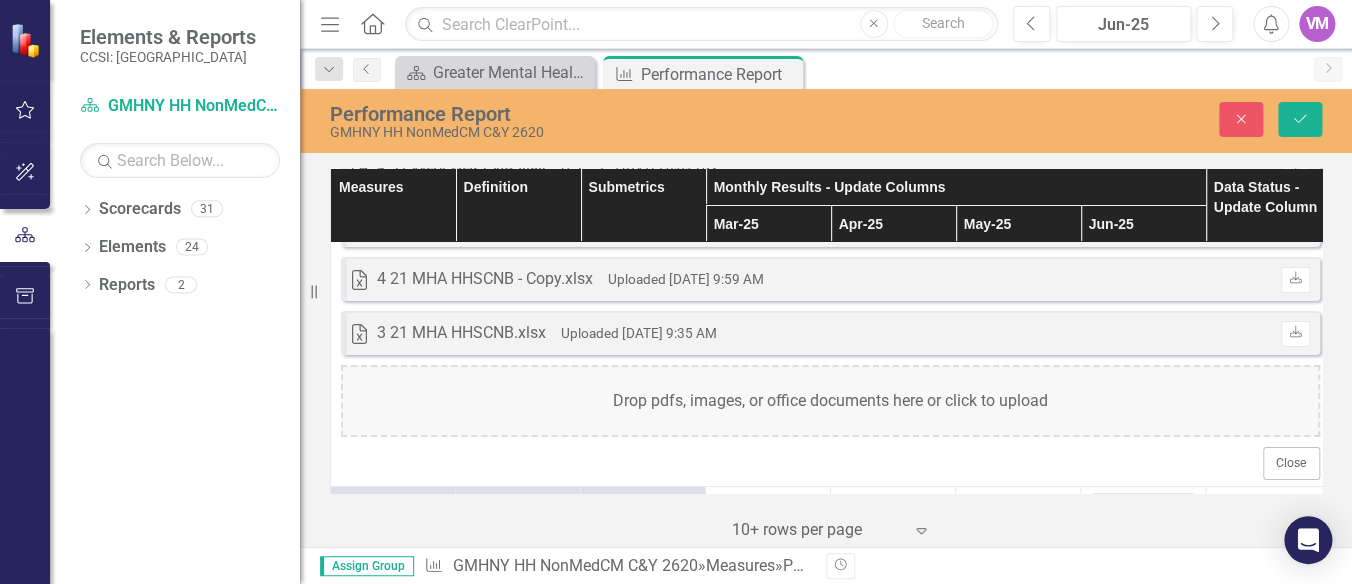 click on "‹ Previous 1 (current) › Next 10+ rows per page Expand" at bounding box center (826, 530) 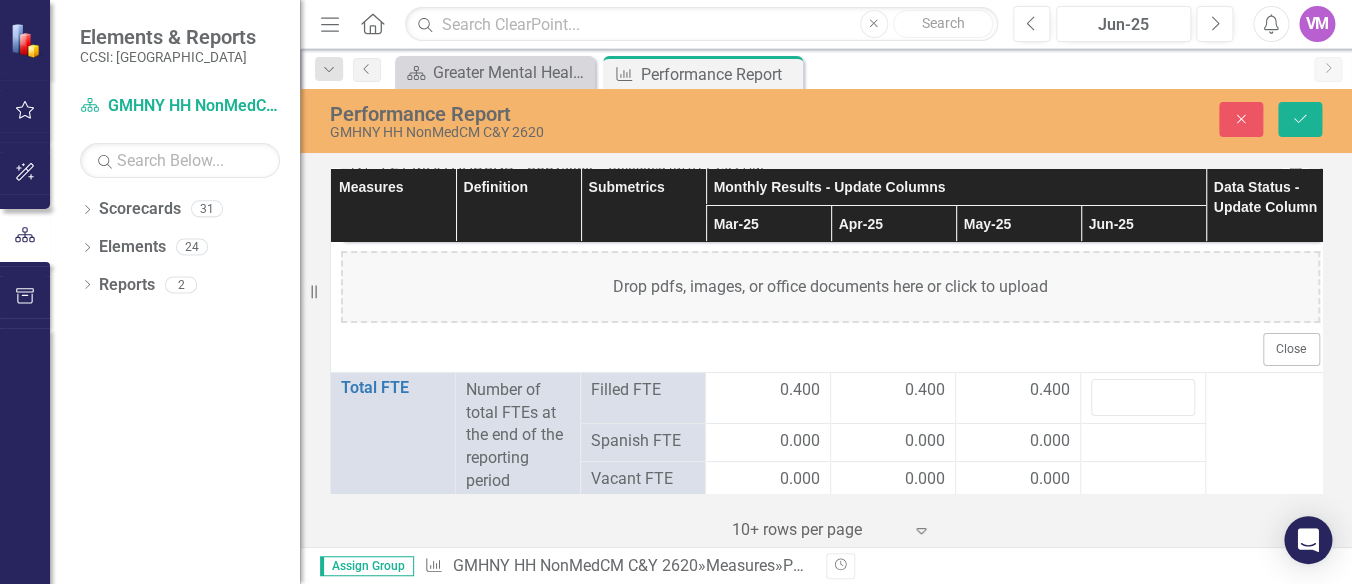 scroll, scrollTop: 2974, scrollLeft: 0, axis: vertical 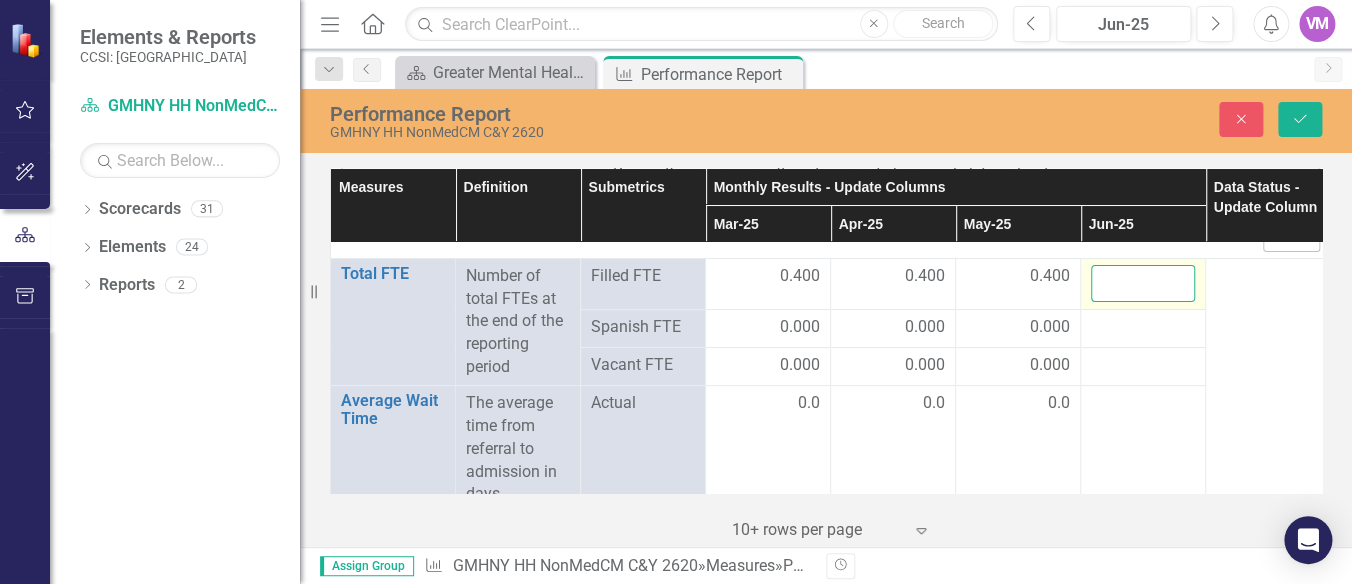 click at bounding box center [1143, 283] 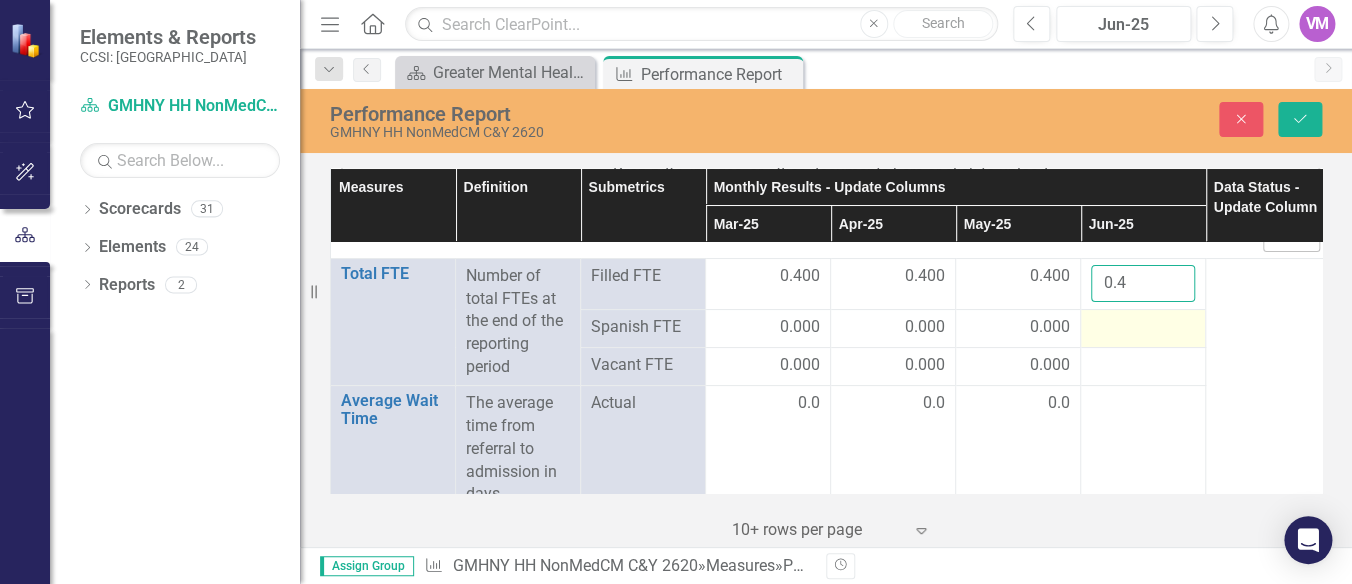 type on "0.4" 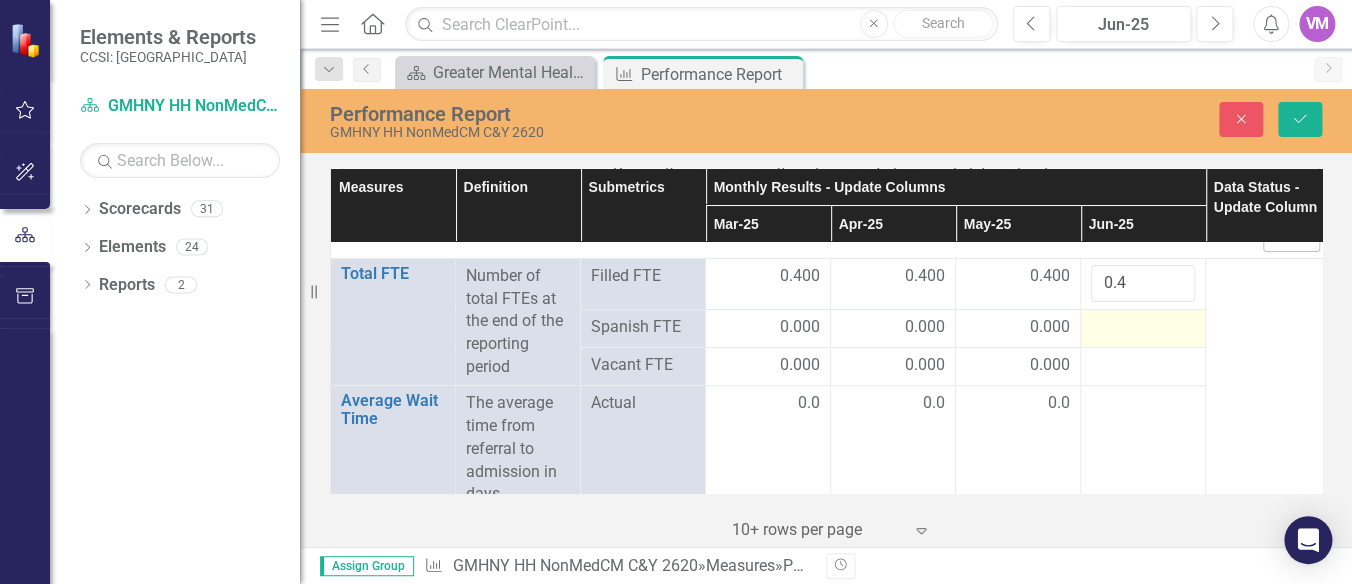 click at bounding box center (1143, 328) 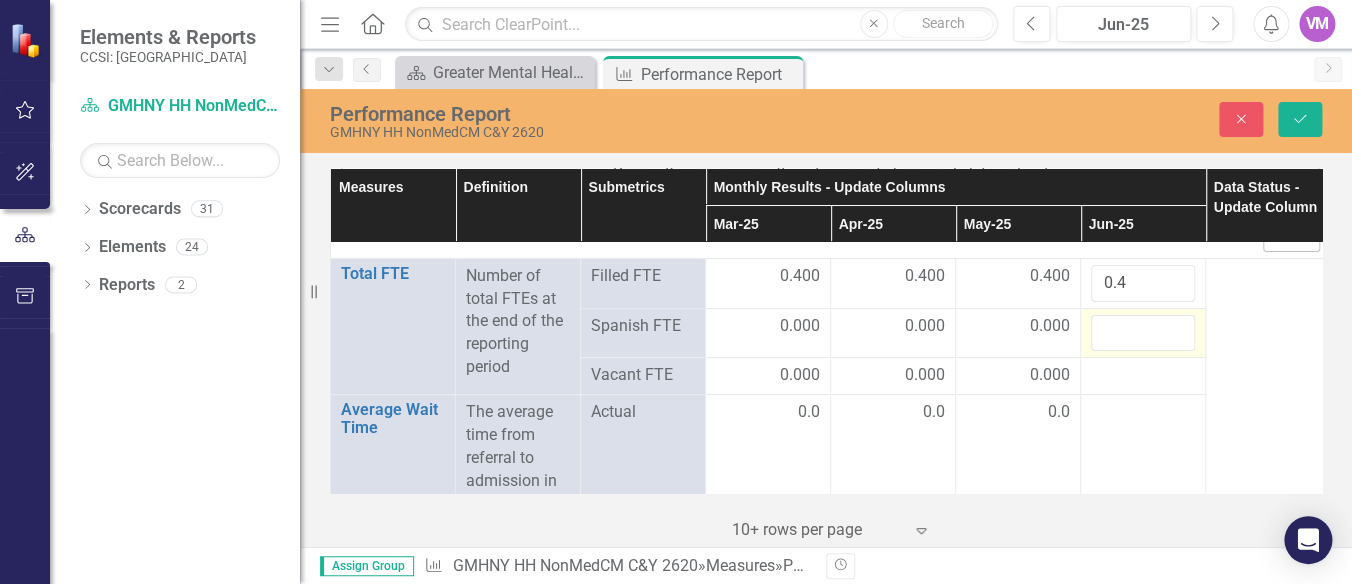 click at bounding box center [1143, 333] 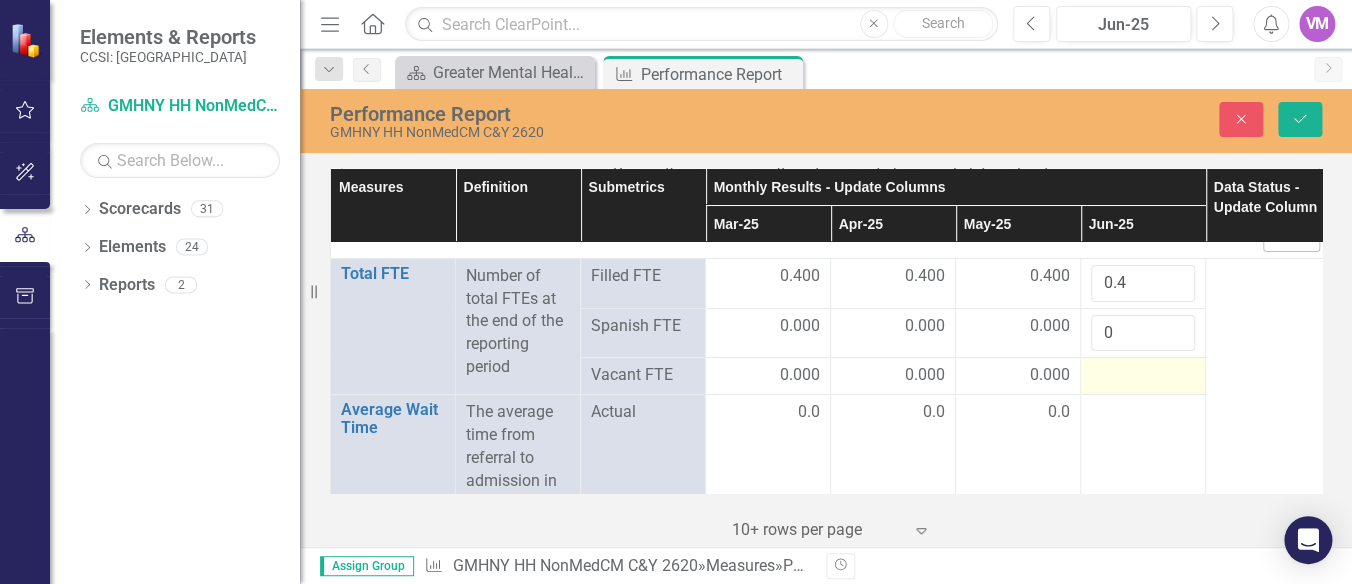 type on "0" 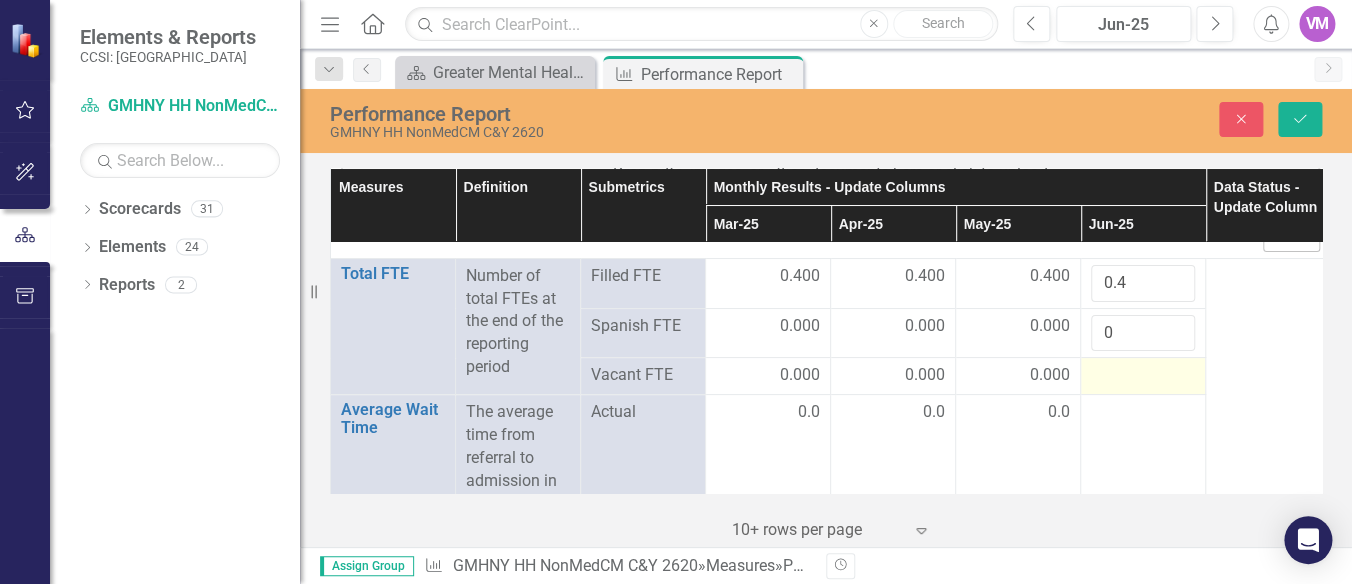 click at bounding box center (1143, 376) 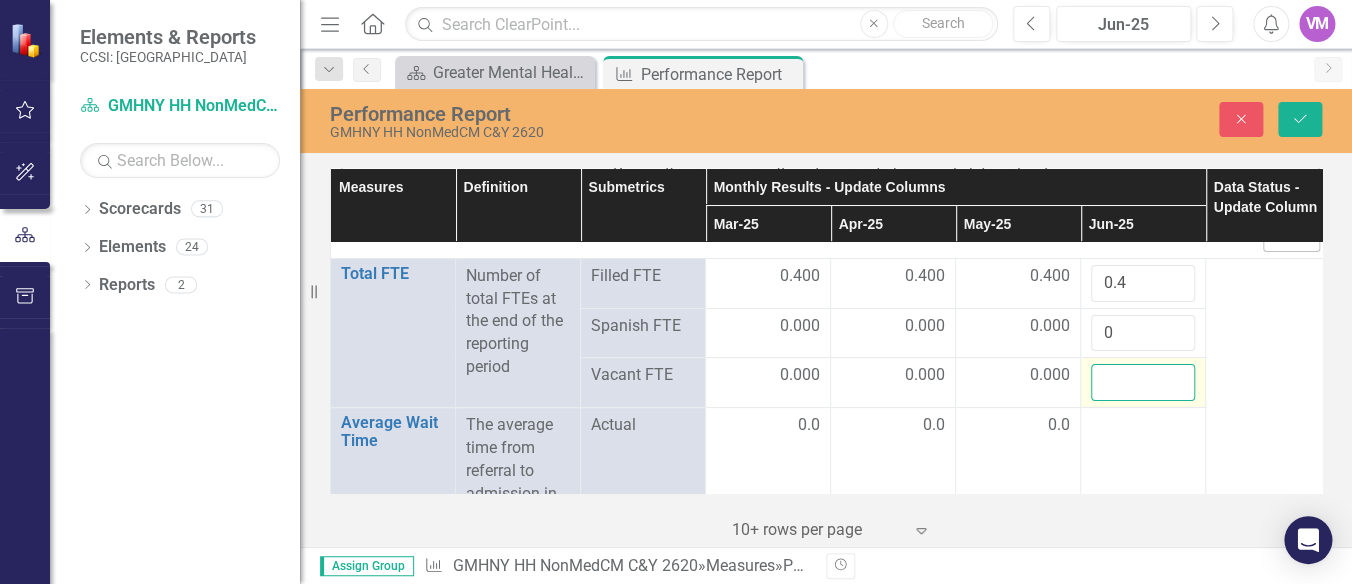click at bounding box center [1143, 382] 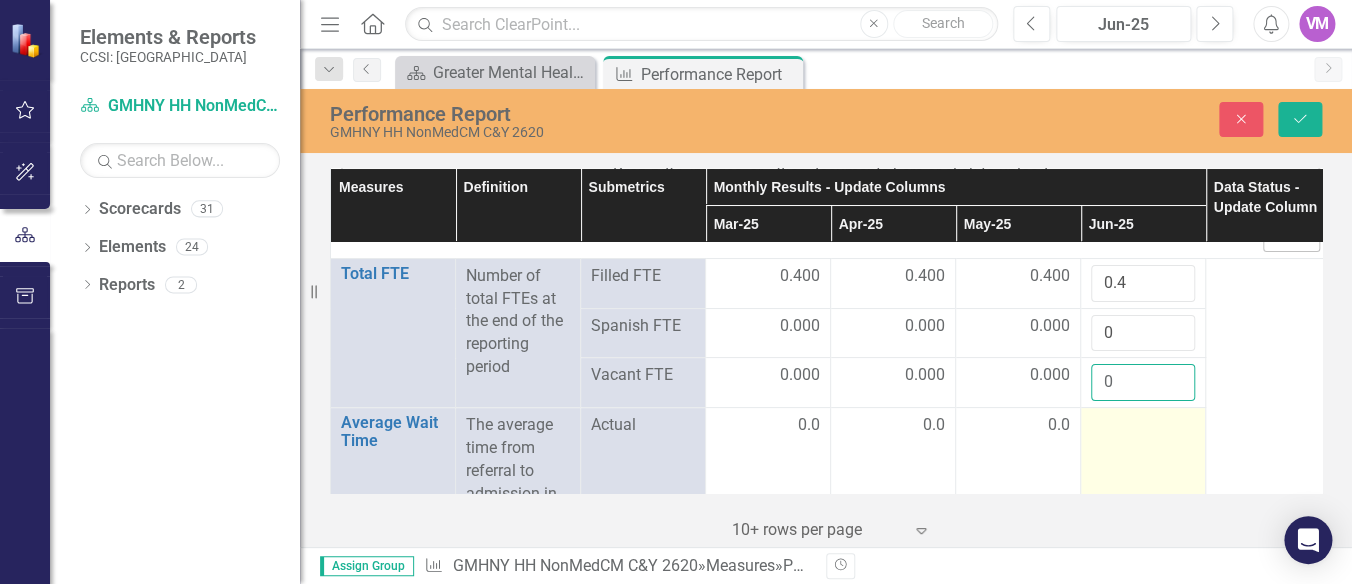 type on "0" 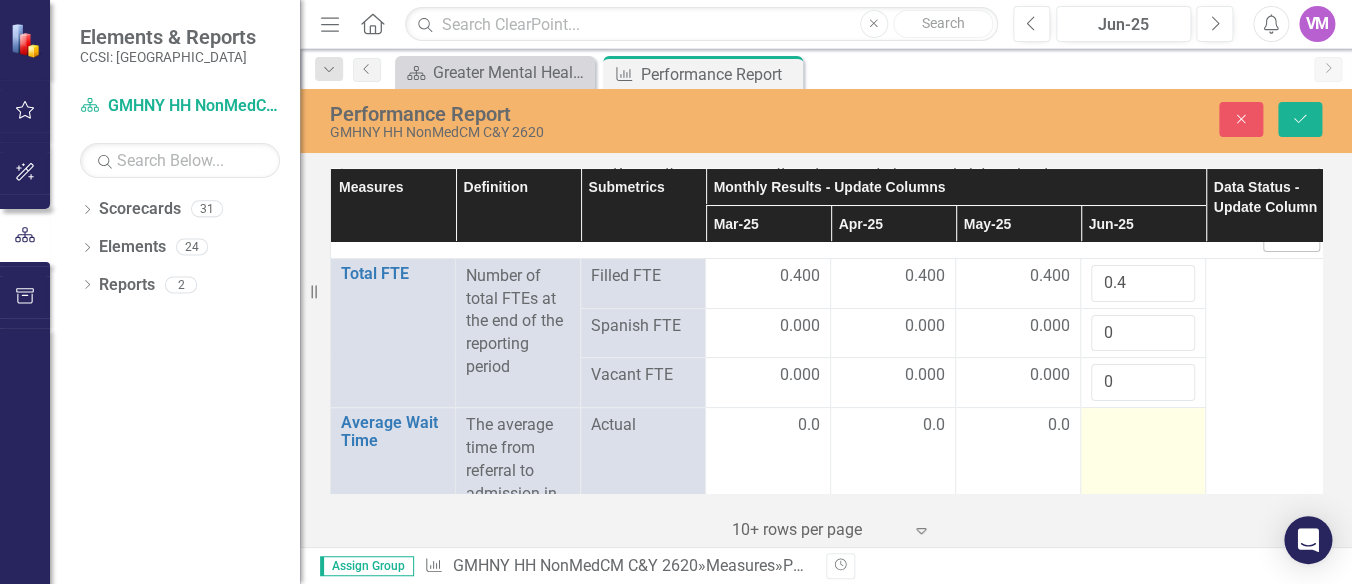 click at bounding box center [1143, 426] 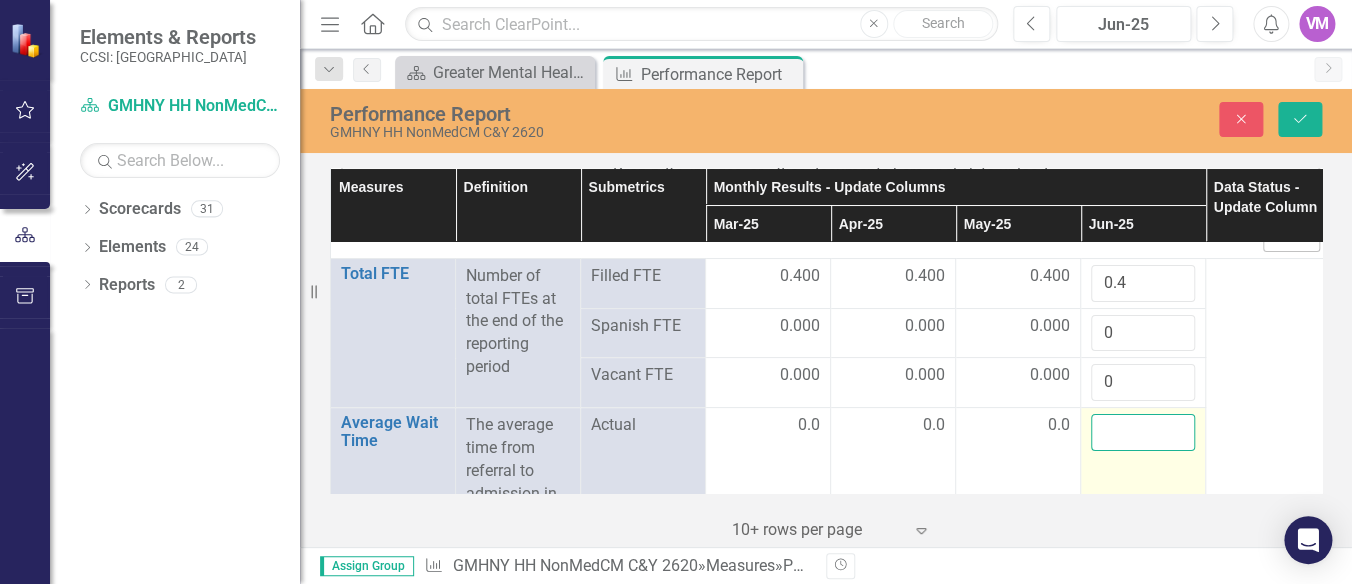 click at bounding box center [1143, 432] 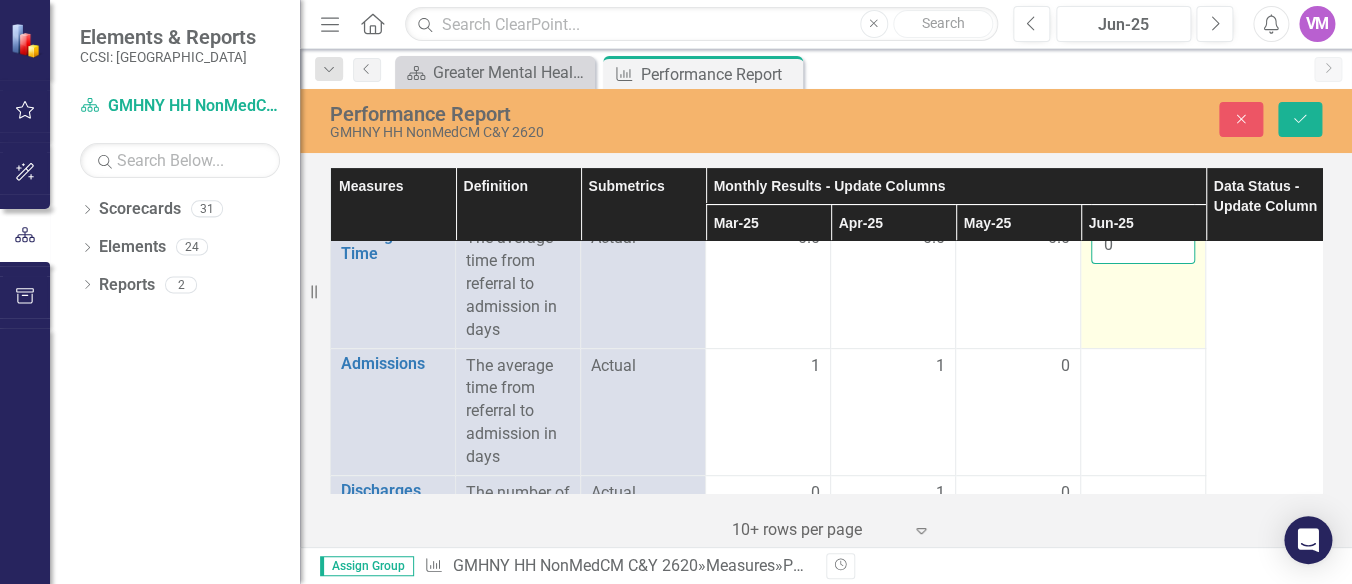 scroll, scrollTop: 3203, scrollLeft: 0, axis: vertical 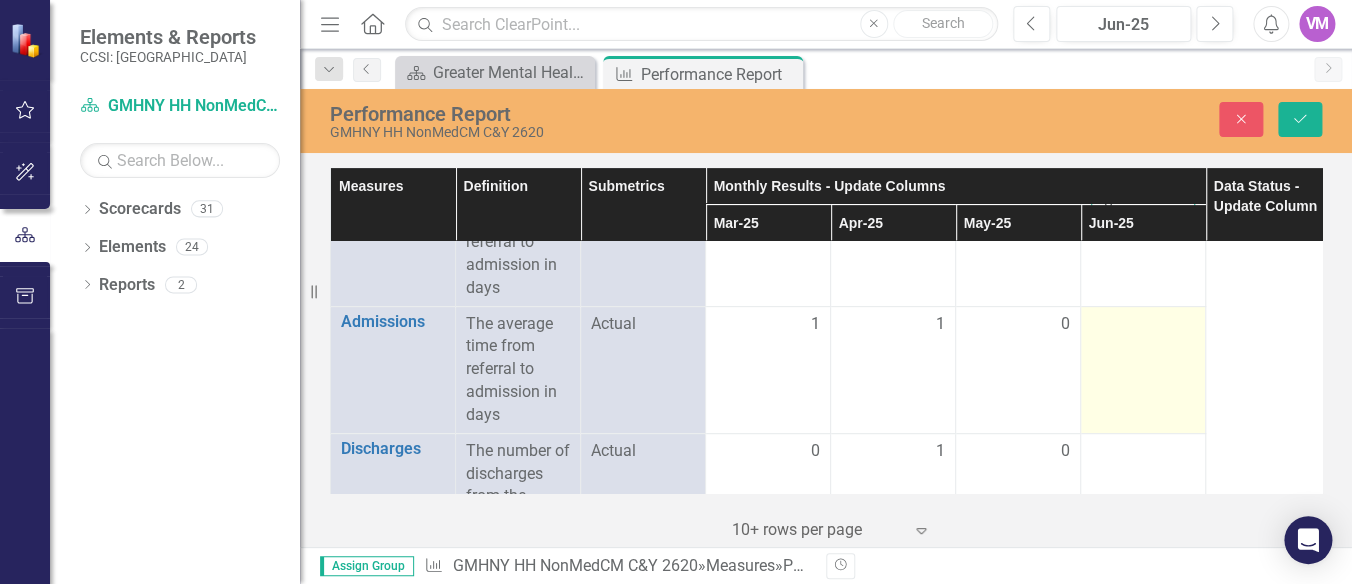 type on "0" 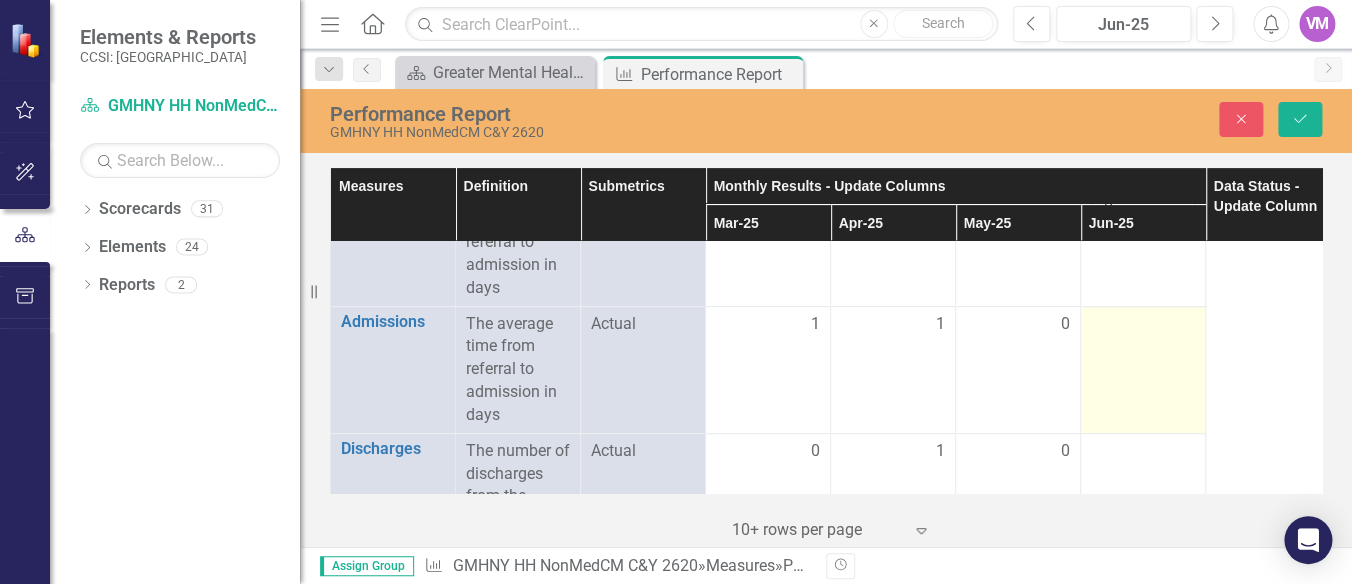 click at bounding box center [1143, 325] 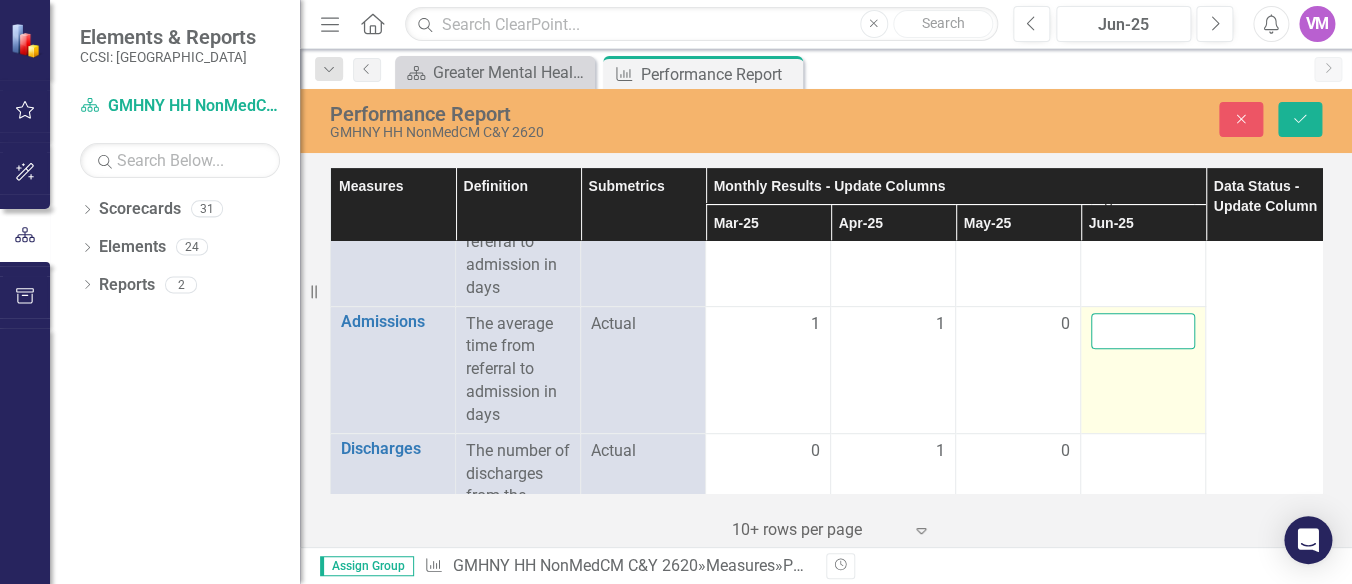 click at bounding box center [1143, 331] 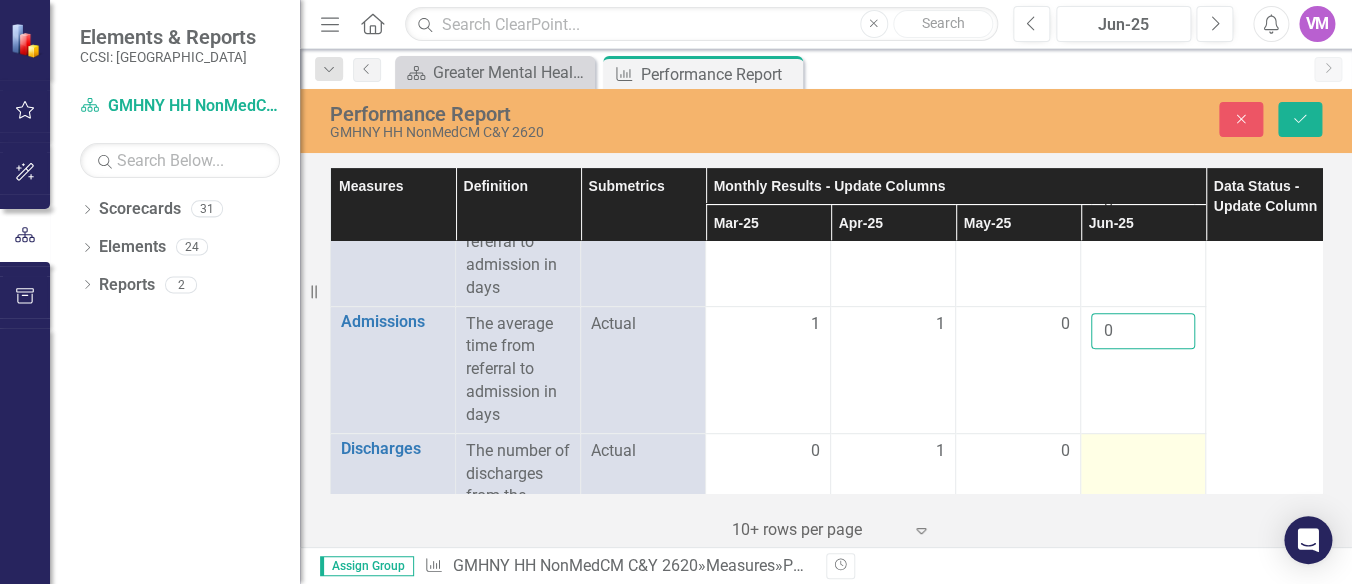 scroll, scrollTop: 3318, scrollLeft: 0, axis: vertical 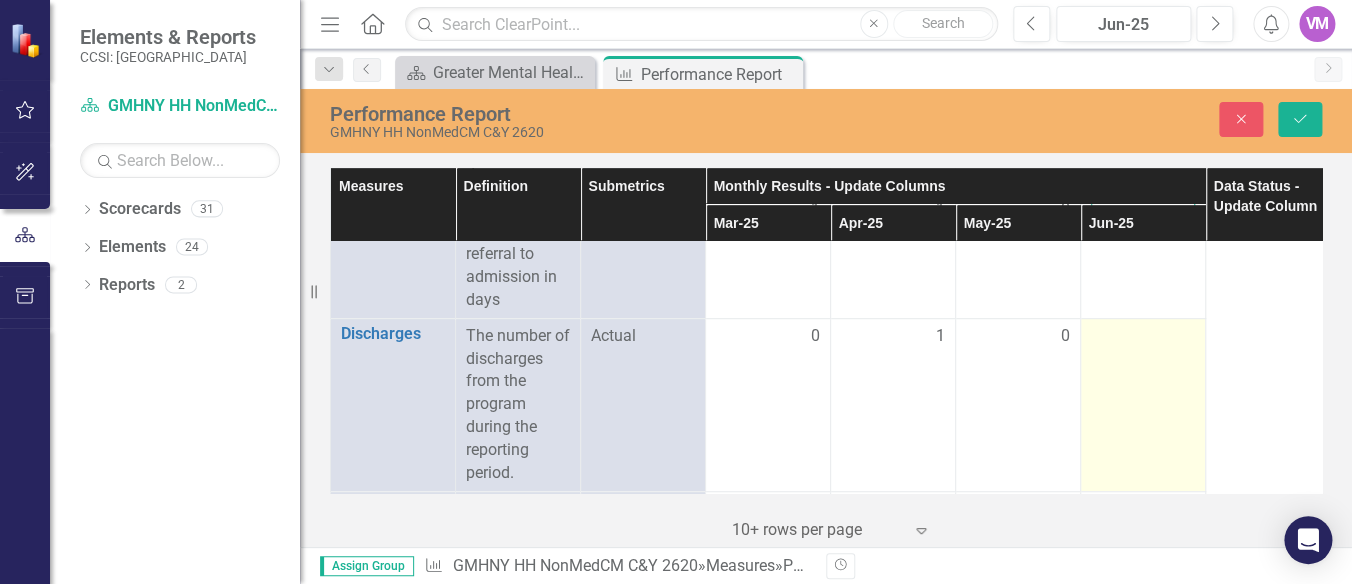 type on "0" 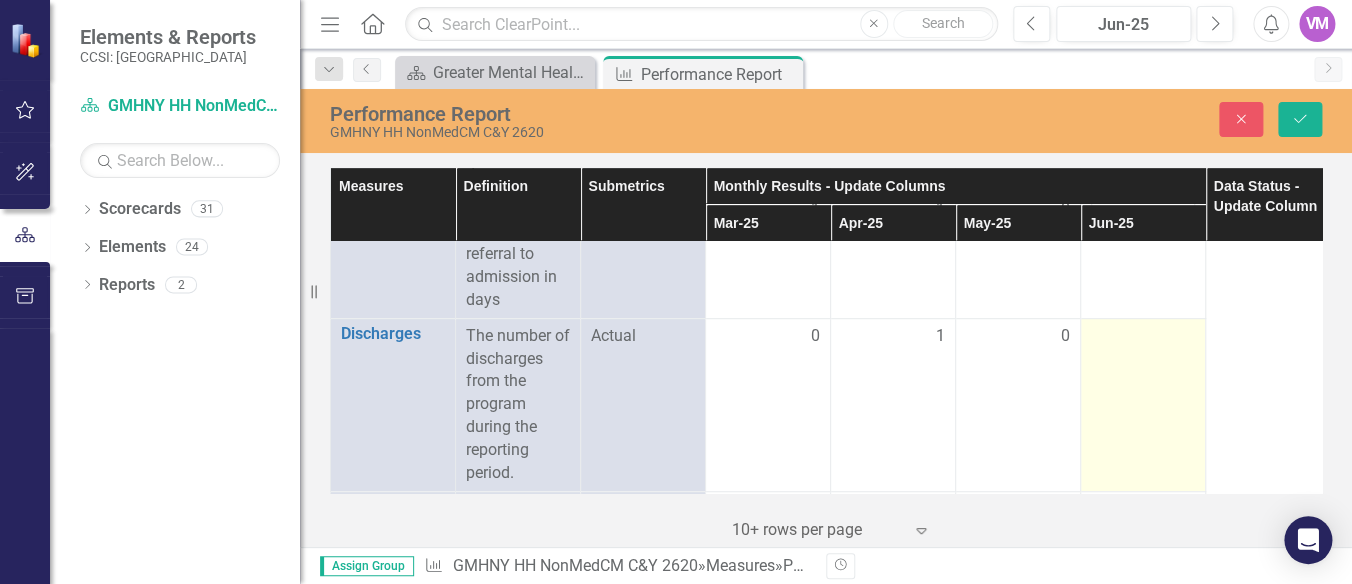 click at bounding box center [1143, 404] 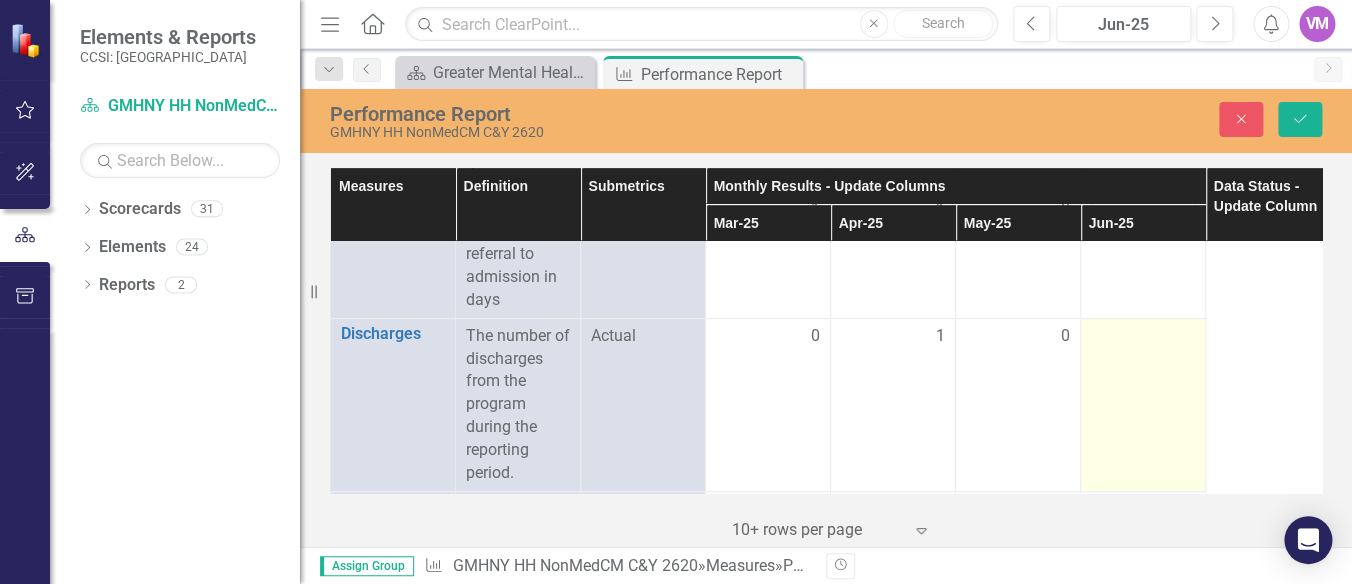 click at bounding box center [1143, 404] 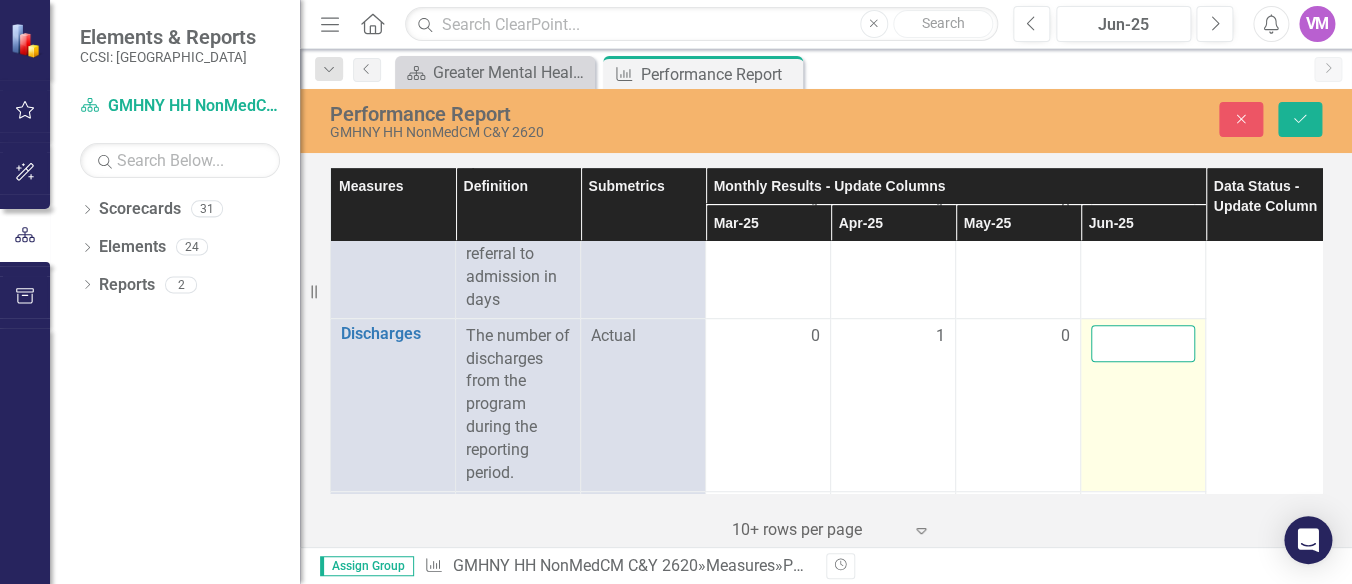 click at bounding box center (1143, 343) 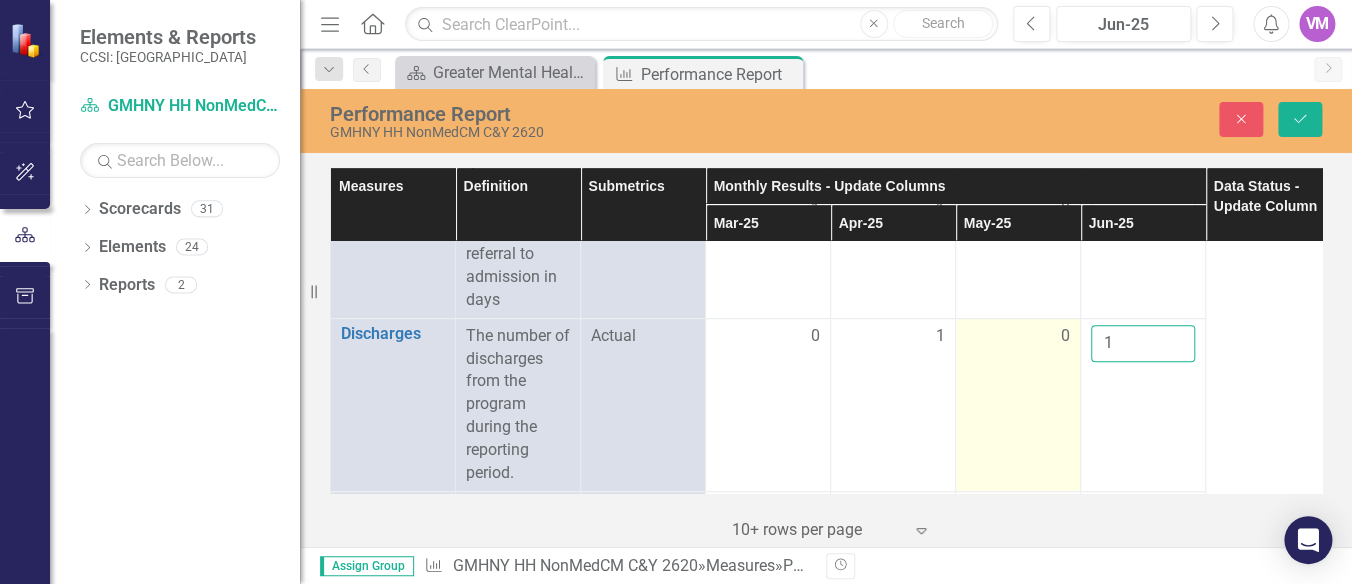 type on "1" 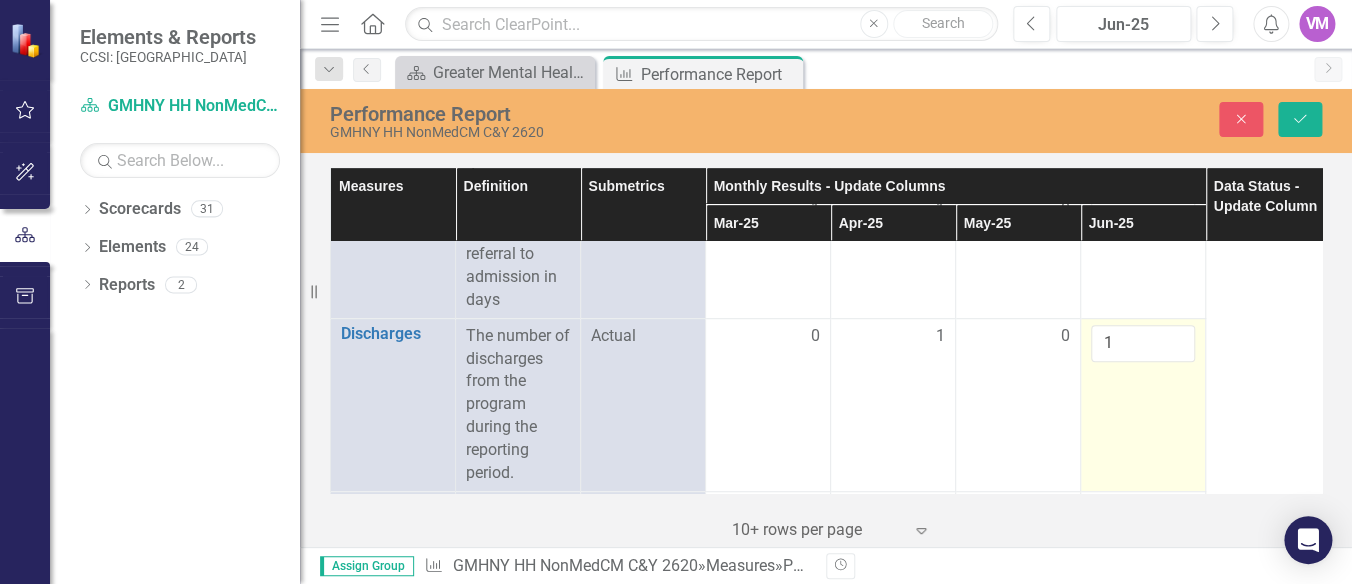 drag, startPoint x: 1066, startPoint y: 400, endPoint x: 1109, endPoint y: 398, distance: 43.046486 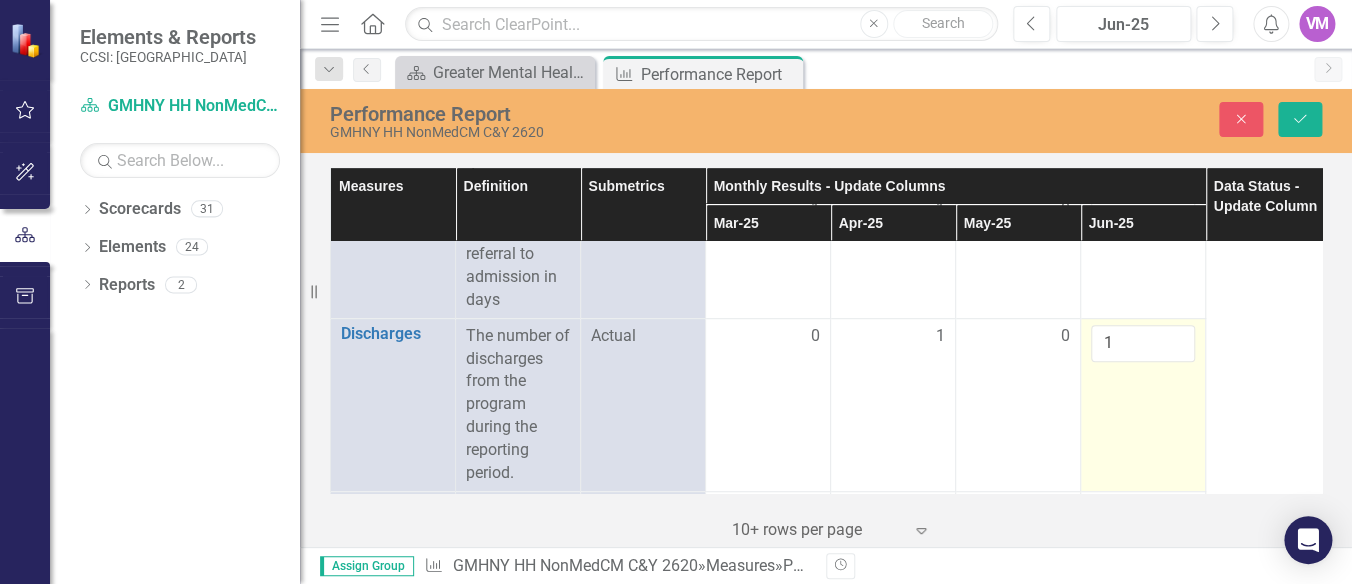 click on "0" at bounding box center (1018, 404) 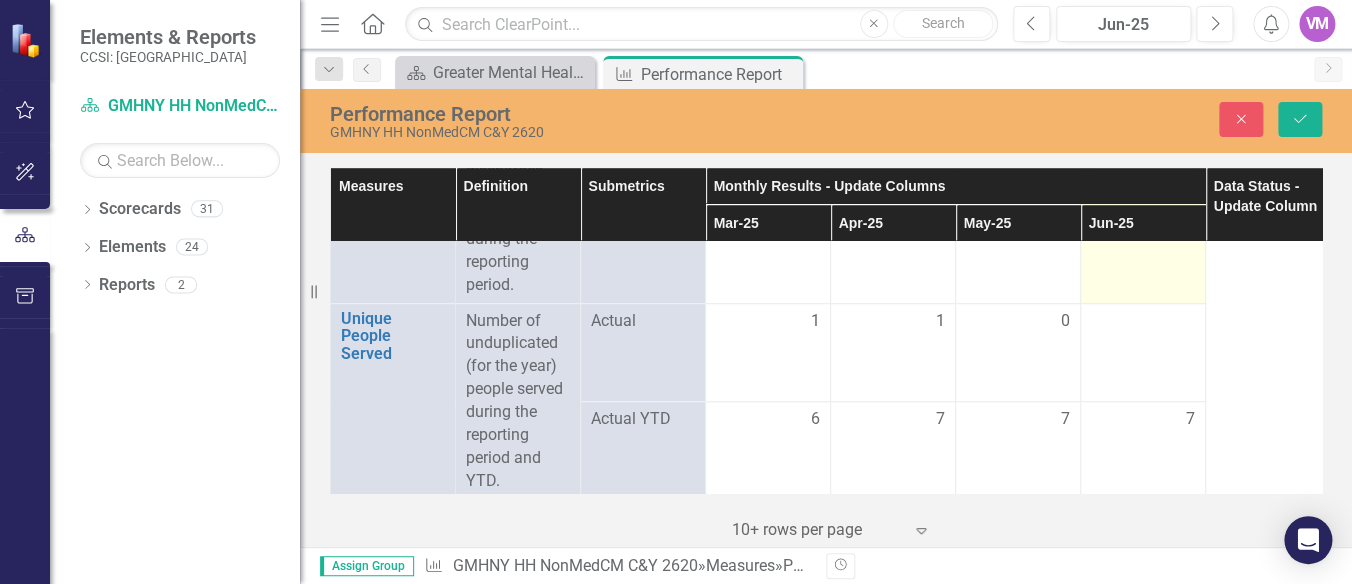 scroll, scrollTop: 3546, scrollLeft: 0, axis: vertical 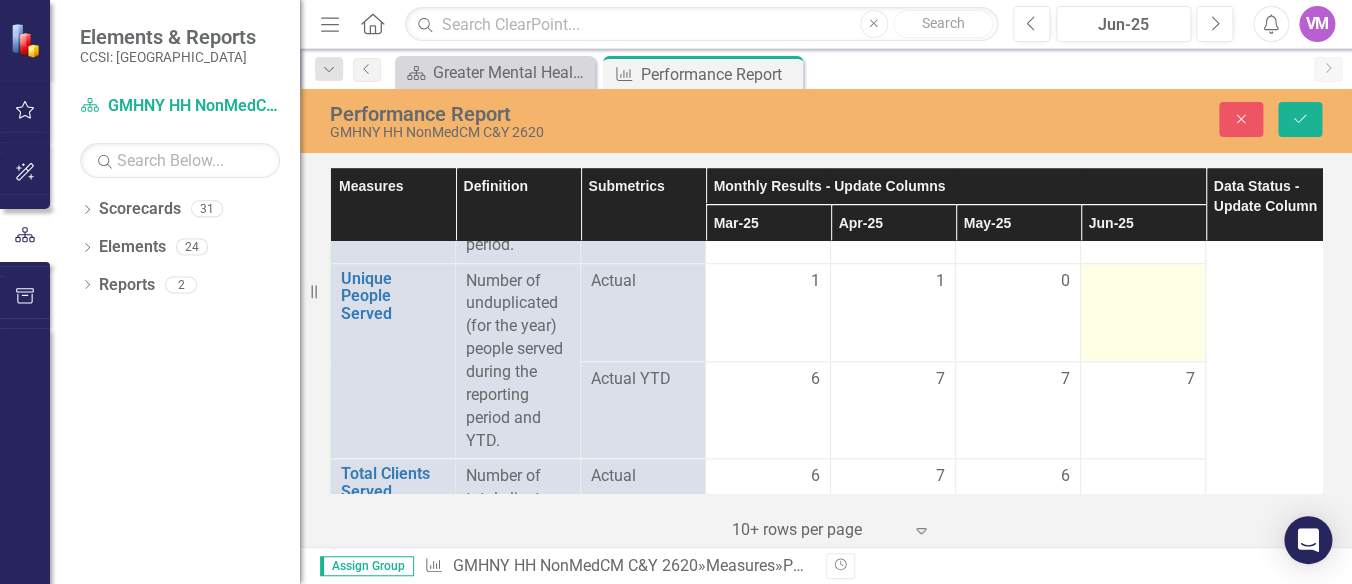 click at bounding box center [1143, 312] 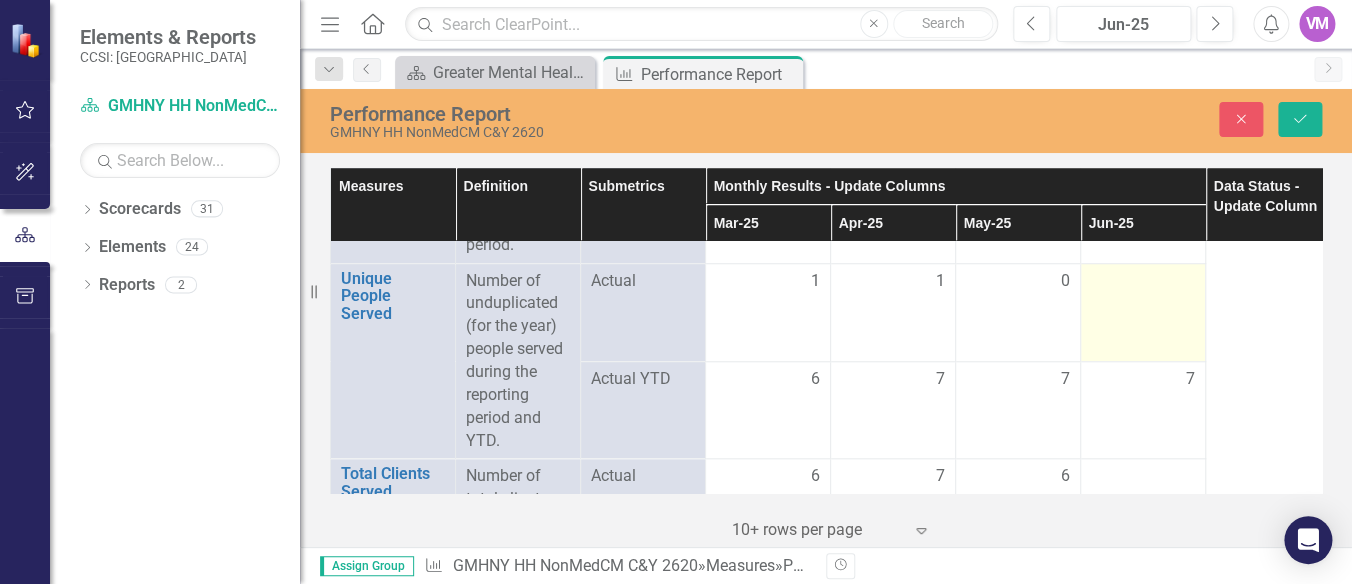 click at bounding box center [1143, 312] 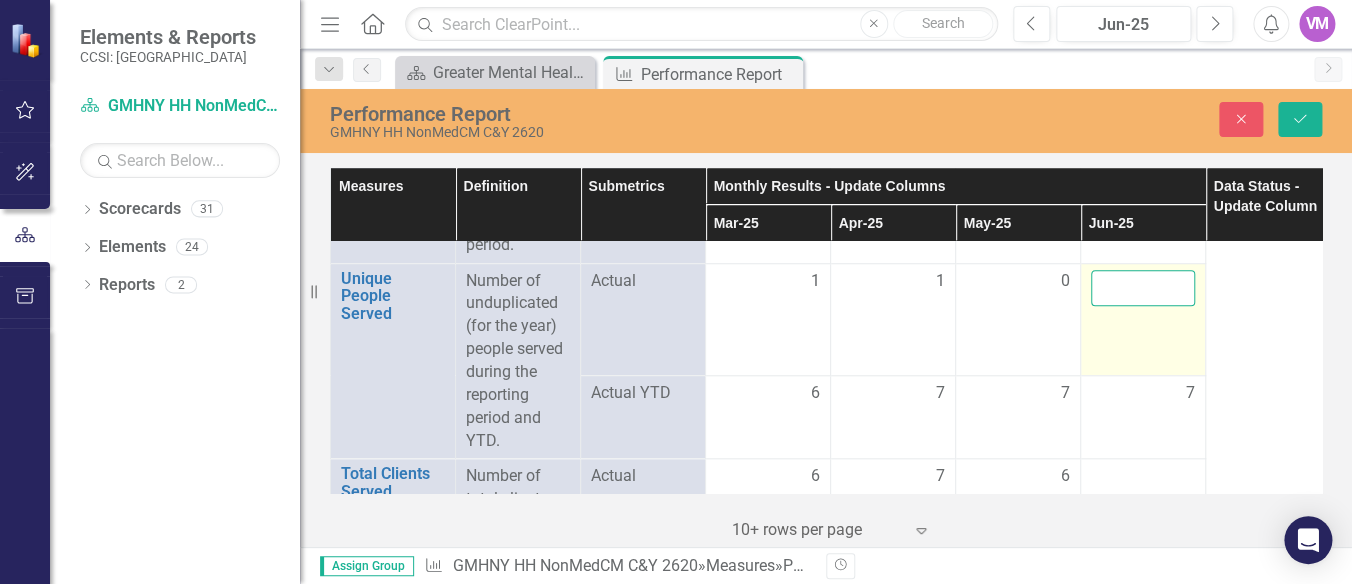 click at bounding box center (1143, 288) 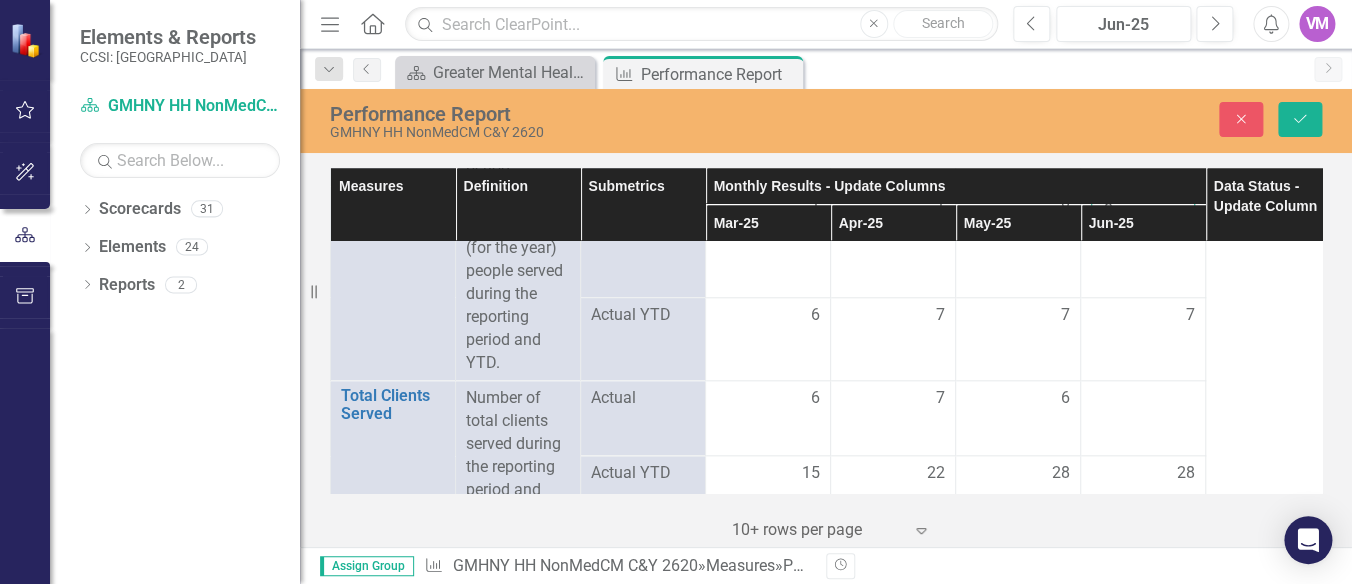 scroll, scrollTop: 3661, scrollLeft: 0, axis: vertical 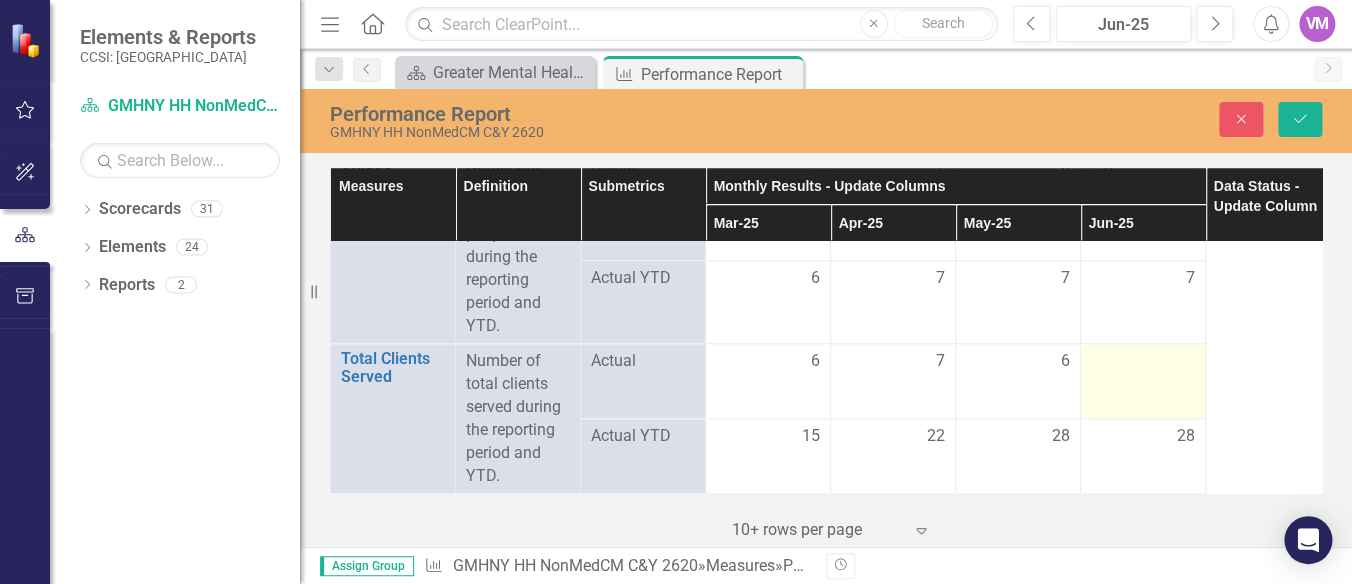 type on "0" 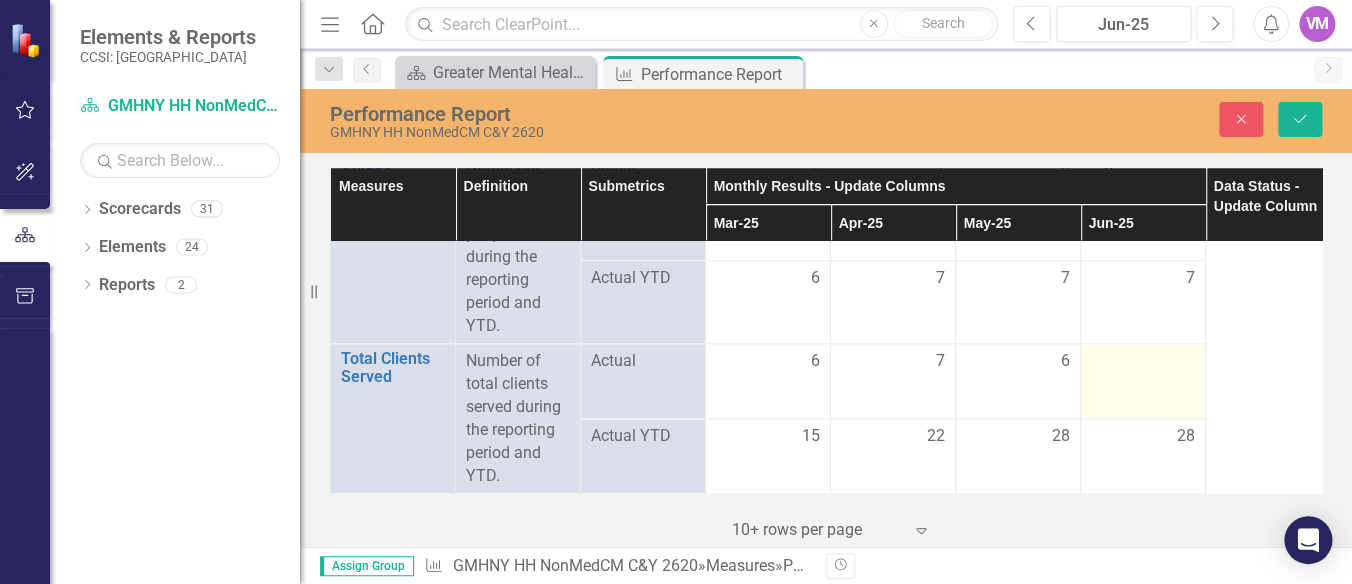 click at bounding box center (1143, 381) 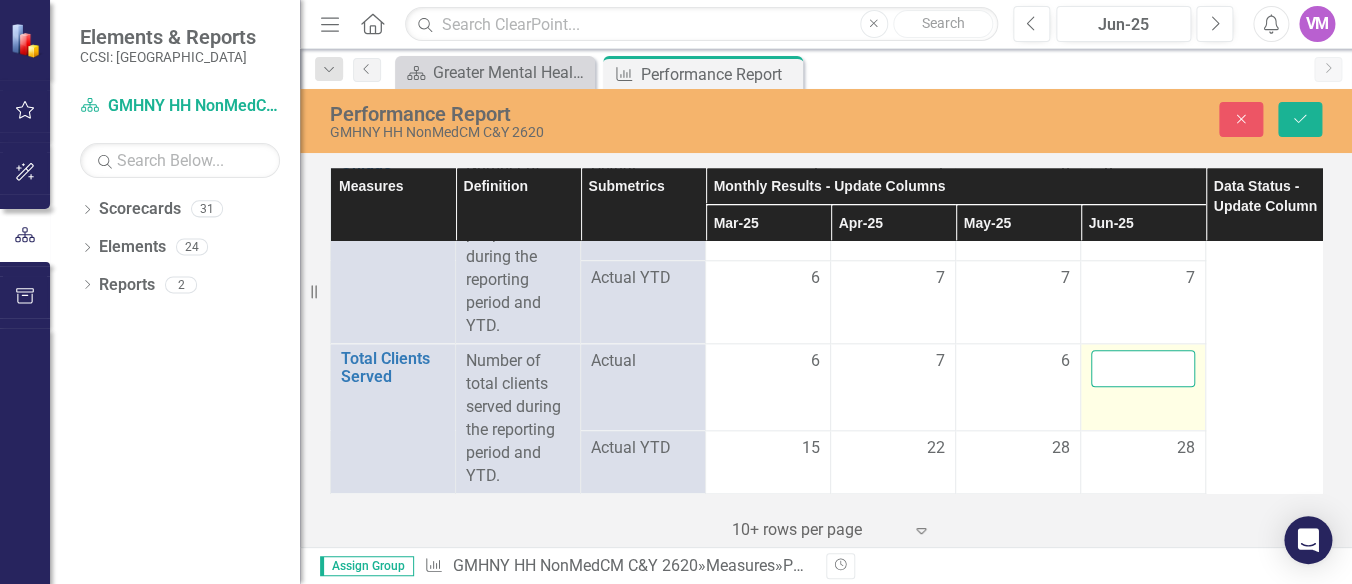 click at bounding box center (1143, 368) 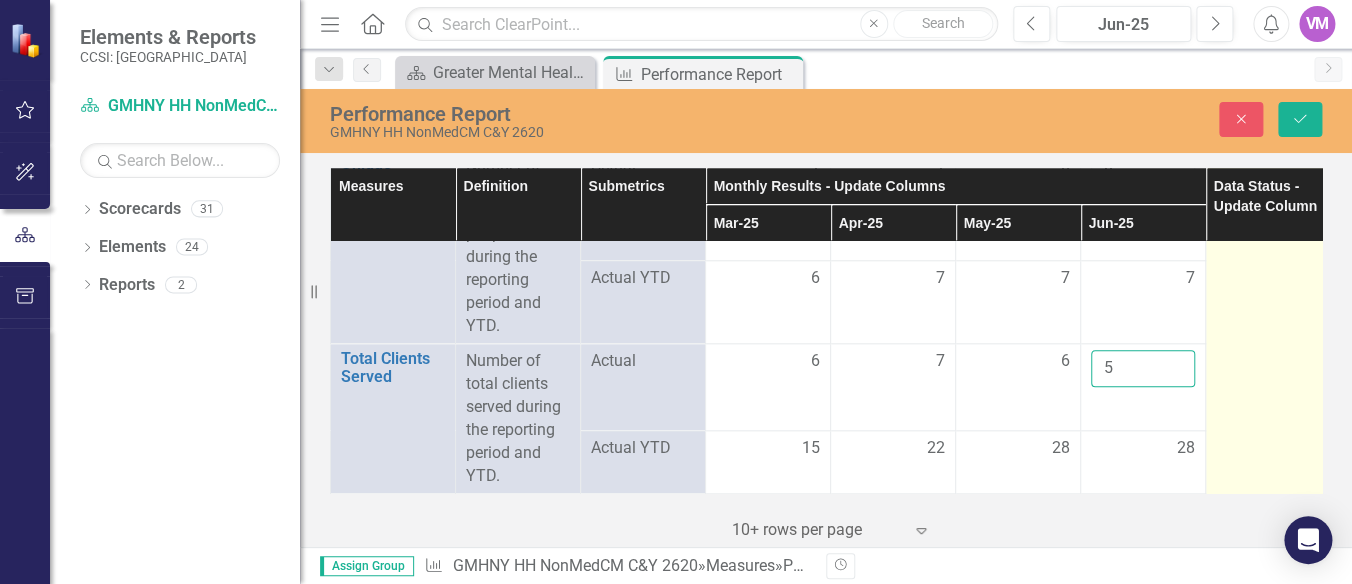 type on "5" 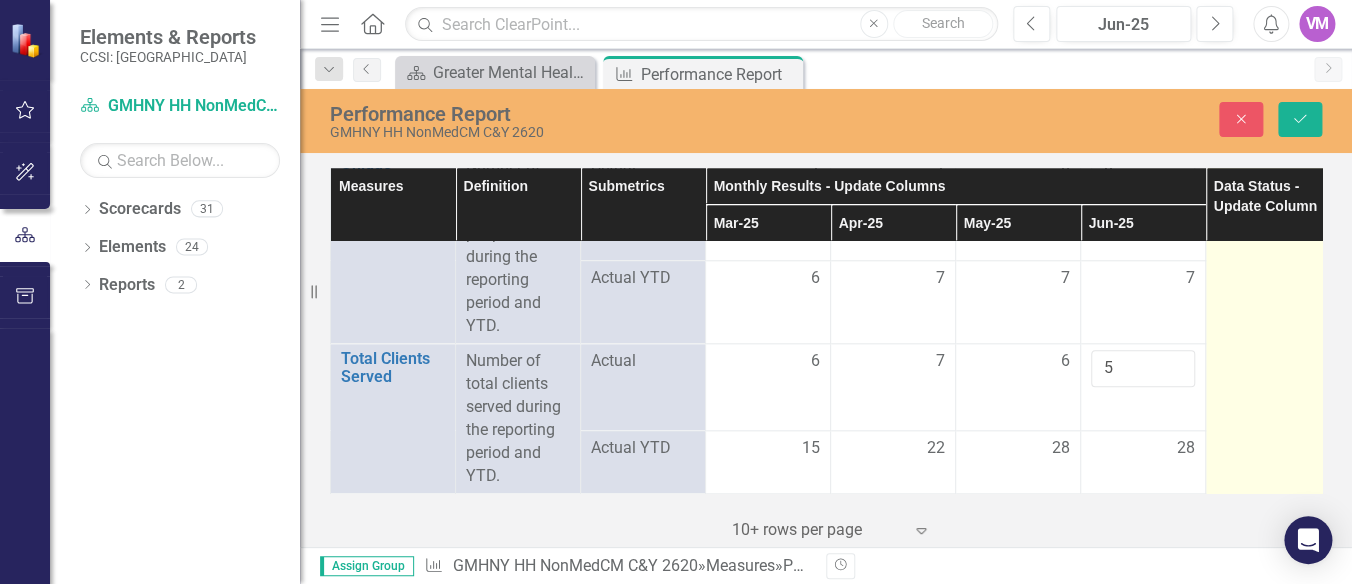 click at bounding box center [1268, 1919] 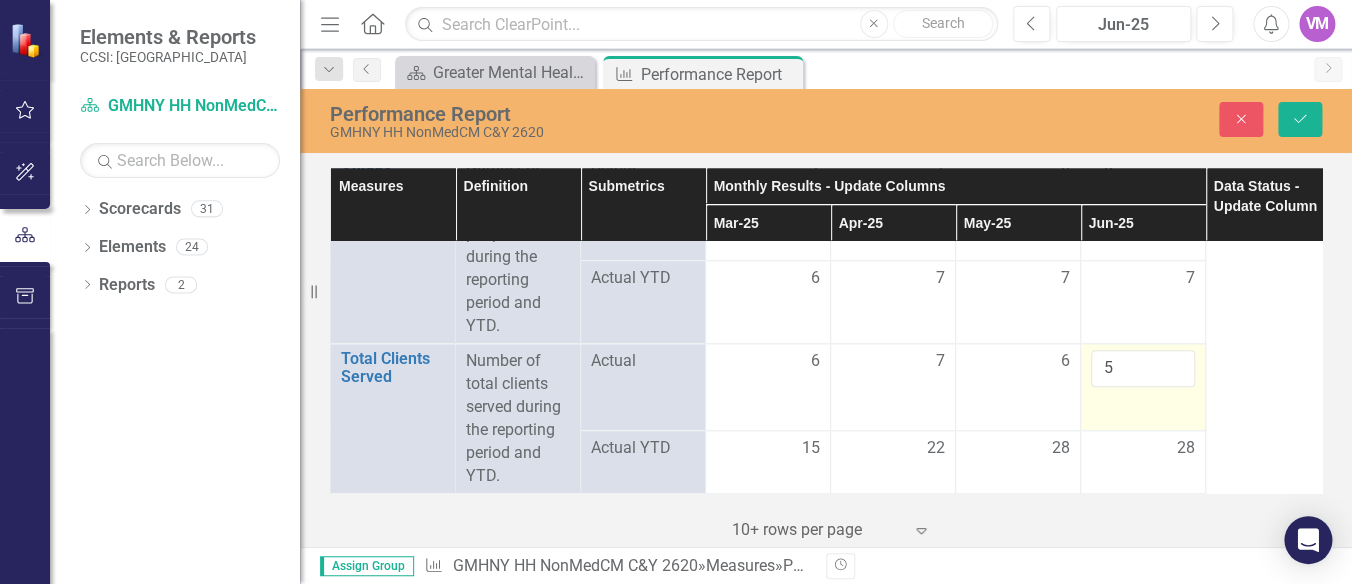 click on "5" at bounding box center (1143, 387) 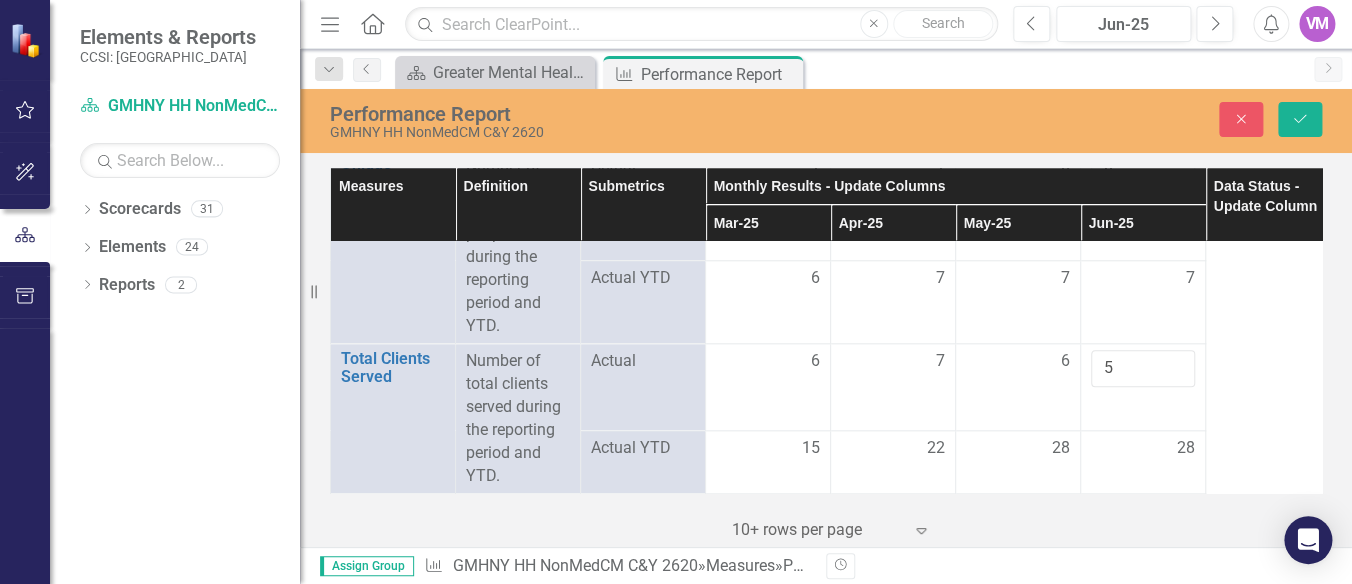 click on "28" at bounding box center [1143, 462] 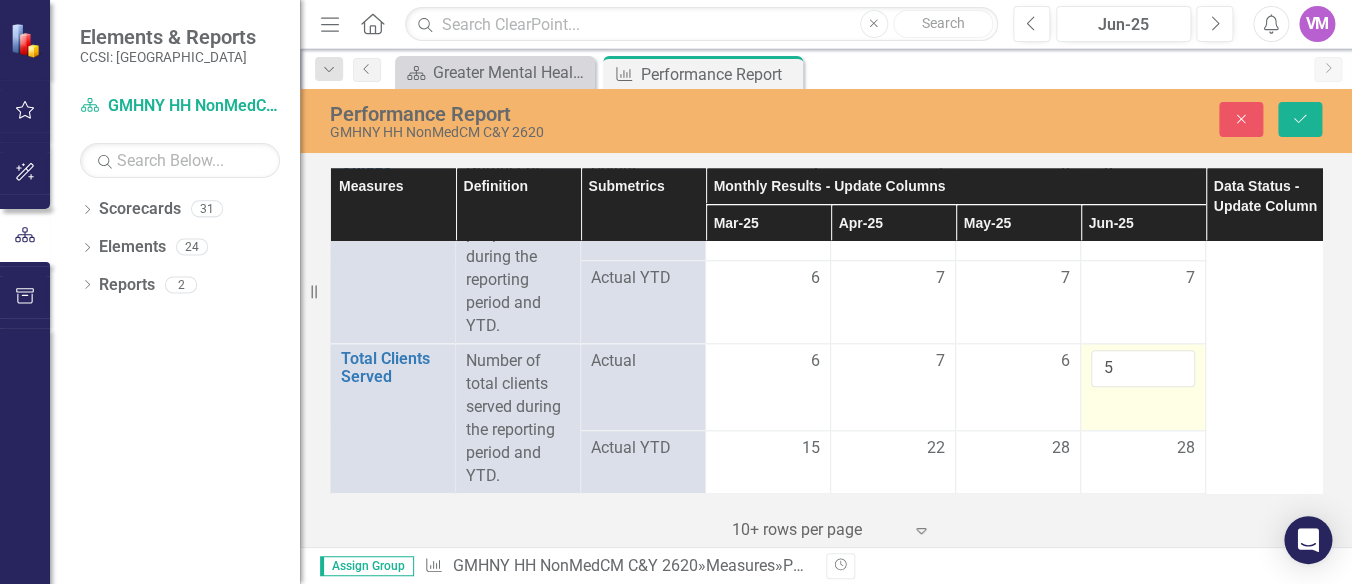 click on "5" at bounding box center [1143, 387] 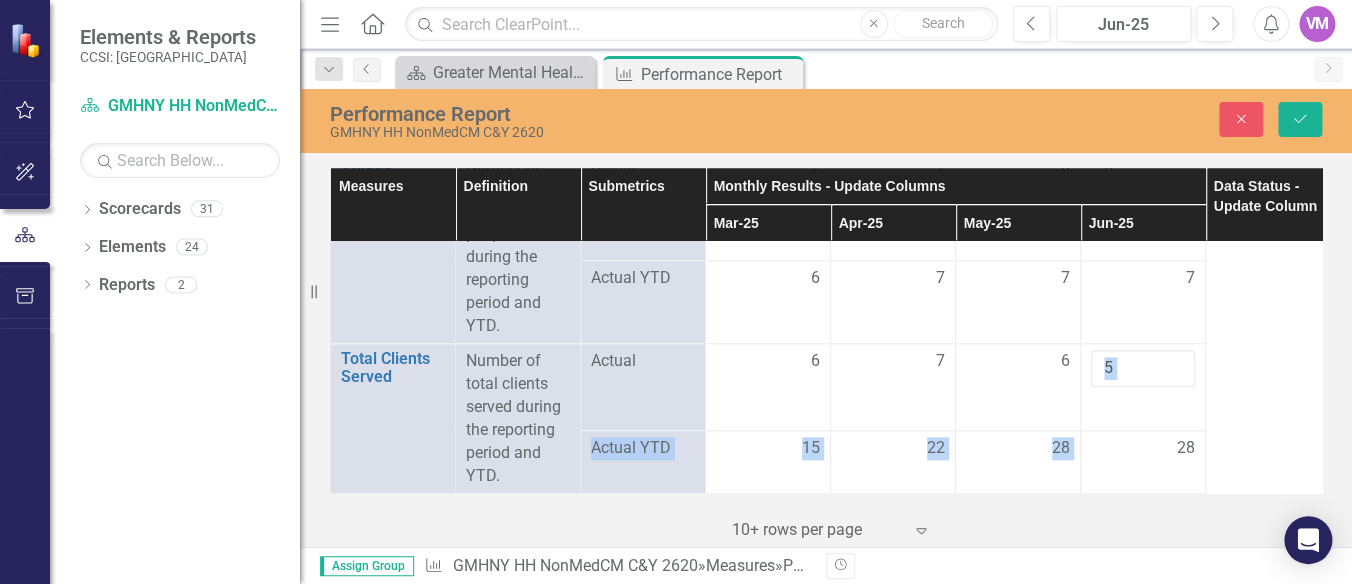 scroll, scrollTop: 3775, scrollLeft: 0, axis: vertical 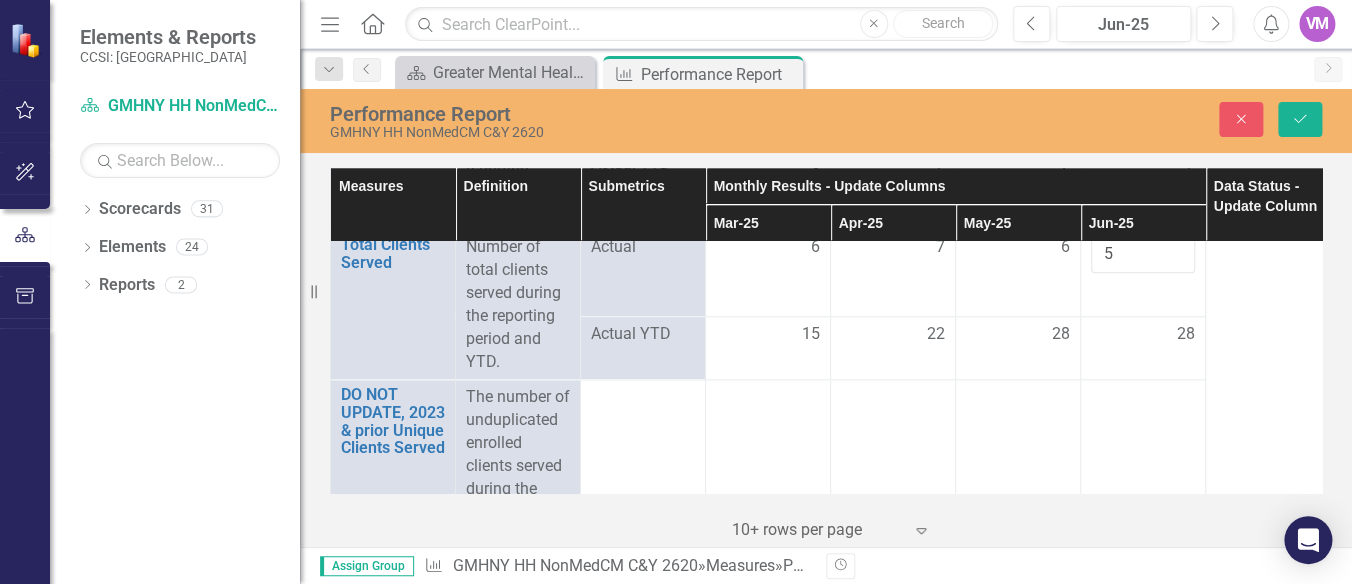 click at bounding box center (1143, 466) 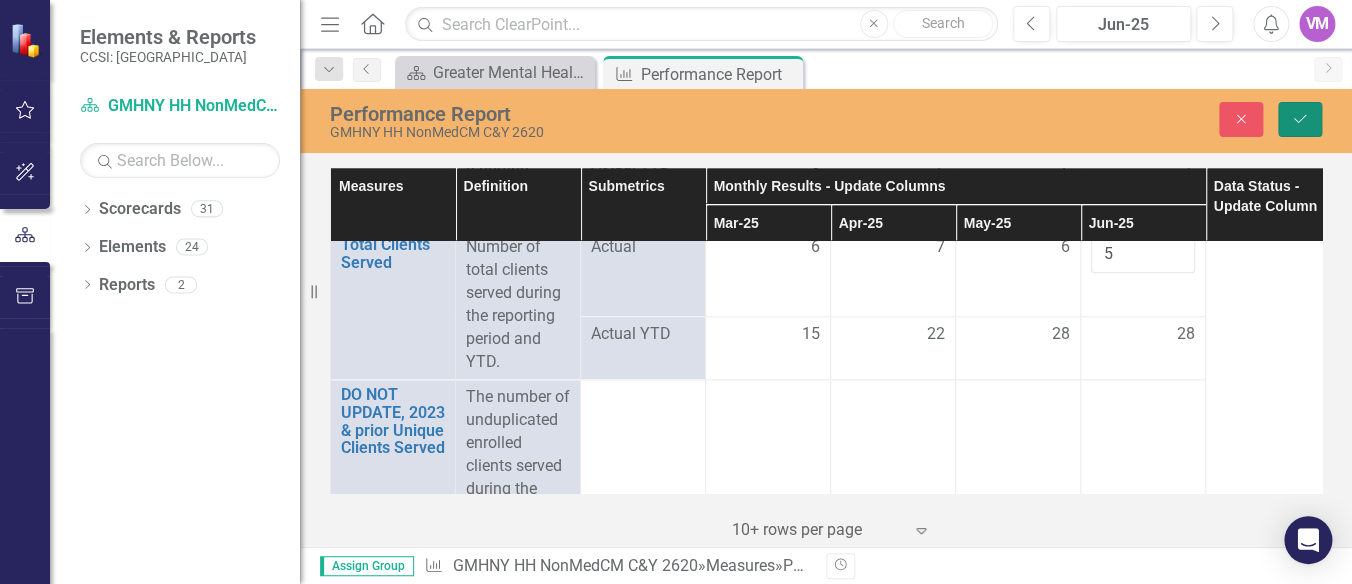 click on "Save" at bounding box center (1300, 119) 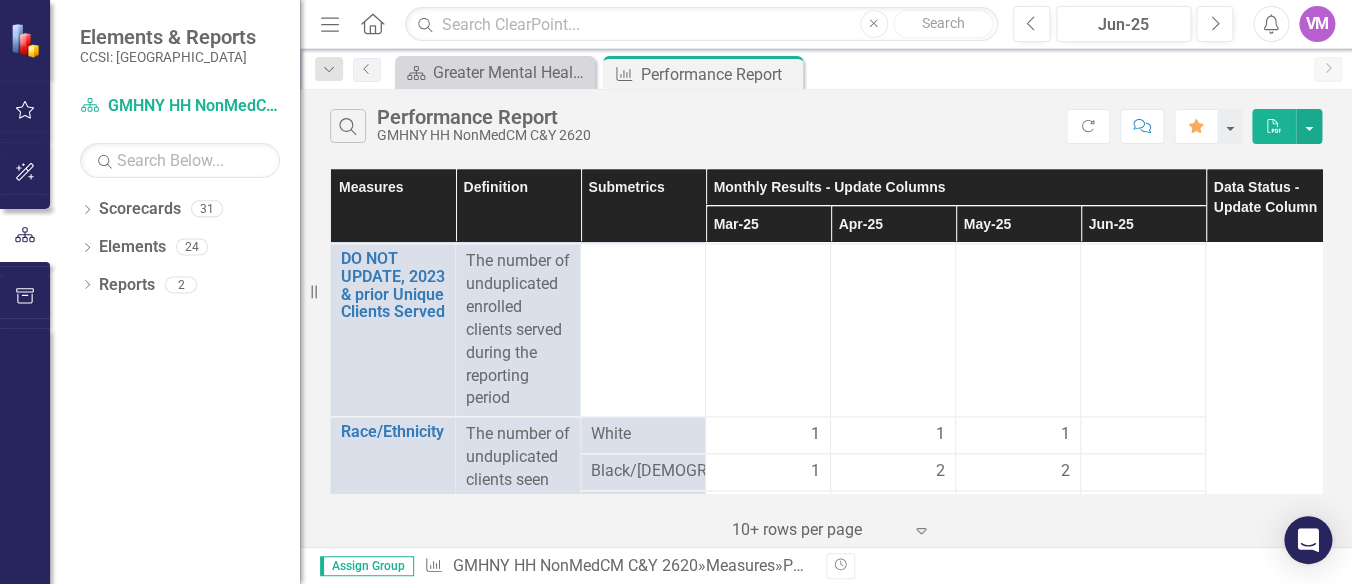 scroll, scrollTop: 3890, scrollLeft: 0, axis: vertical 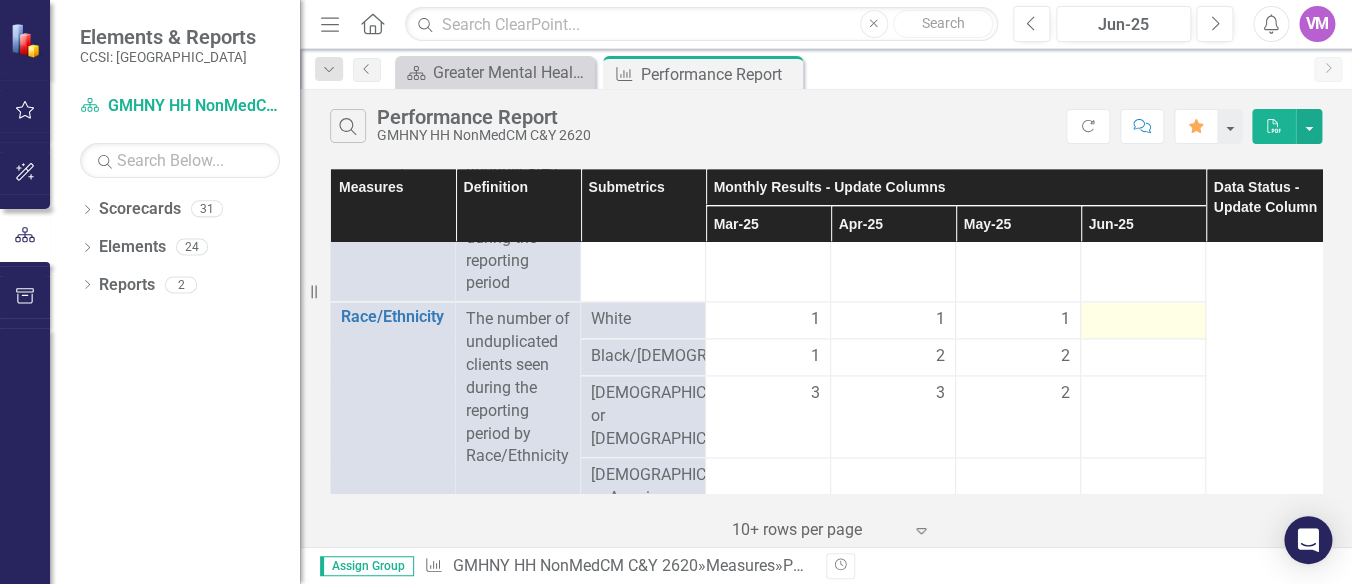 click at bounding box center (1143, 320) 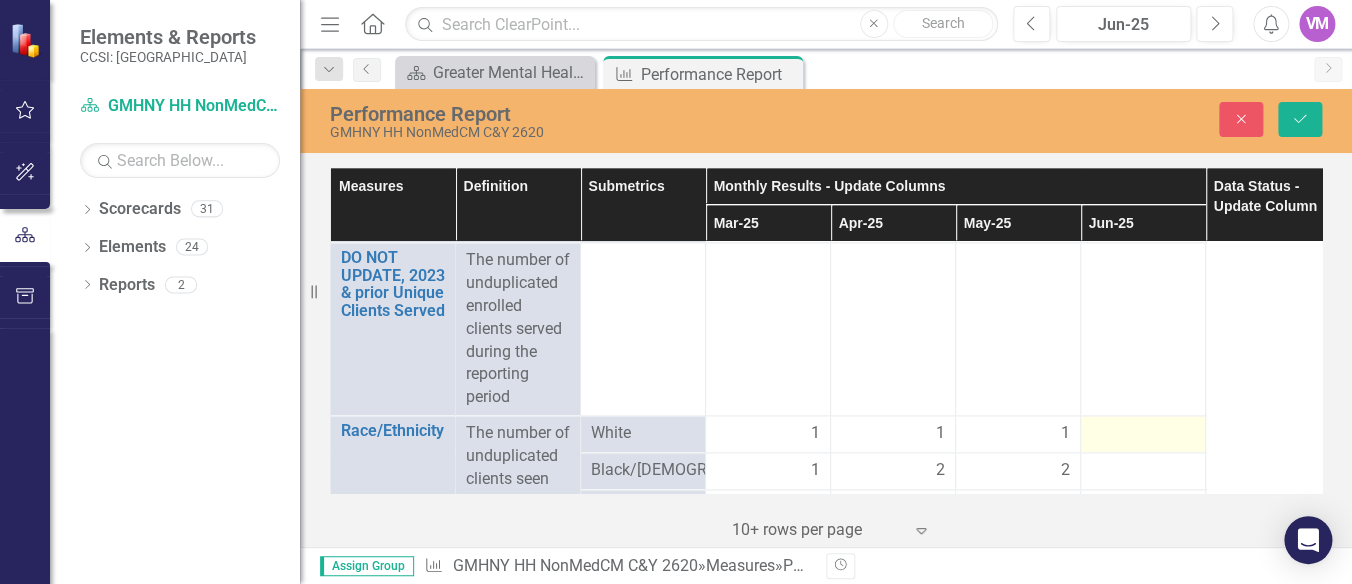 scroll, scrollTop: 4003, scrollLeft: 0, axis: vertical 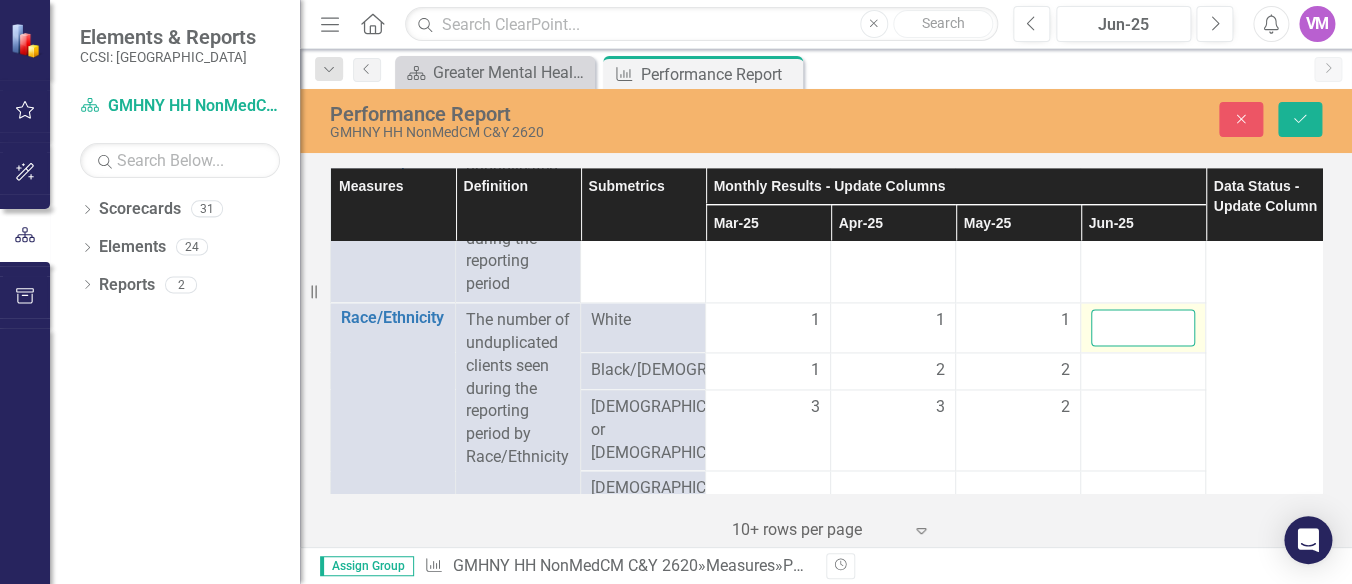 click at bounding box center [1143, 327] 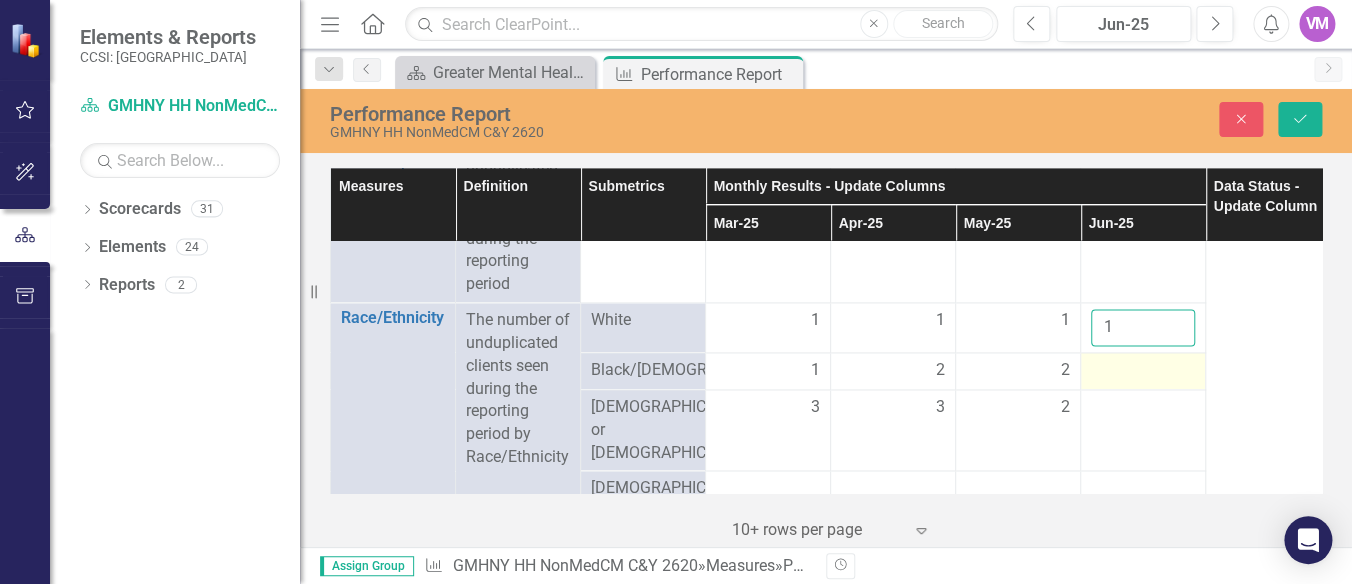 type on "1" 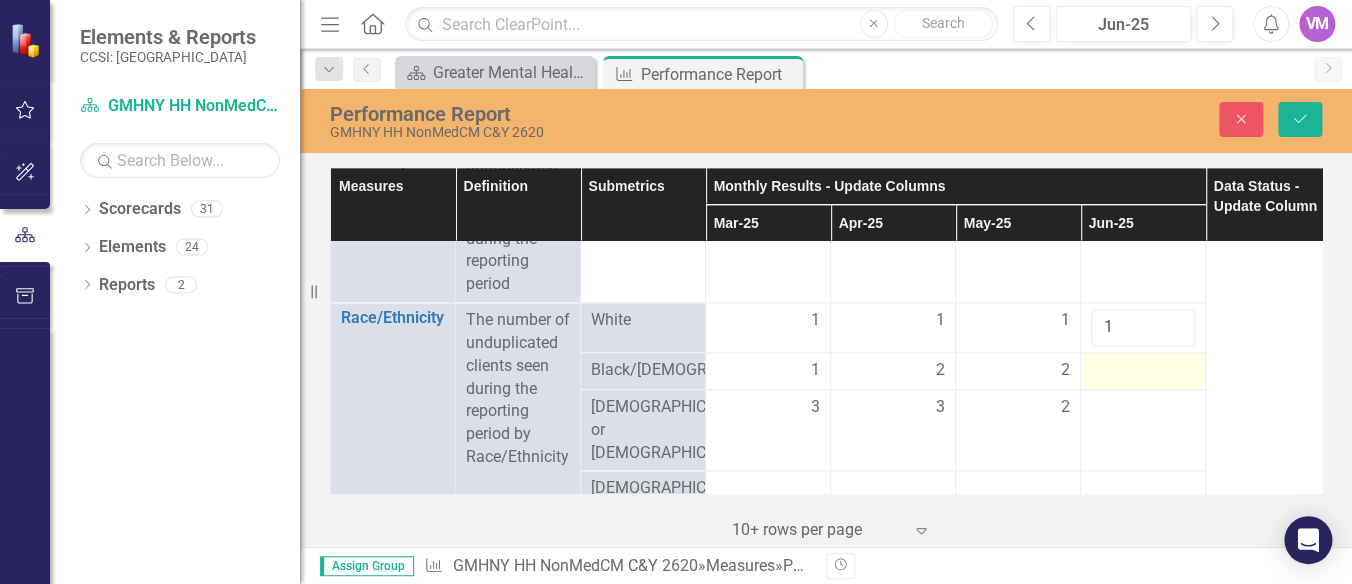 click at bounding box center [1143, 370] 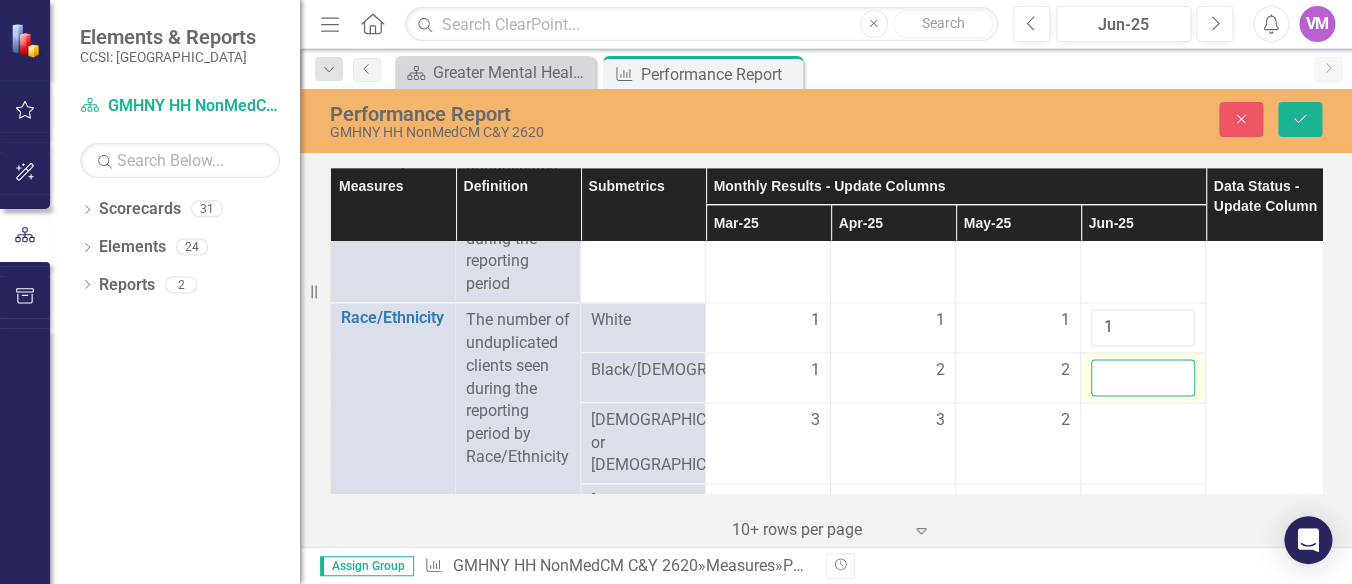click at bounding box center (1143, 377) 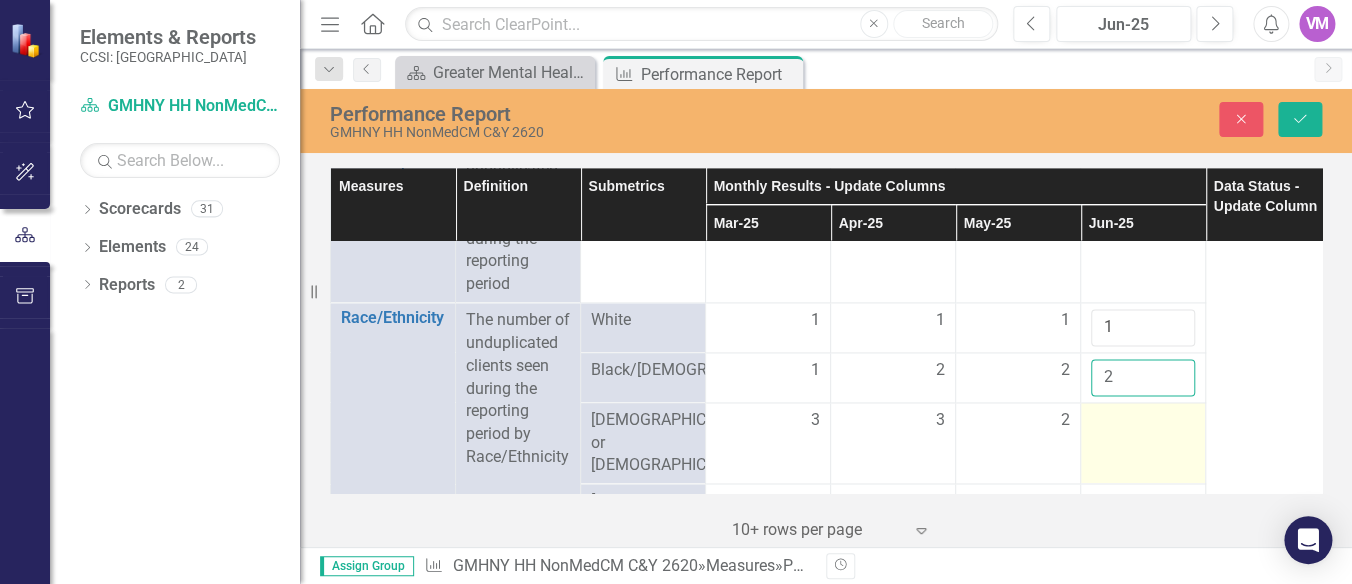 type on "2" 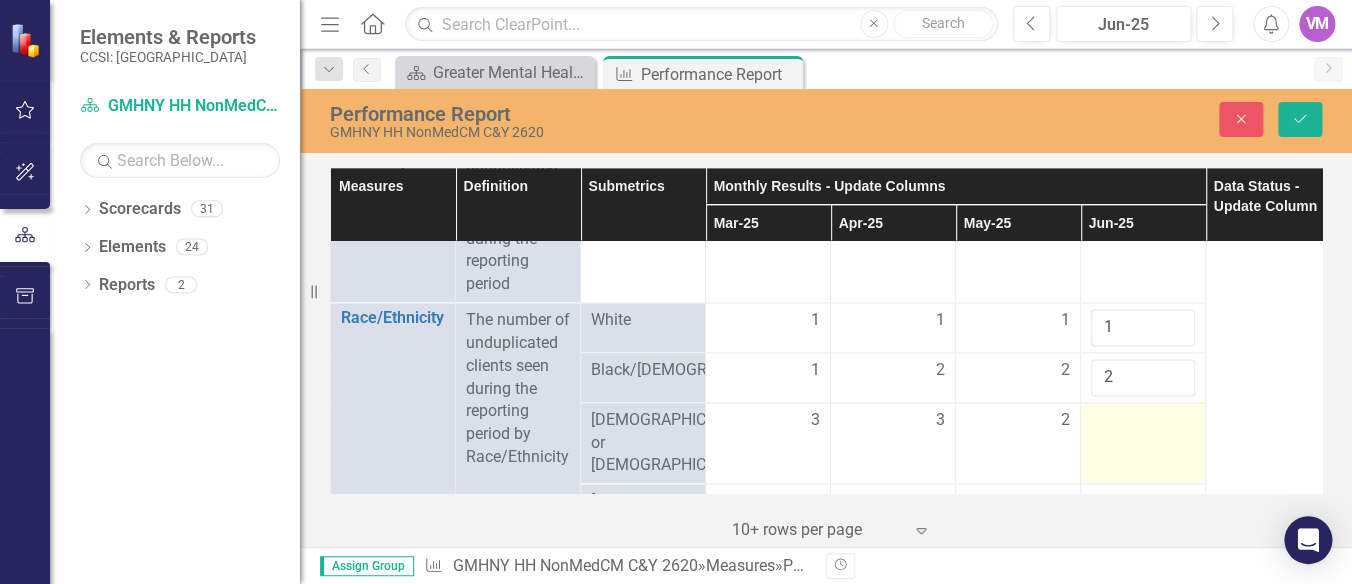 click at bounding box center (1143, 421) 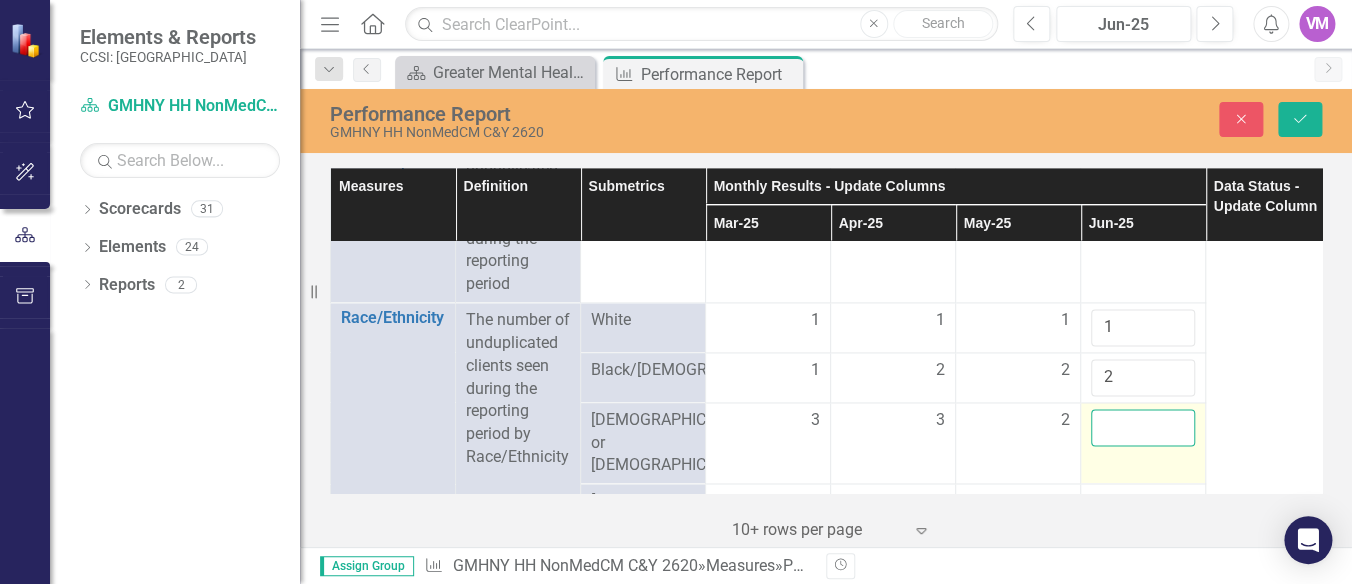 click at bounding box center [1143, 427] 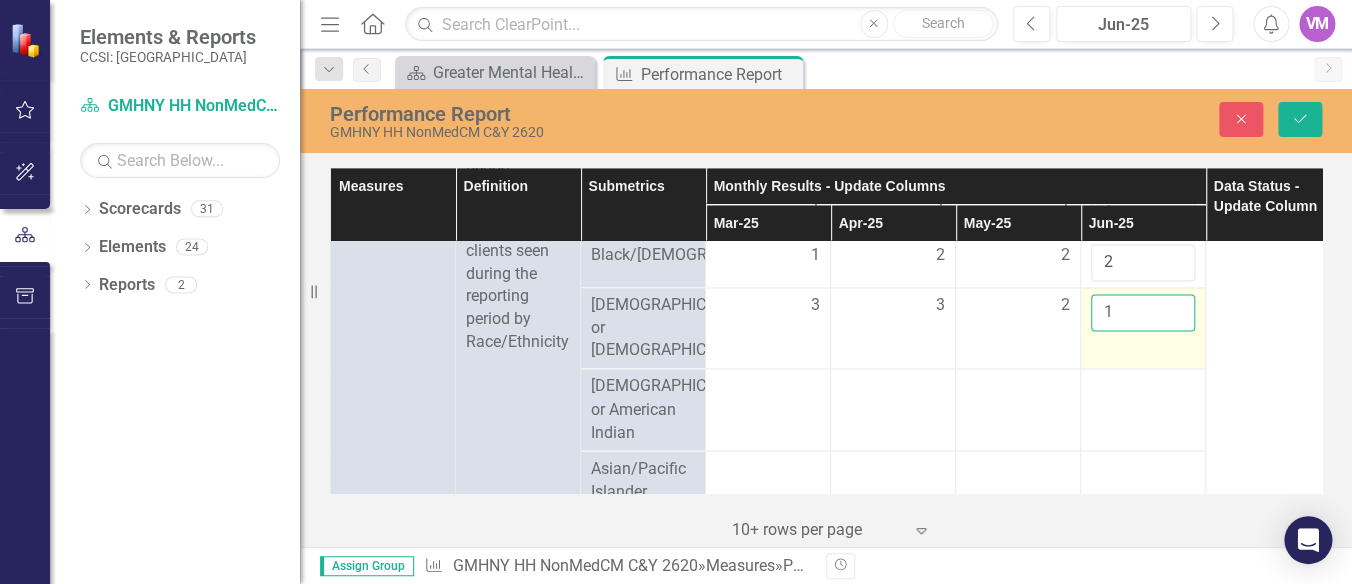 scroll, scrollTop: 4232, scrollLeft: 0, axis: vertical 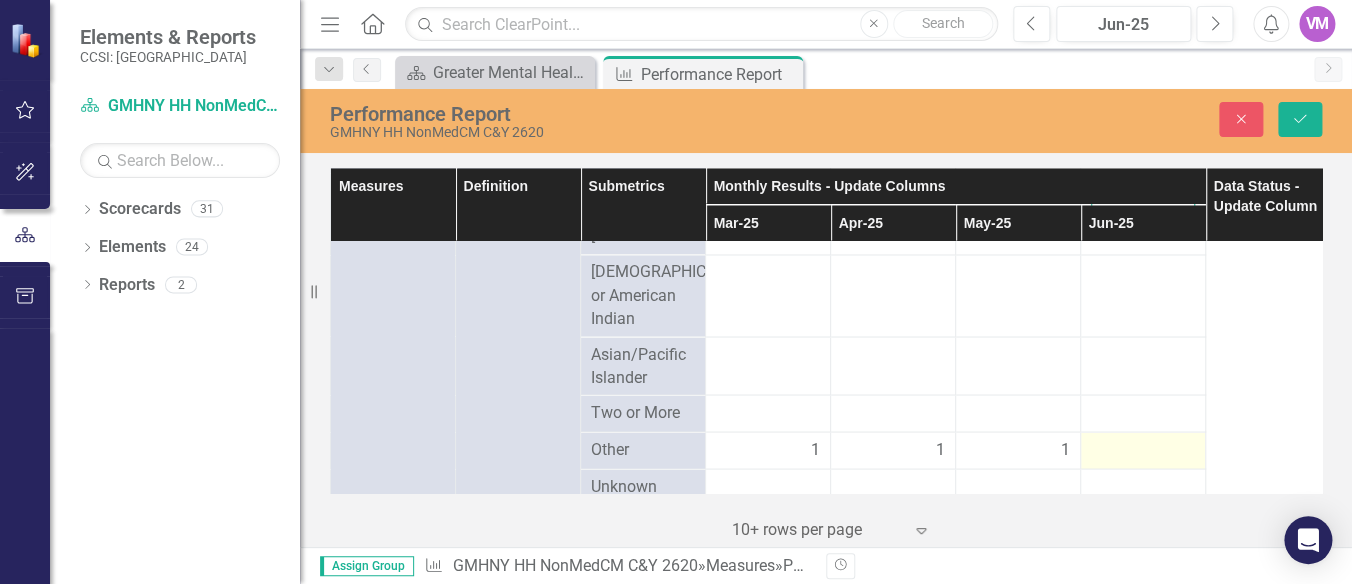 type on "1" 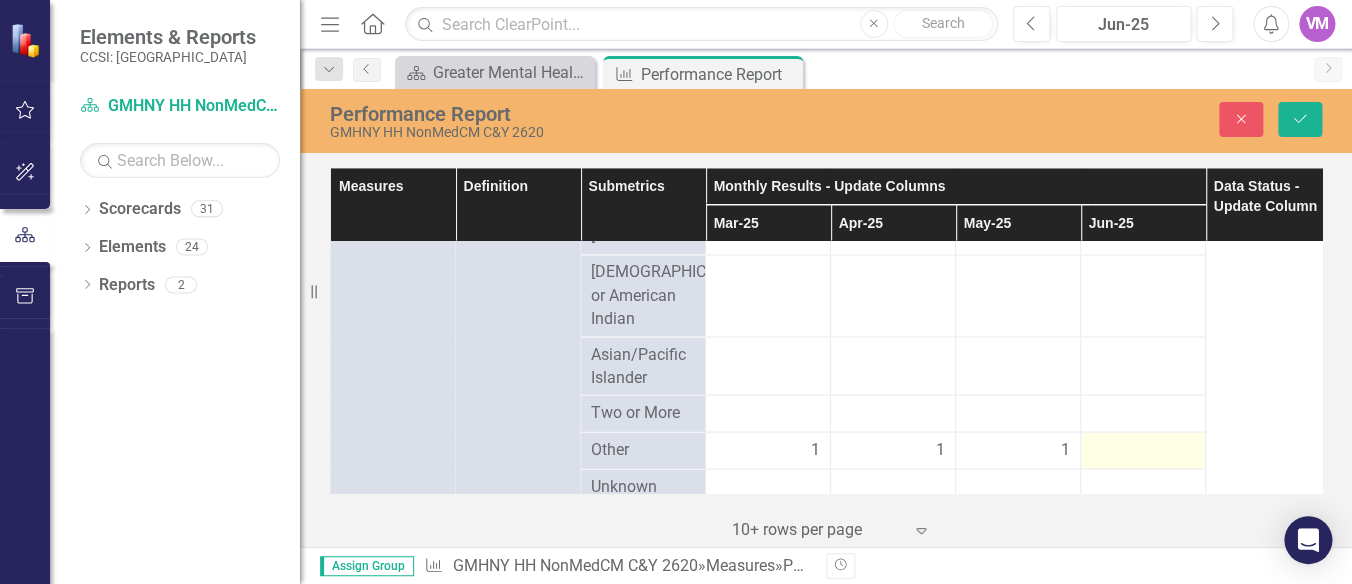 click at bounding box center [1143, 450] 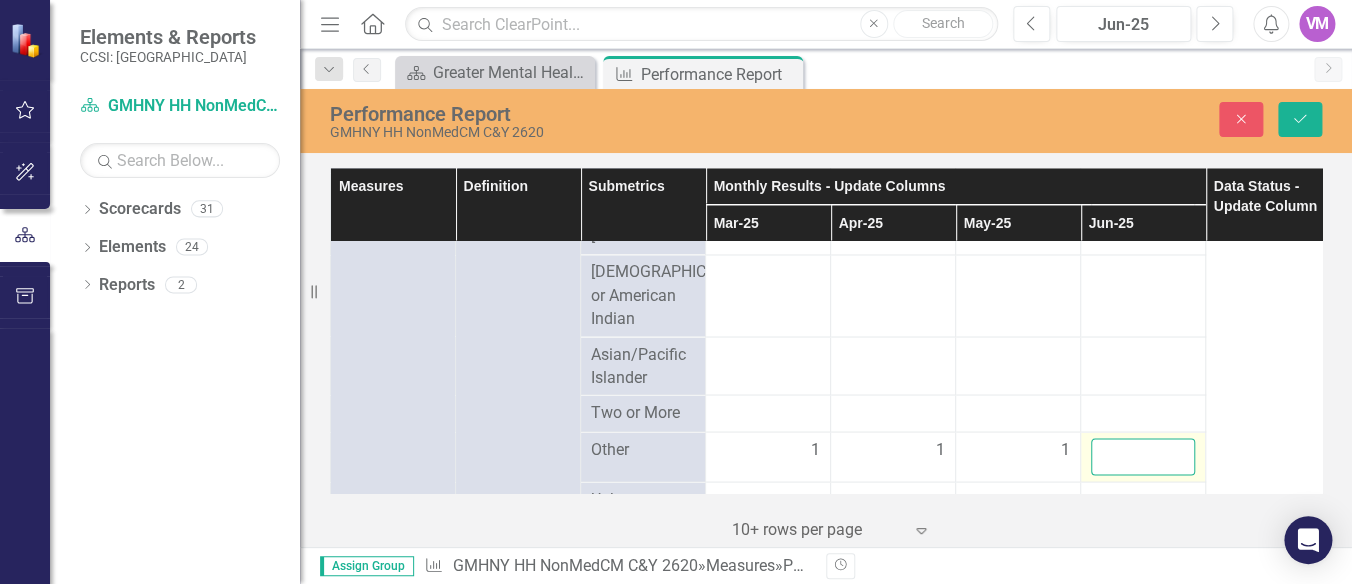 click at bounding box center (1143, 456) 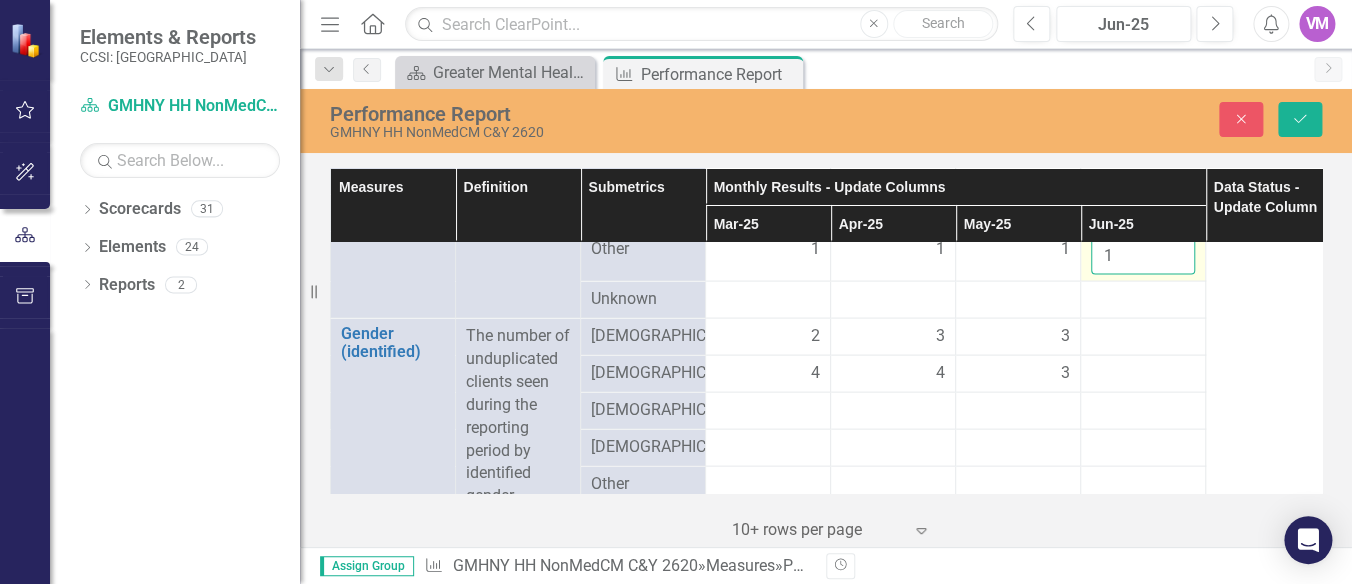 scroll, scrollTop: 4461, scrollLeft: 0, axis: vertical 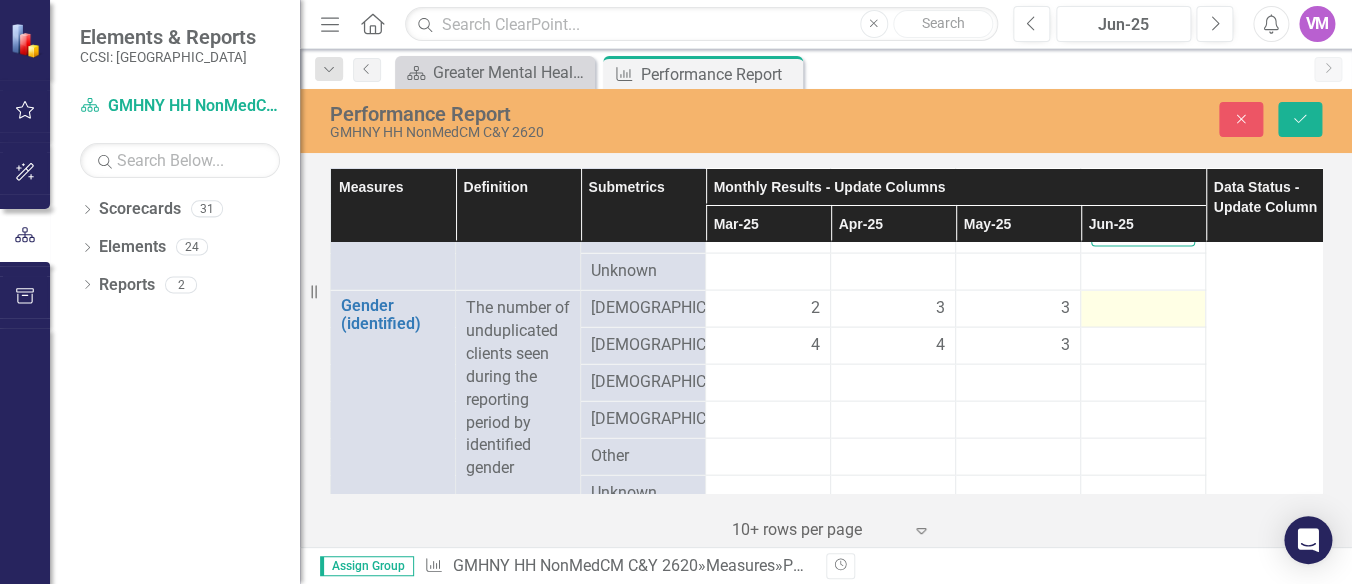 type on "1" 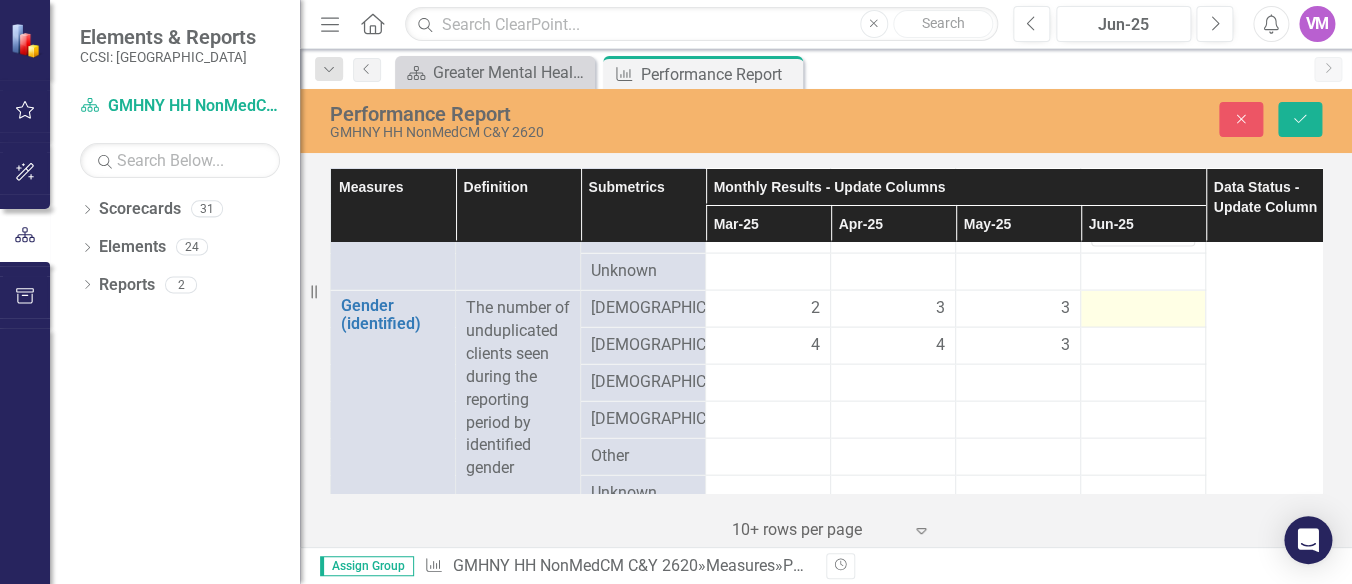 click at bounding box center [1143, 308] 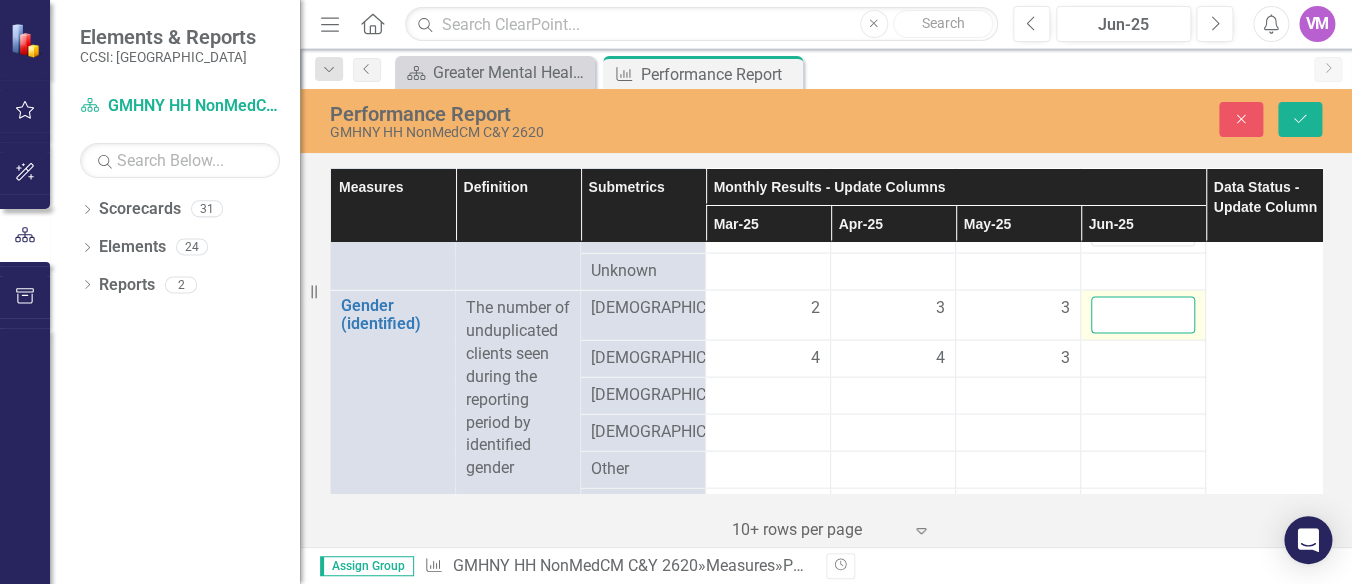 click at bounding box center [1143, 314] 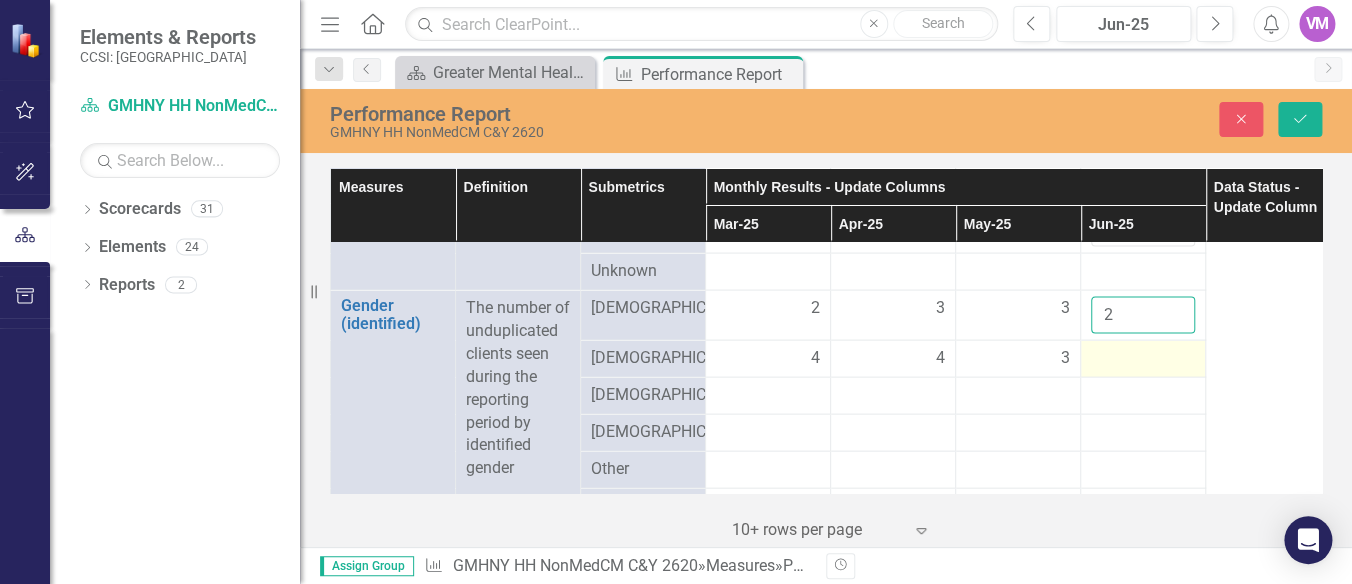 type on "2" 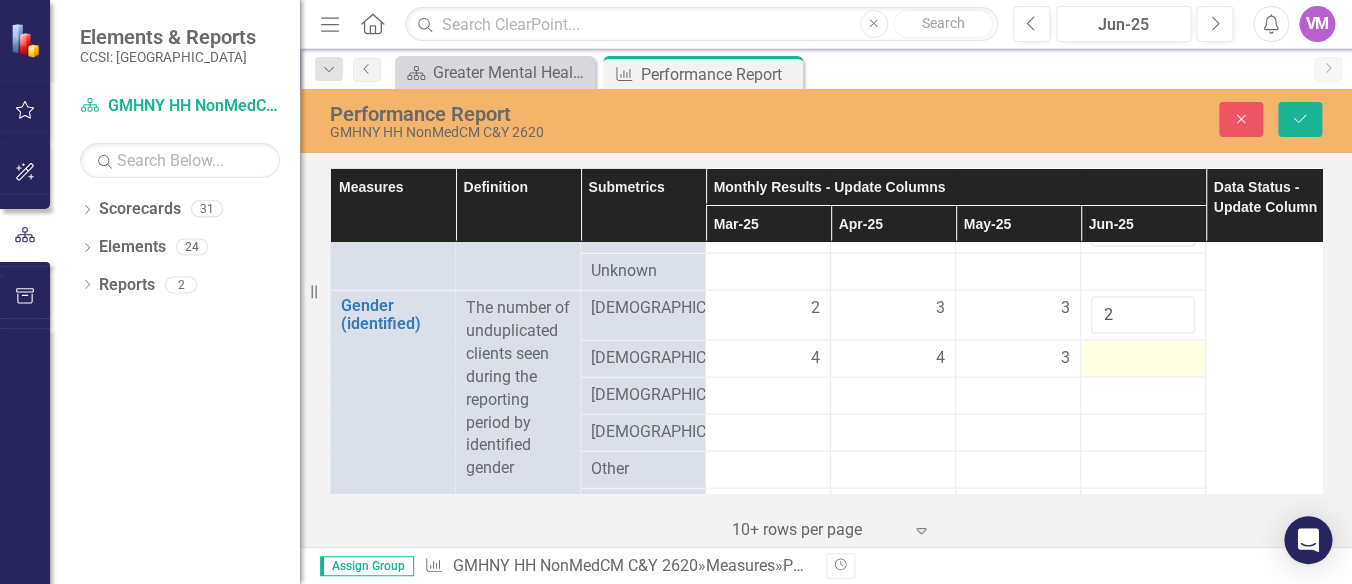 click at bounding box center (1143, 358) 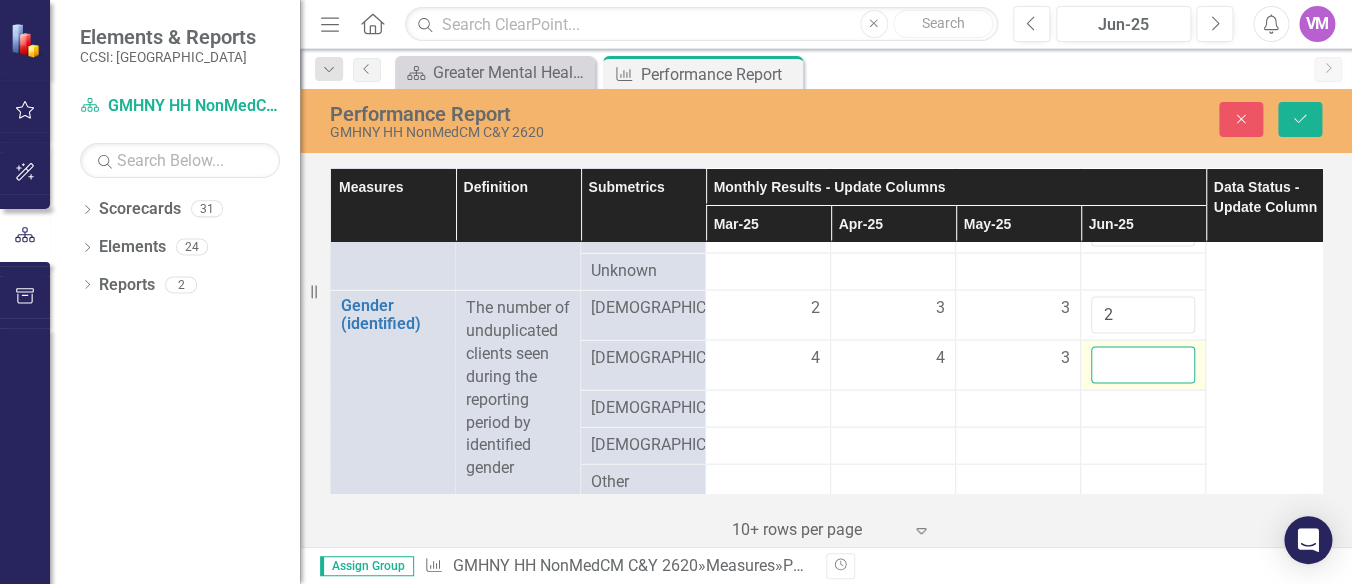 click at bounding box center [1143, 364] 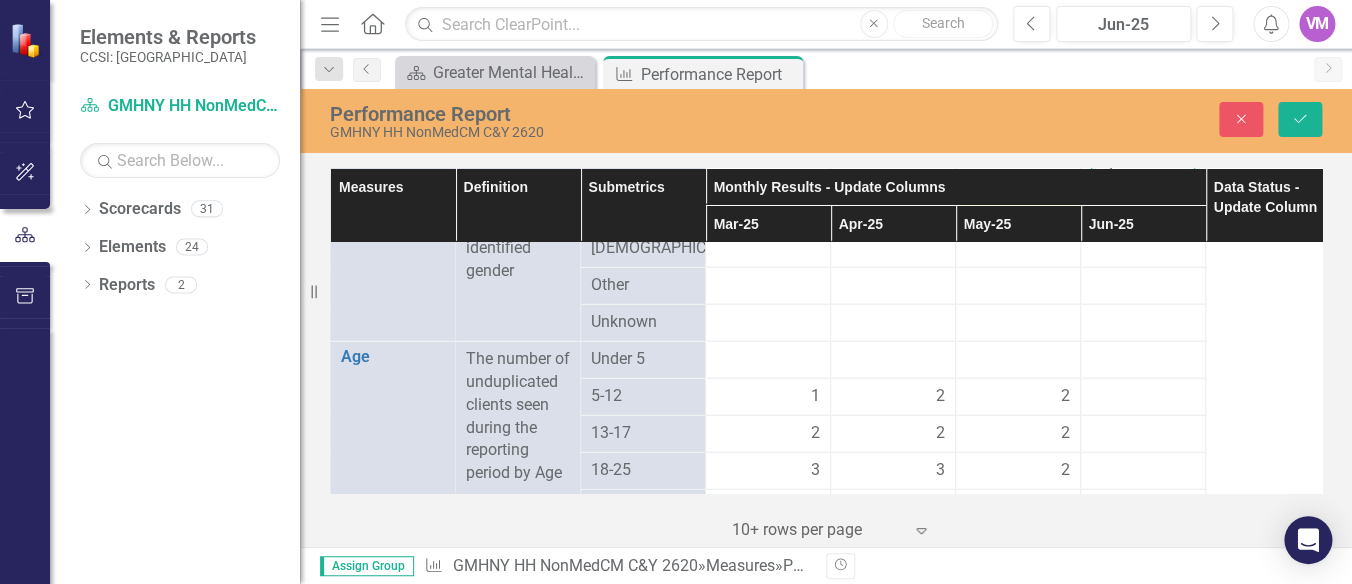 scroll, scrollTop: 4690, scrollLeft: 0, axis: vertical 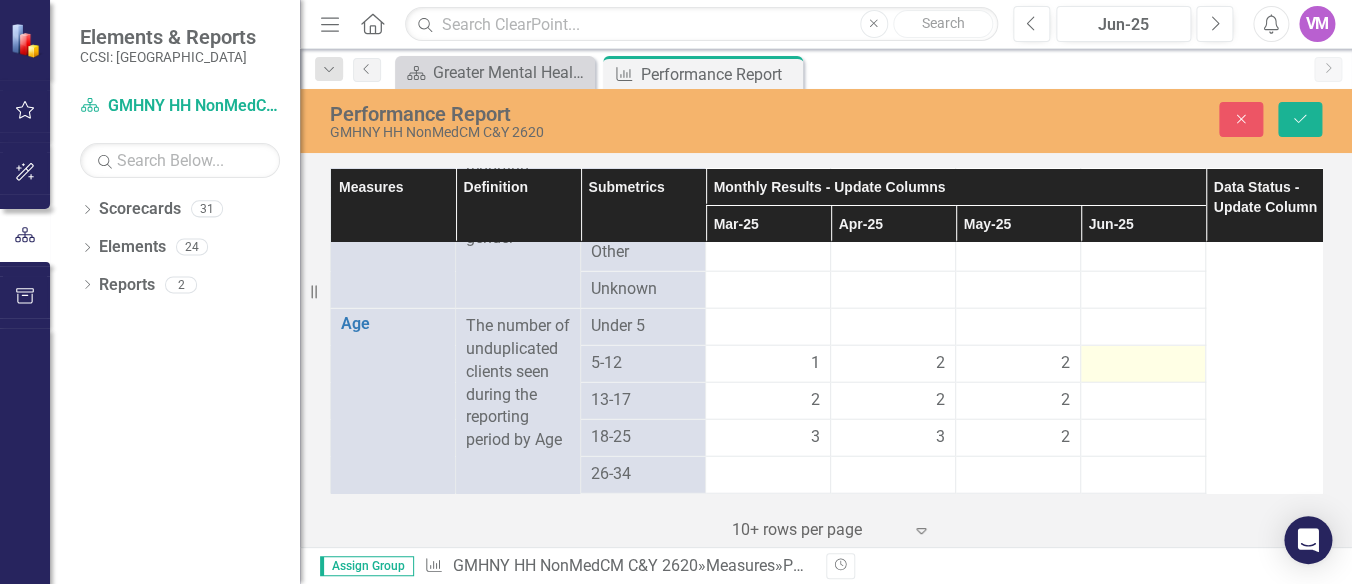 type on "3" 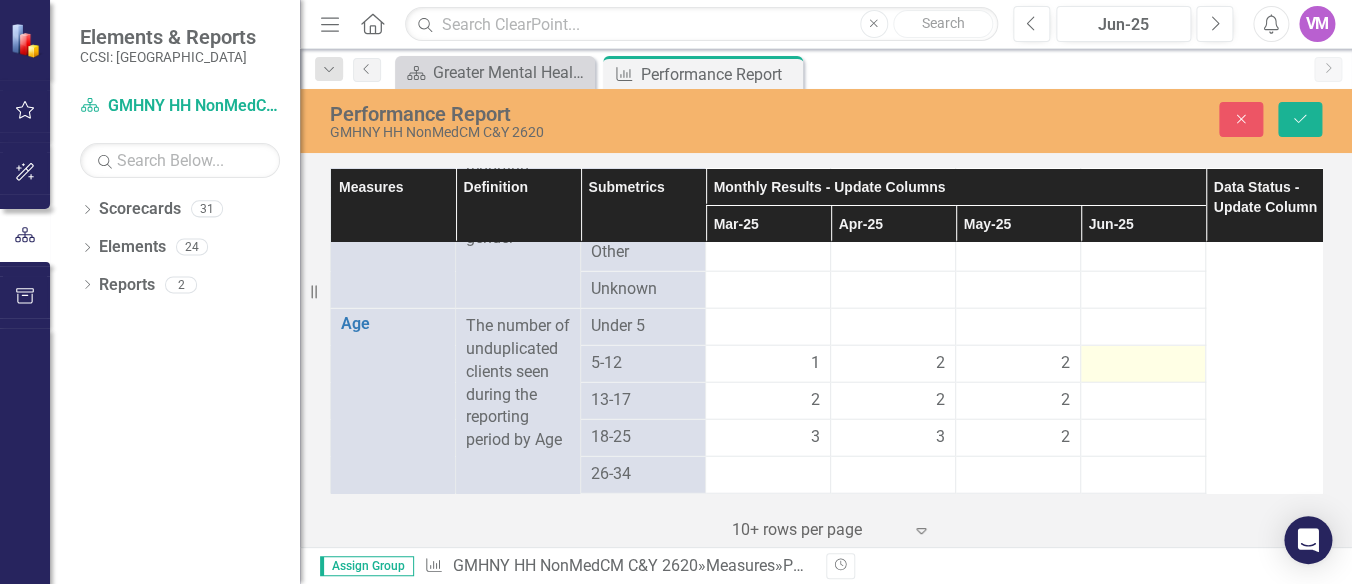 click at bounding box center [1143, 364] 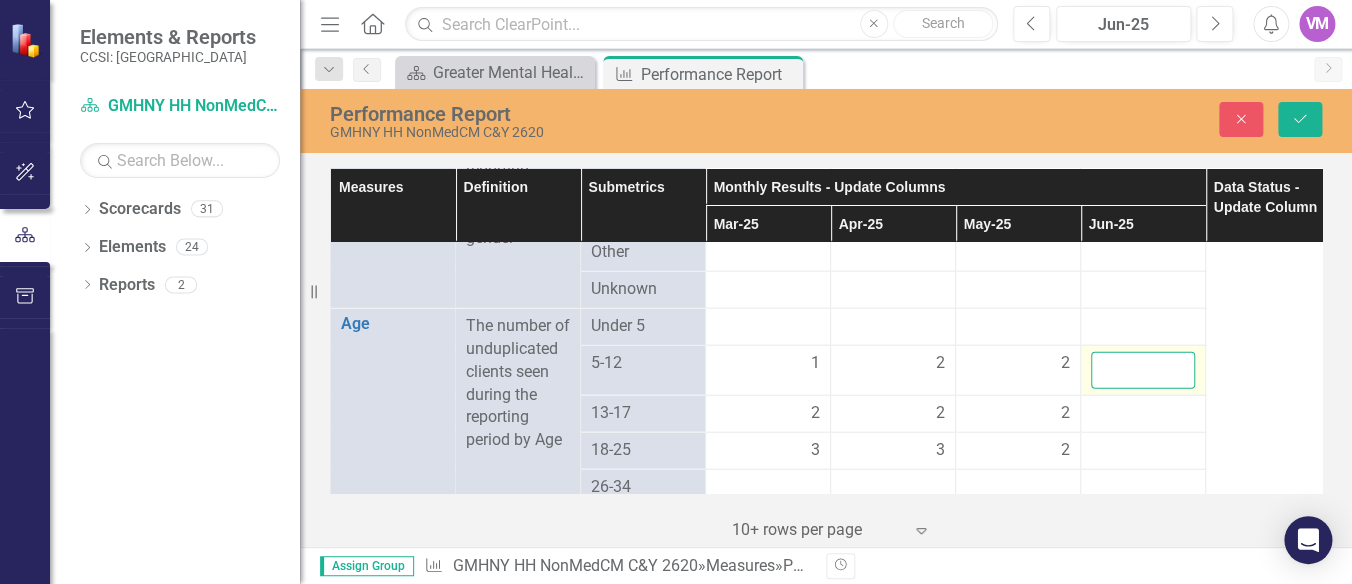 click at bounding box center (1143, 370) 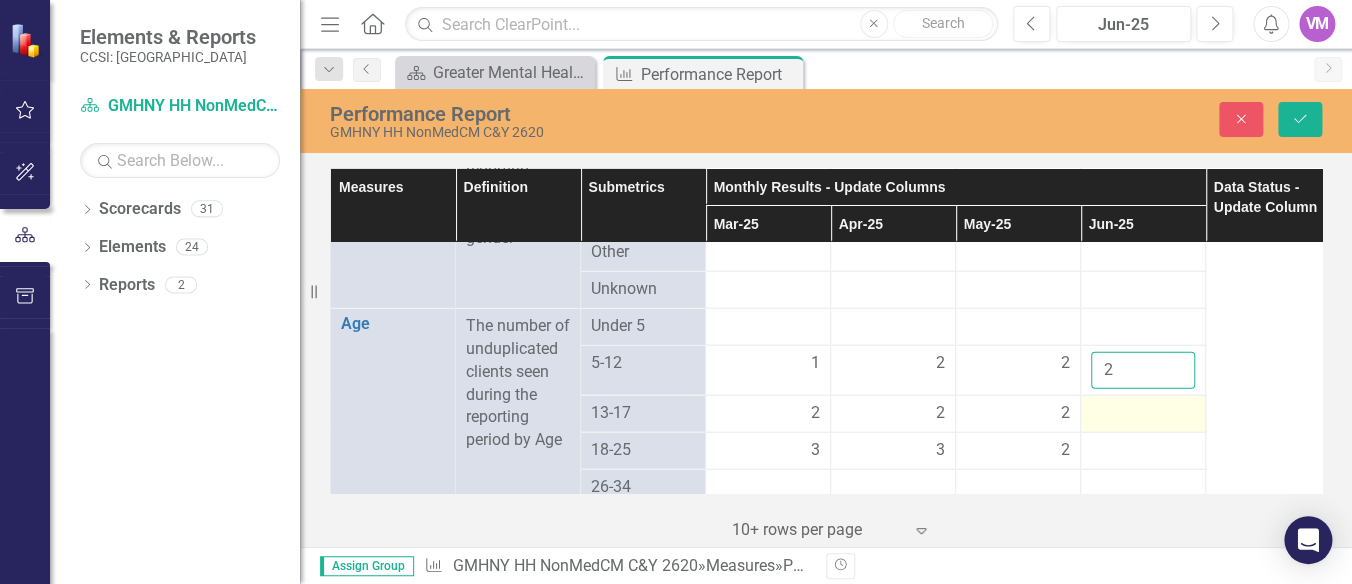type on "2" 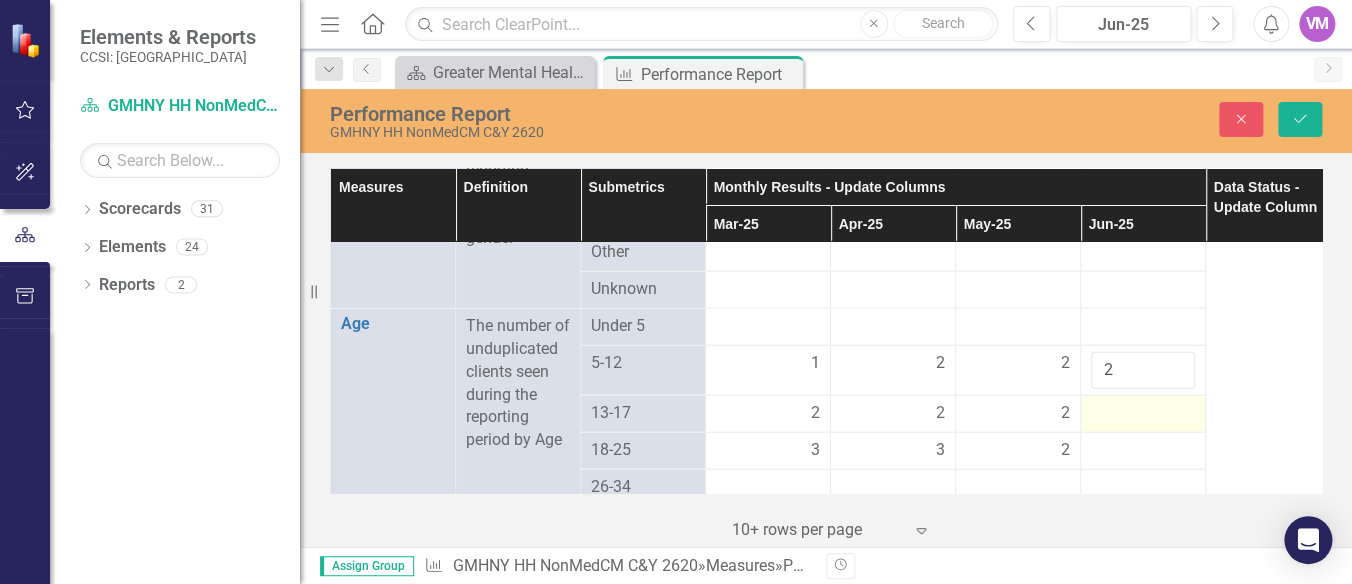 click at bounding box center [1143, 414] 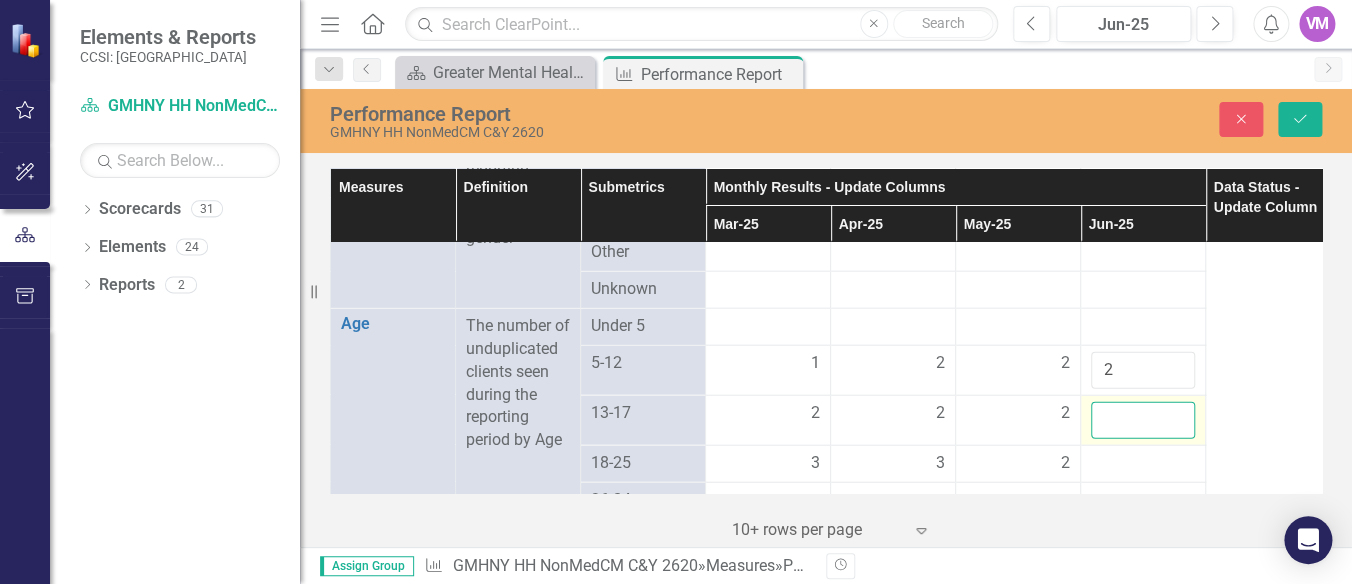 click at bounding box center [1143, 420] 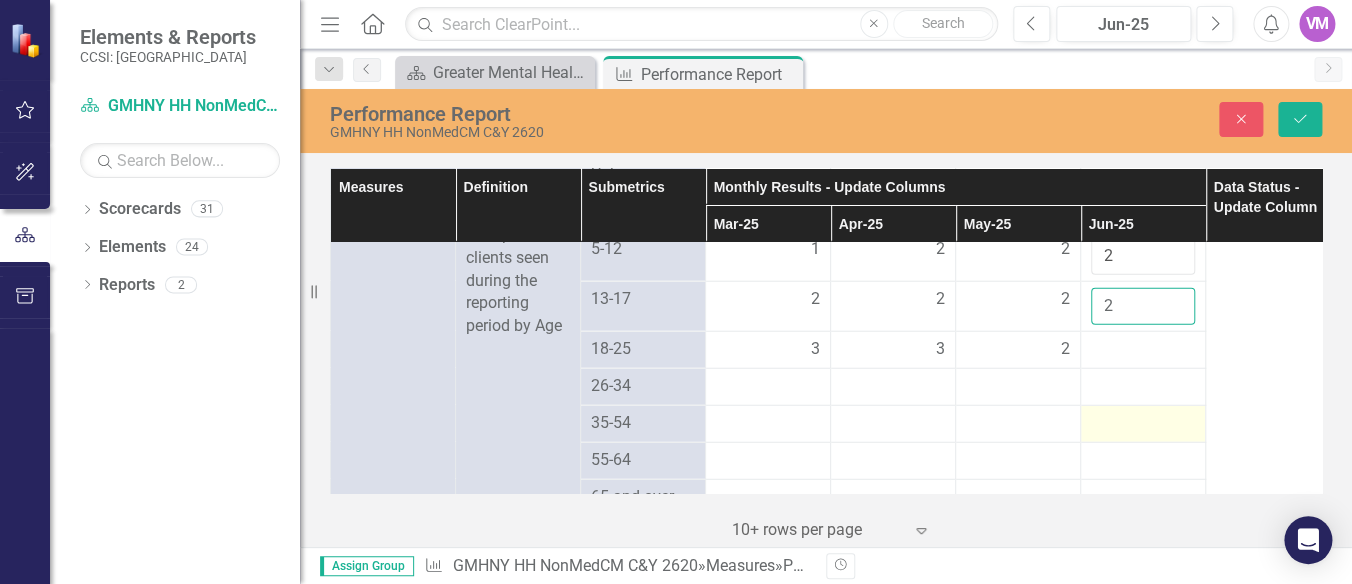 scroll, scrollTop: 4804, scrollLeft: 0, axis: vertical 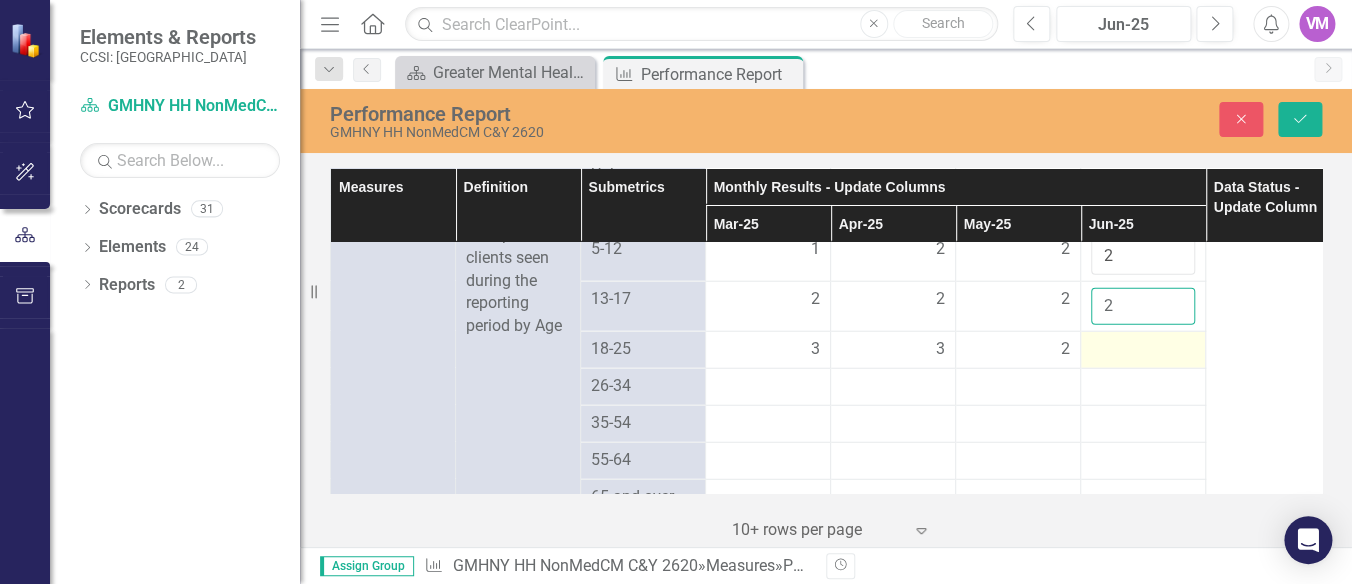 type on "2" 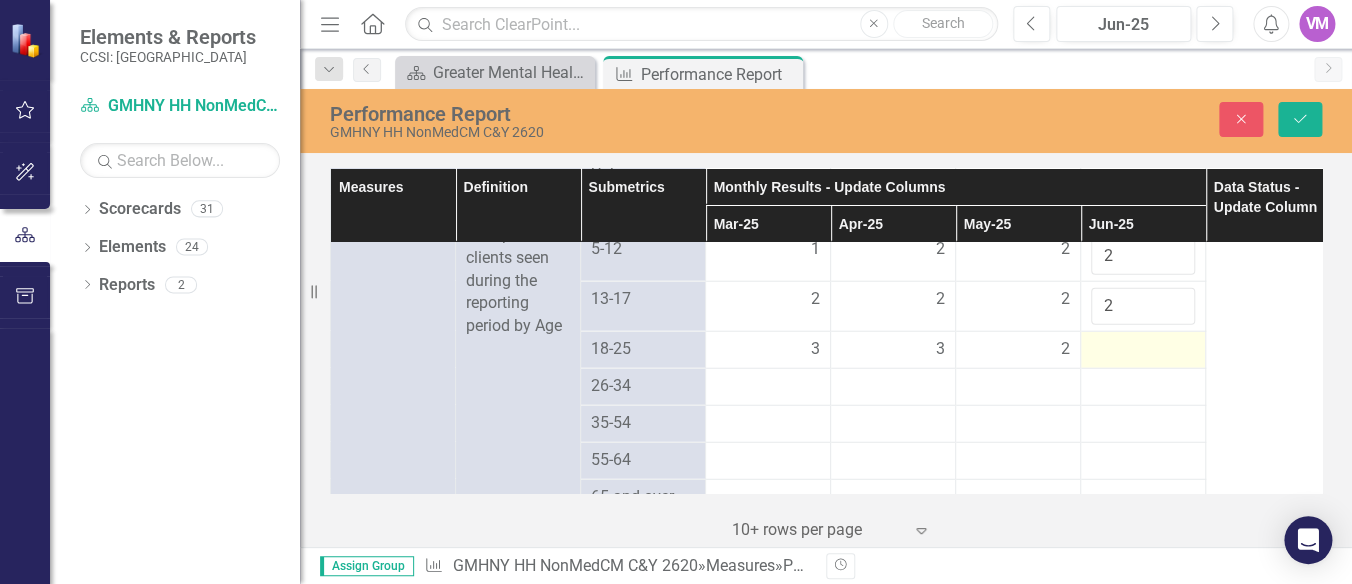 click at bounding box center [1143, 350] 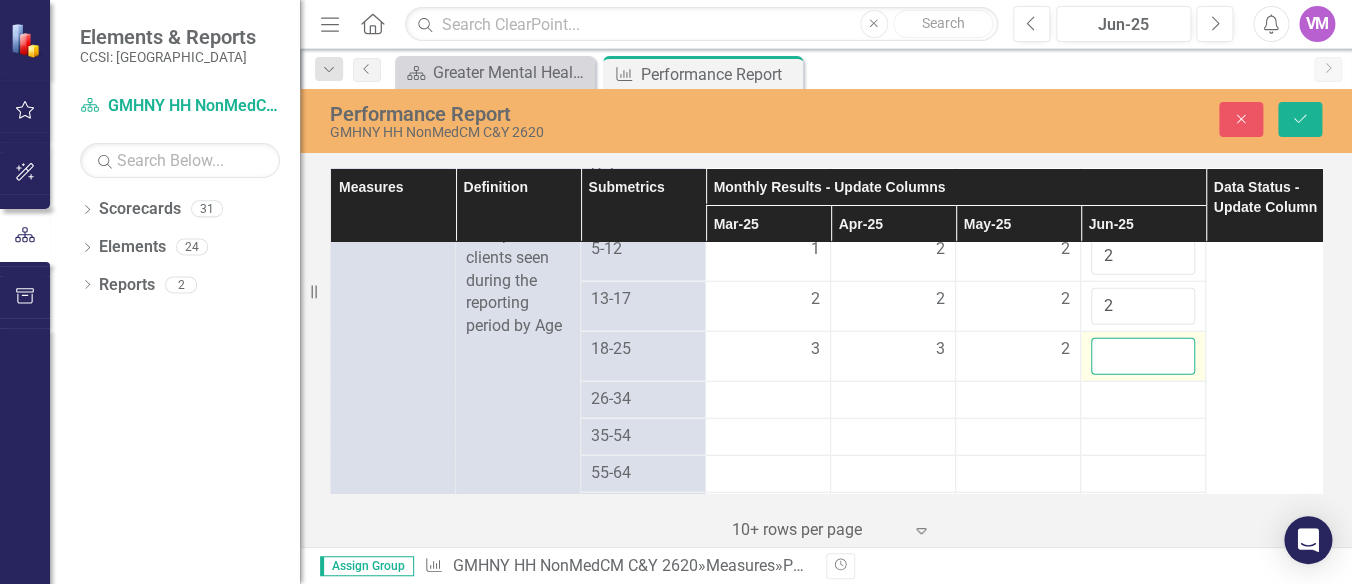 click at bounding box center (1143, 356) 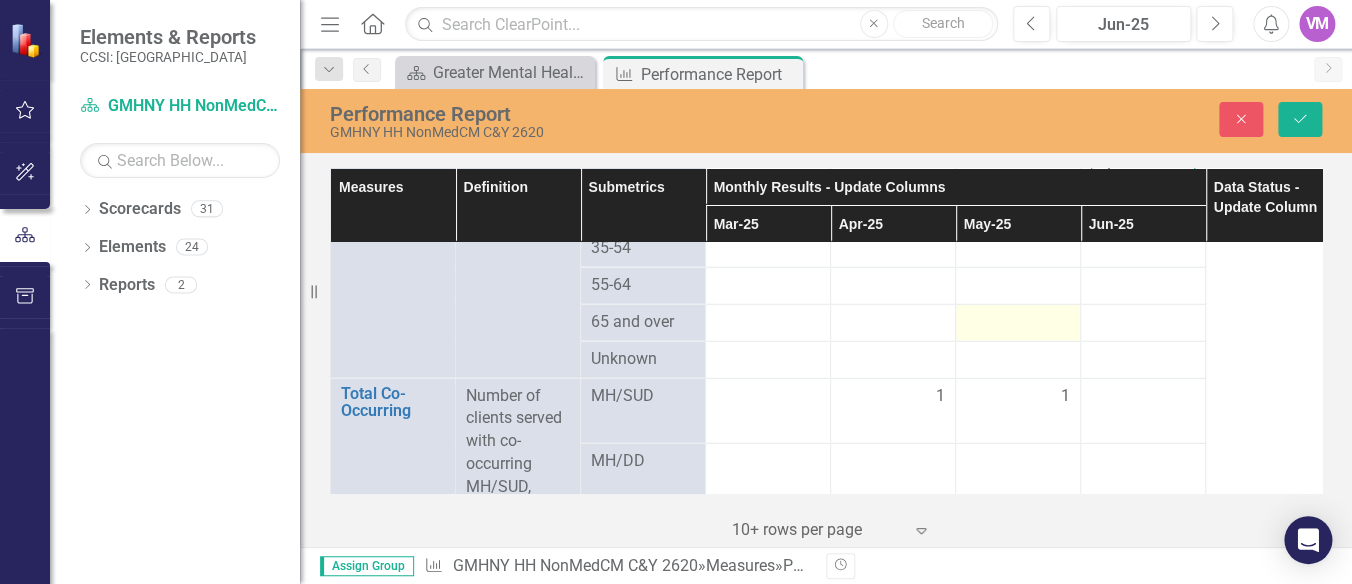 scroll, scrollTop: 5033, scrollLeft: 0, axis: vertical 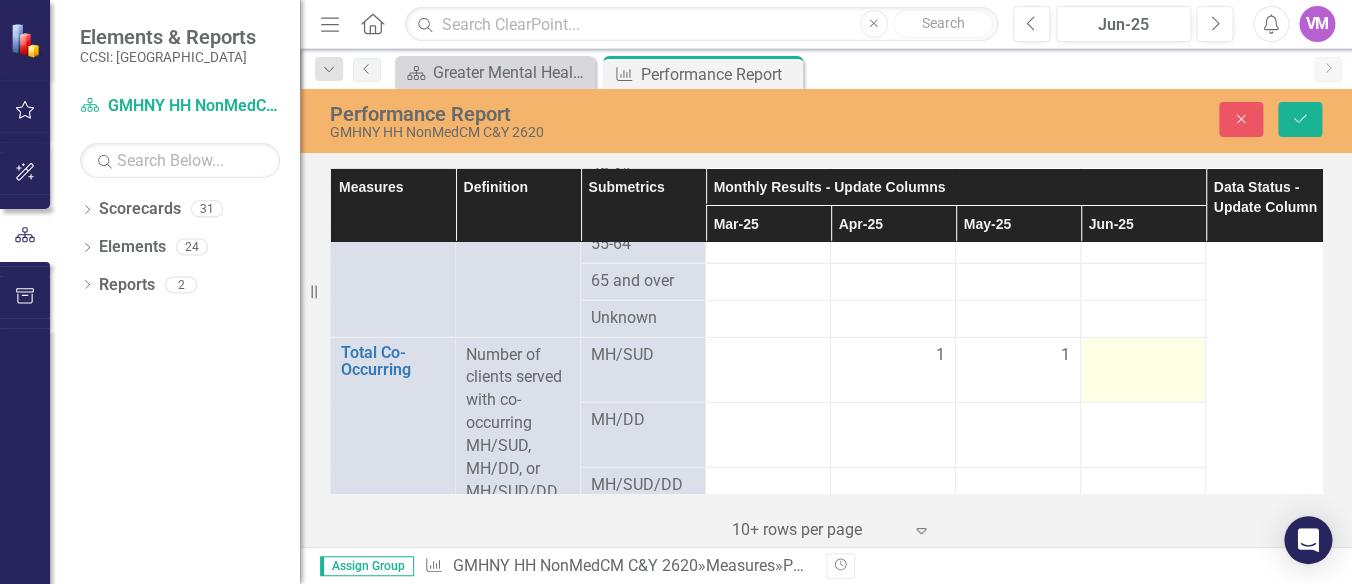 type on "1" 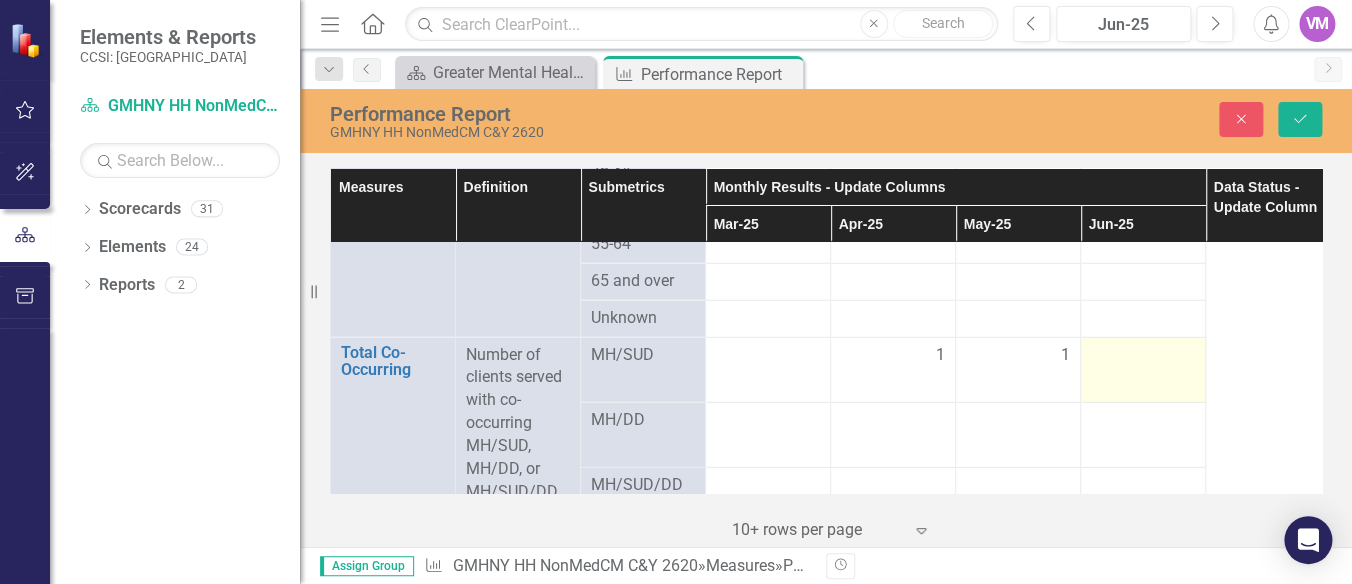 click at bounding box center (1143, 356) 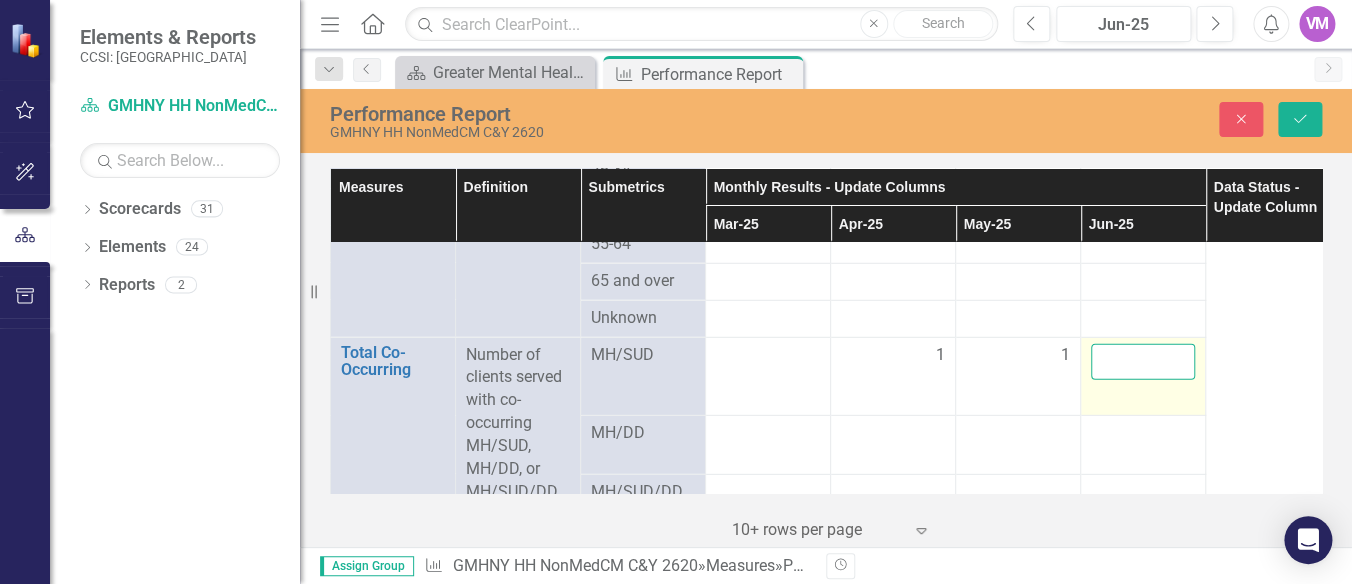 click at bounding box center [1143, 362] 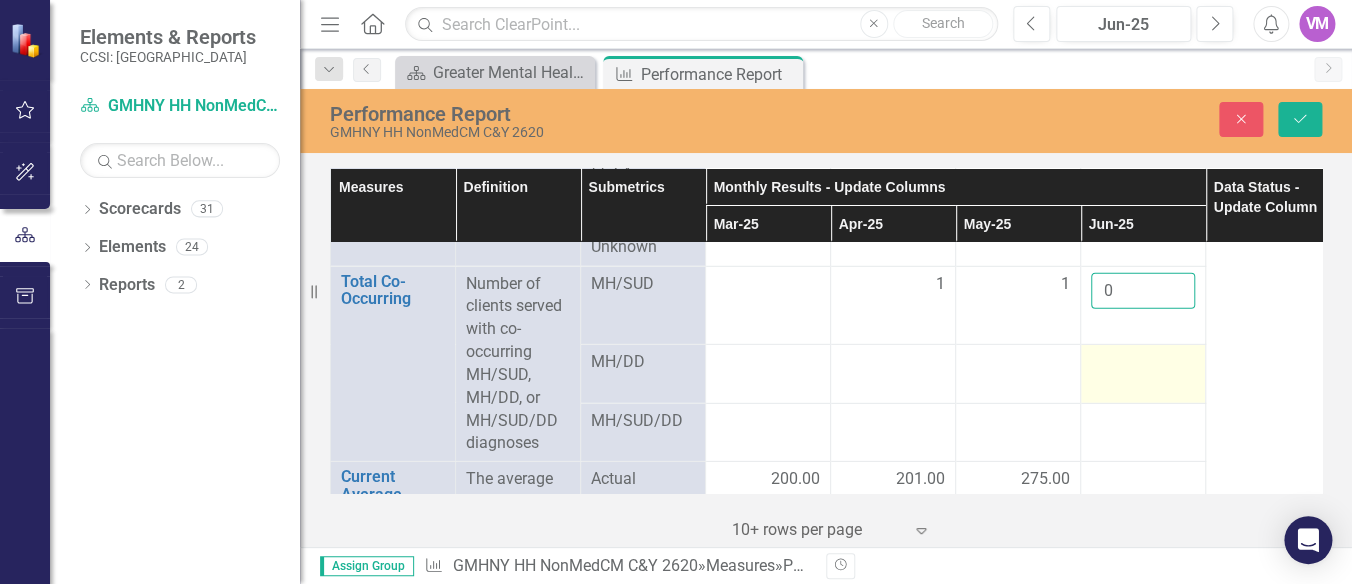 scroll, scrollTop: 5147, scrollLeft: 0, axis: vertical 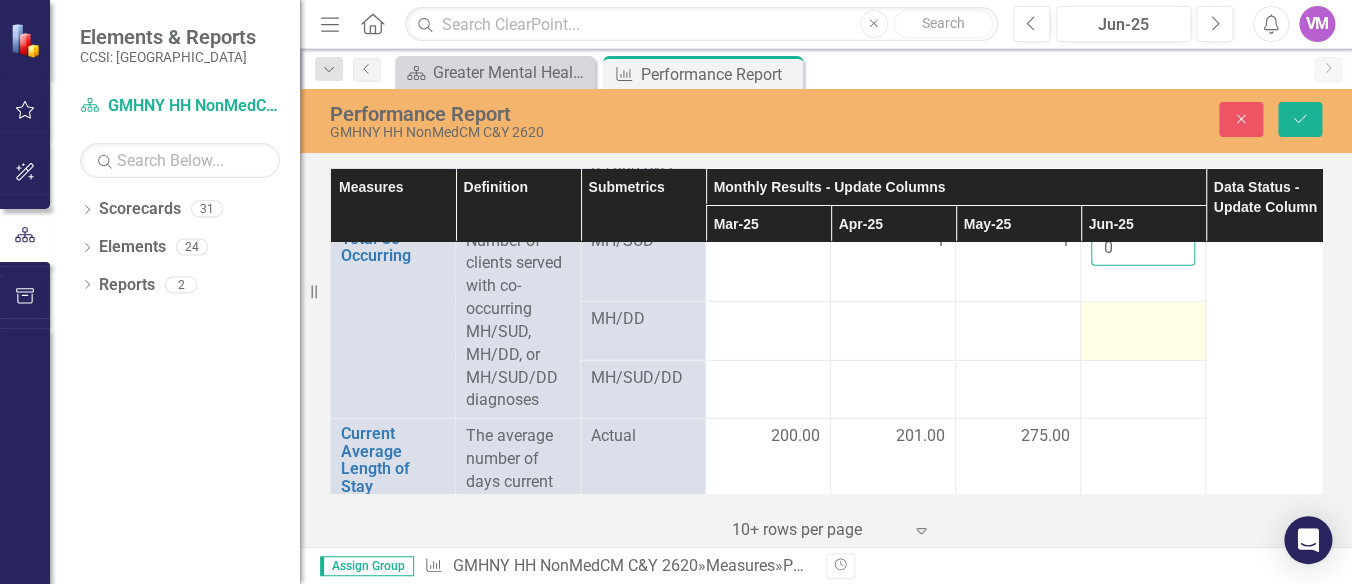 type on "0" 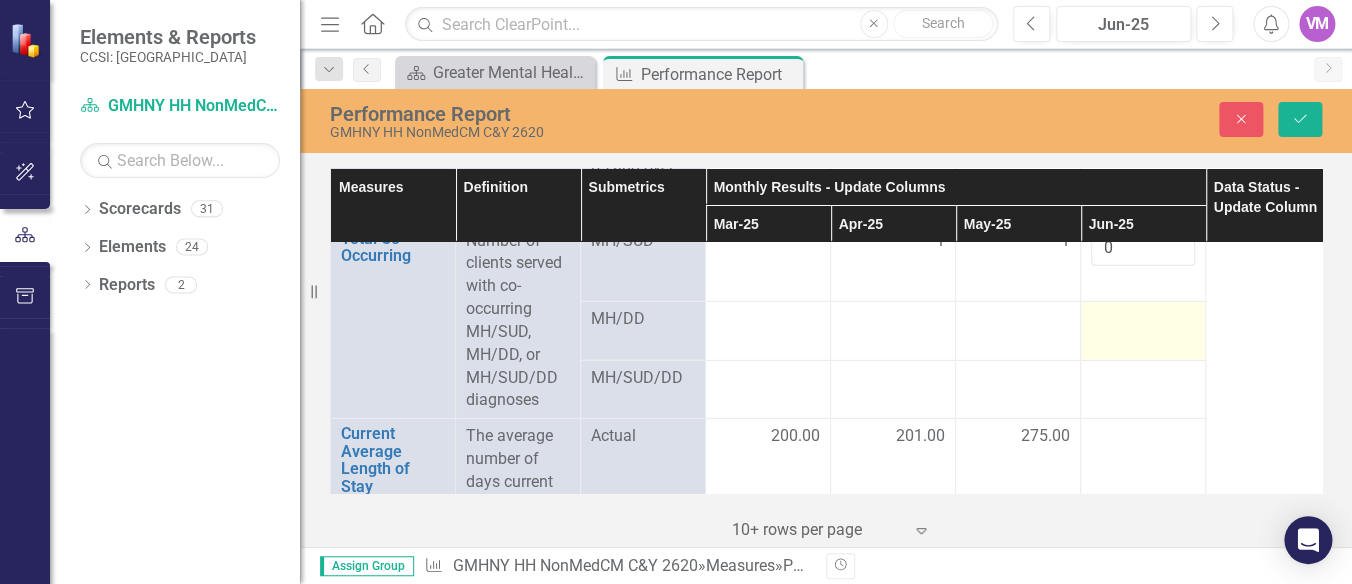 click at bounding box center [1143, 320] 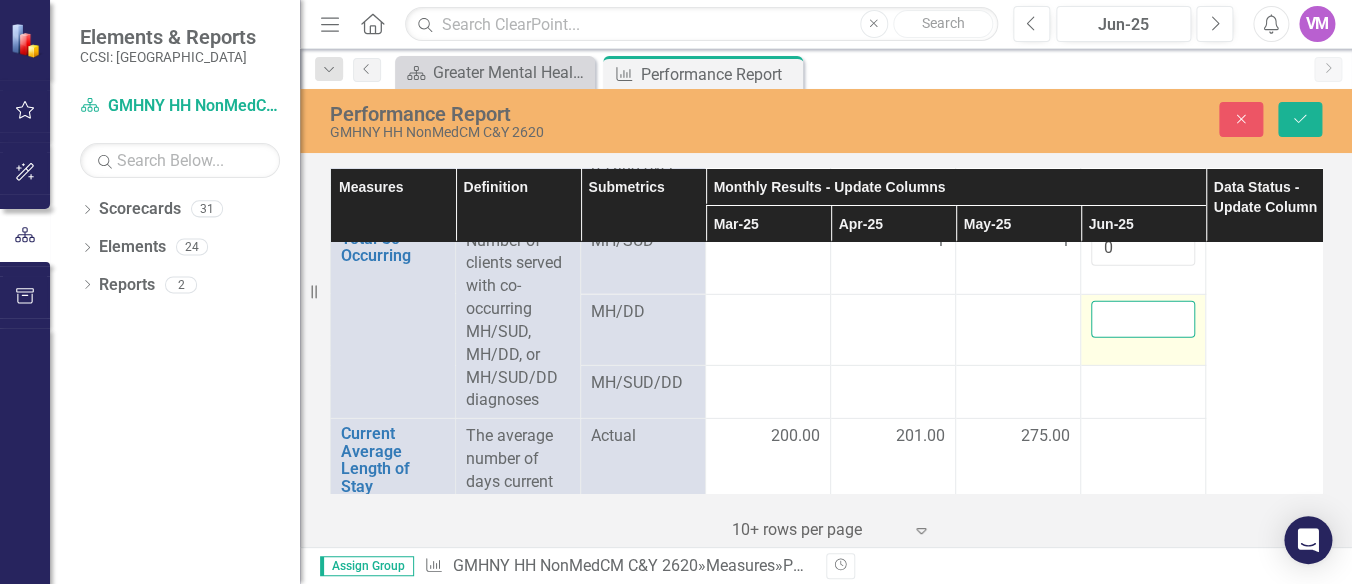 click at bounding box center (1143, 319) 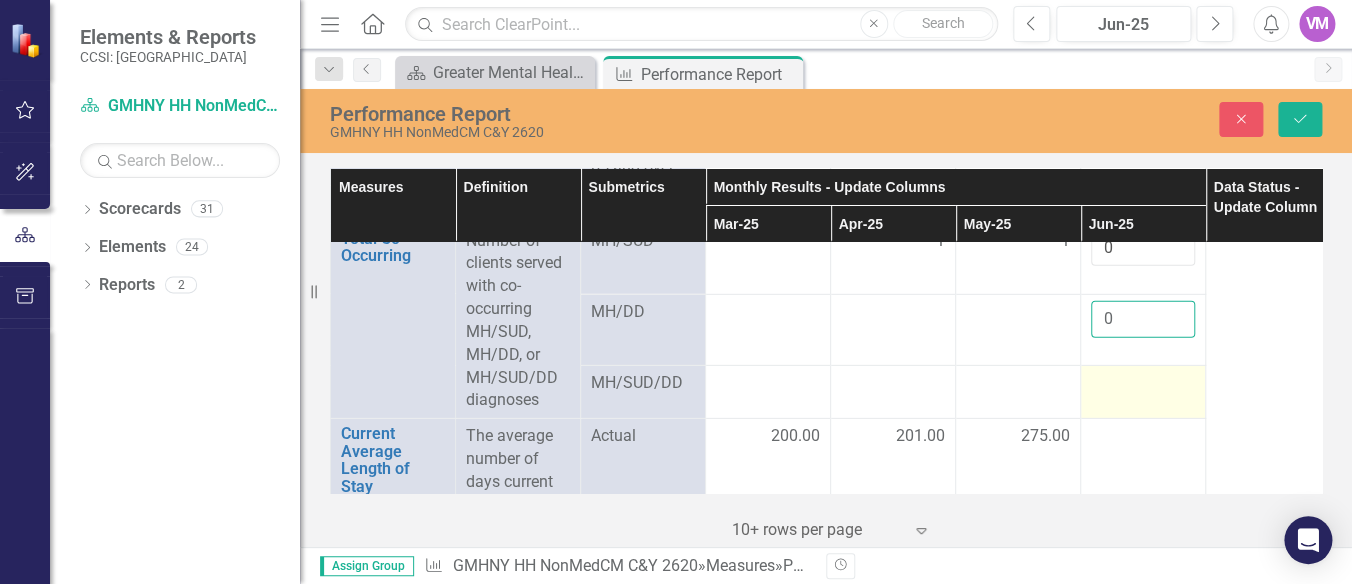 type on "0" 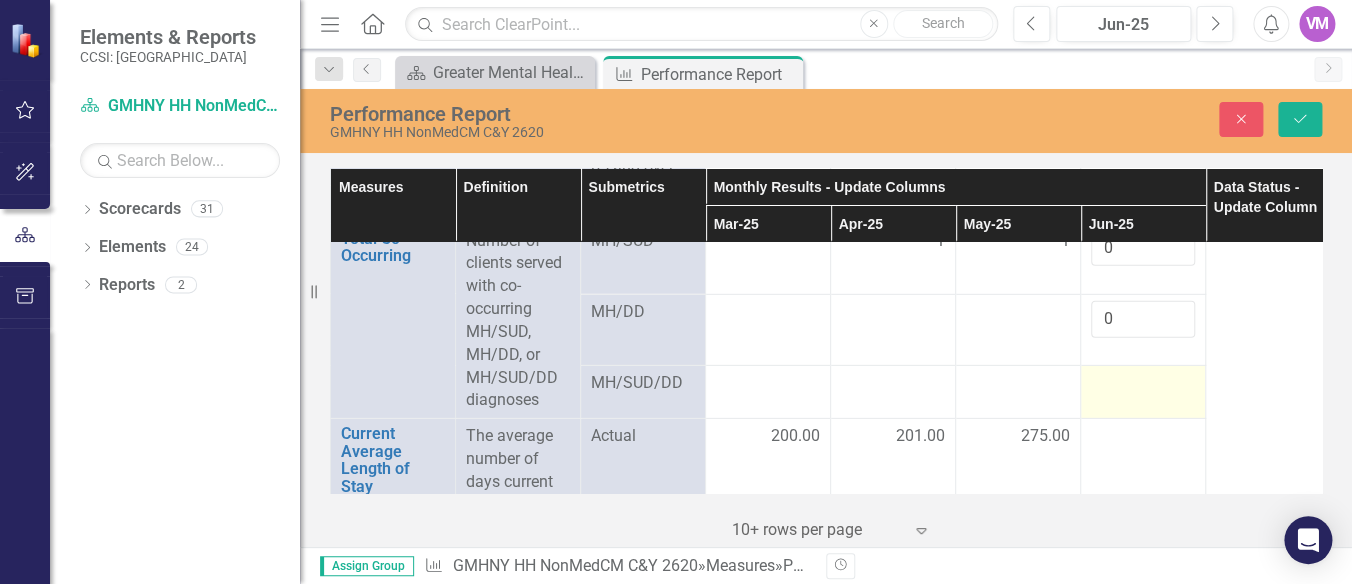 click at bounding box center (1143, 392) 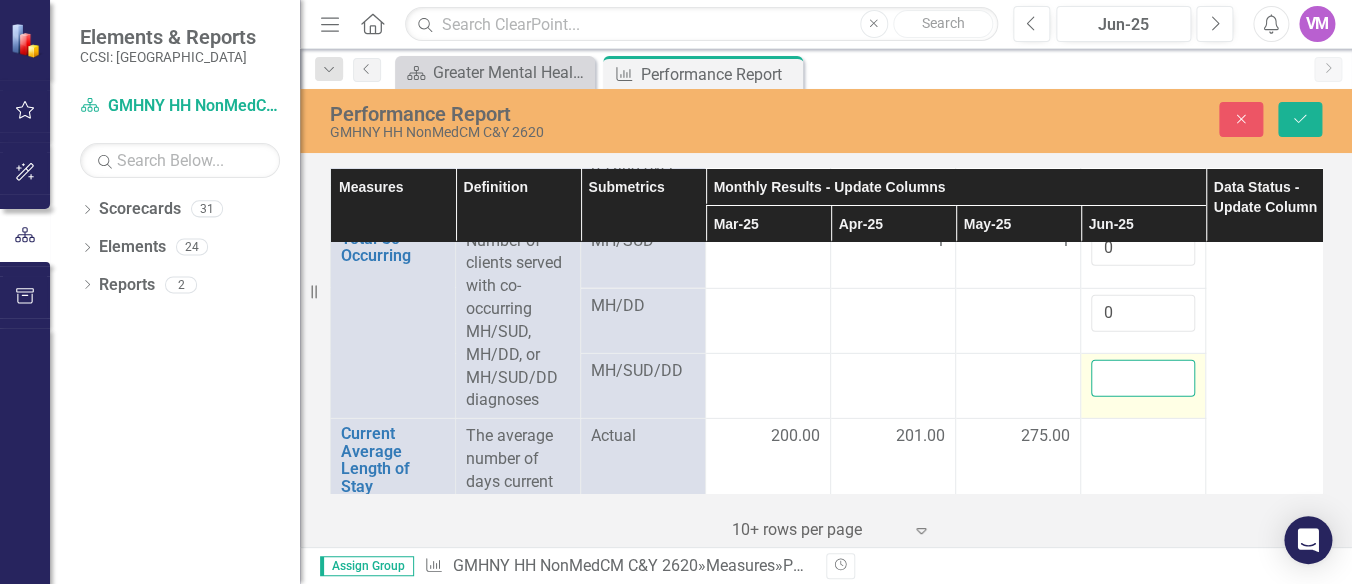 click at bounding box center (1143, 378) 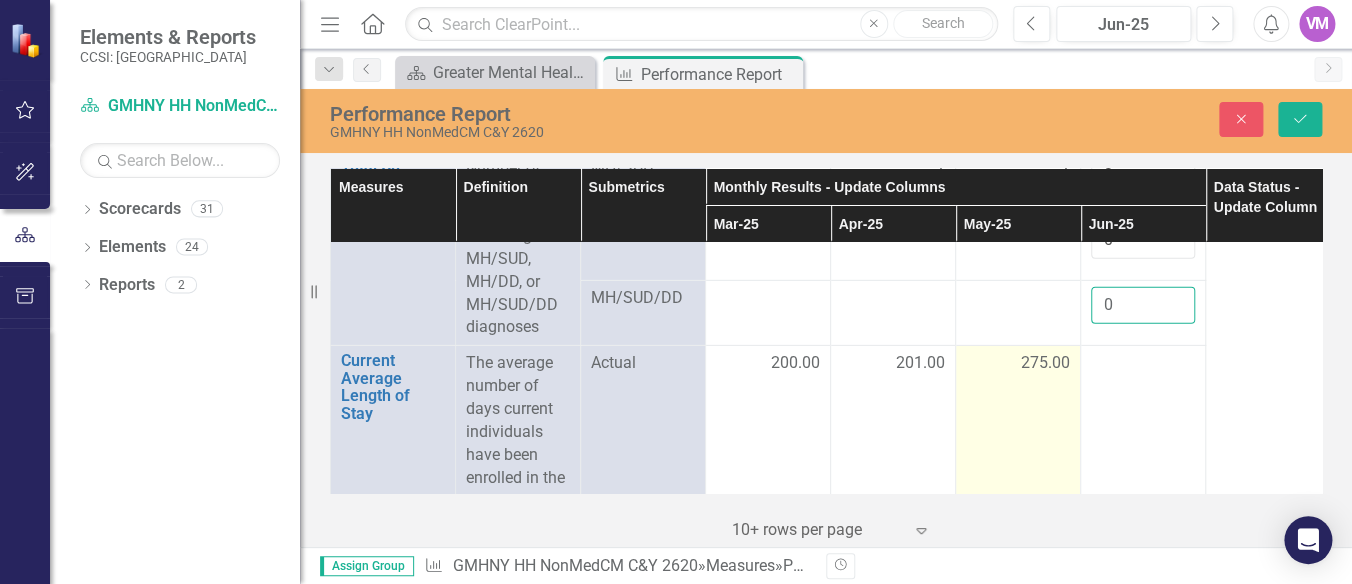 scroll, scrollTop: 5262, scrollLeft: 0, axis: vertical 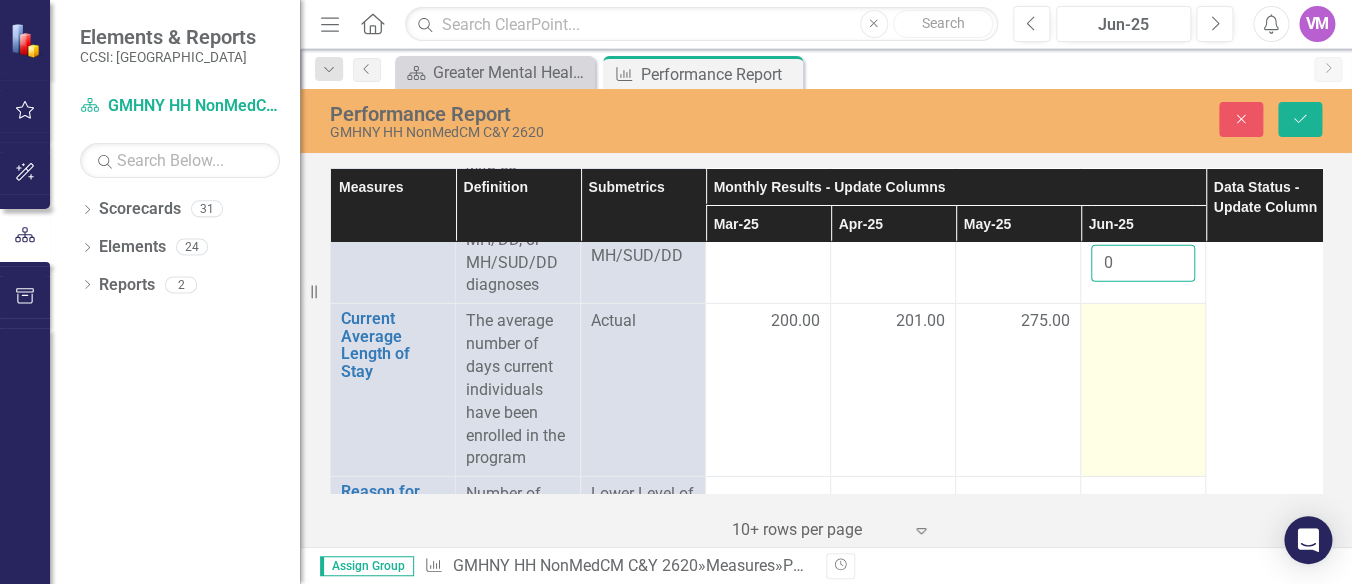 type on "0" 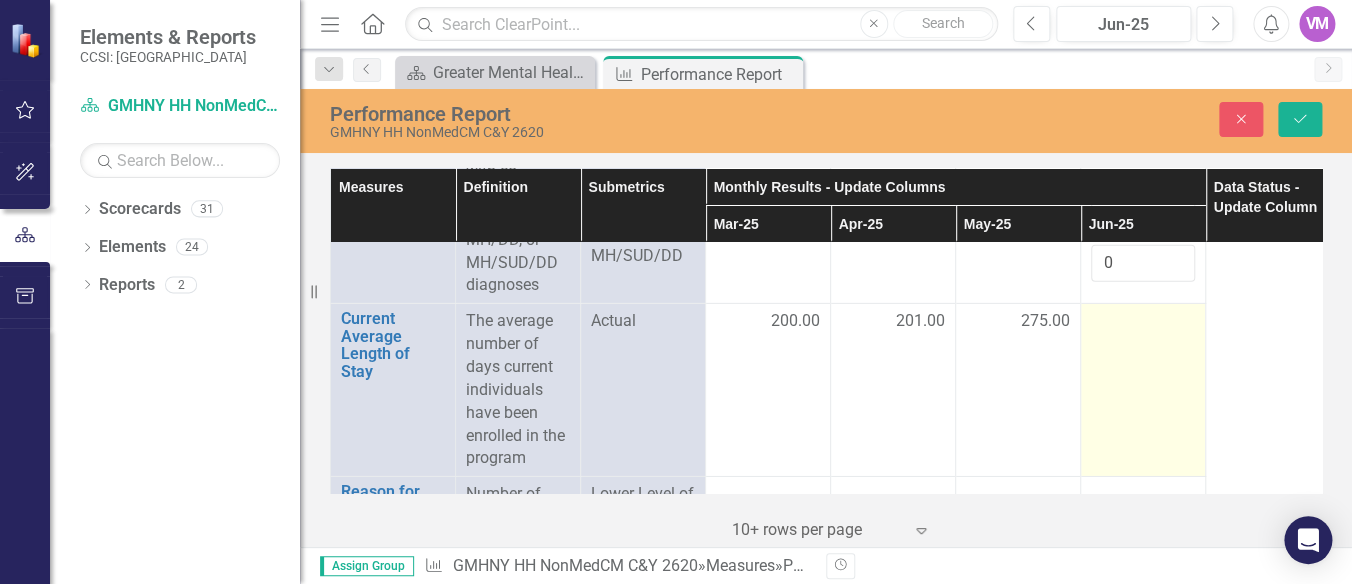 click at bounding box center [1143, 390] 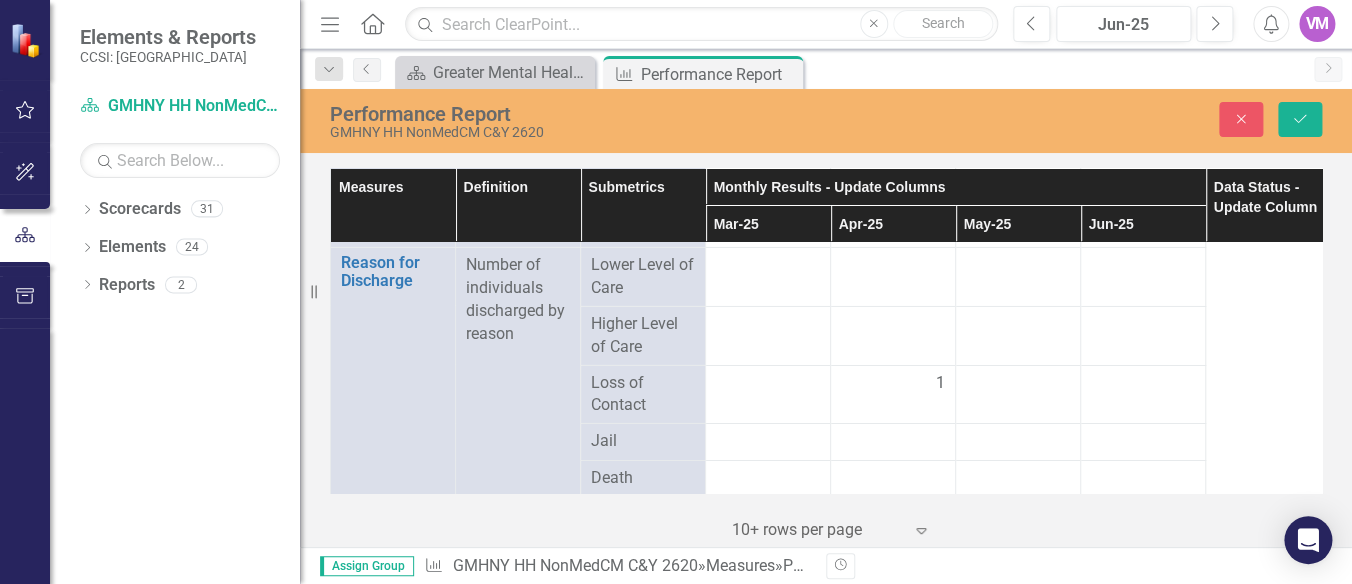 scroll, scrollTop: 5376, scrollLeft: 0, axis: vertical 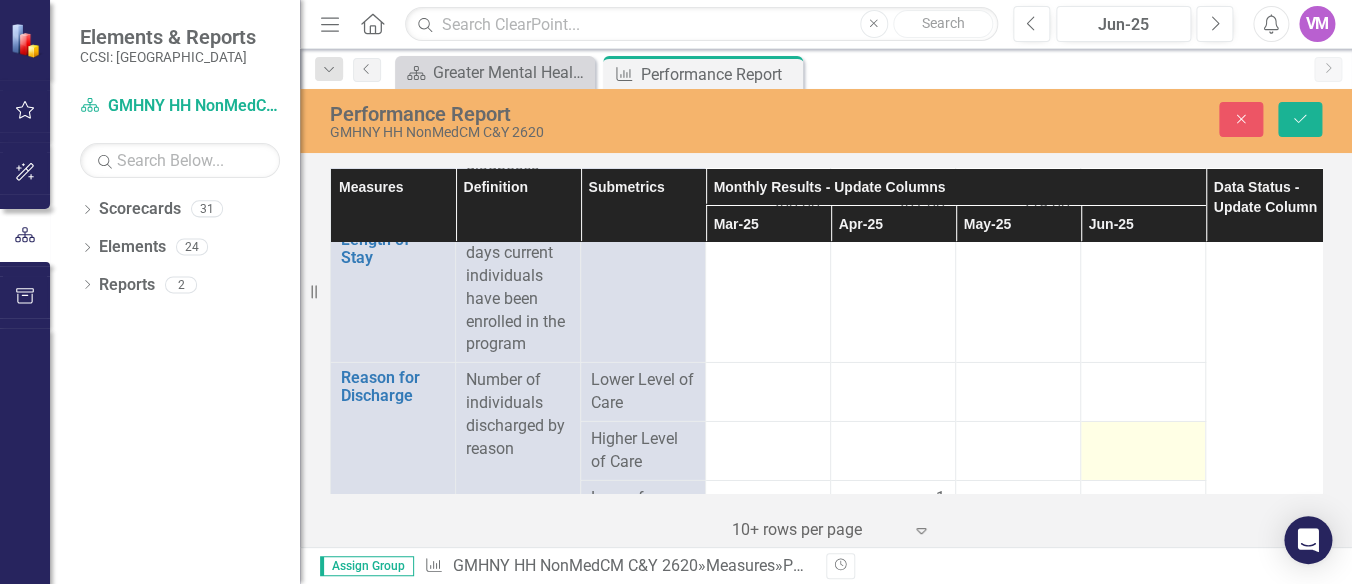 click at bounding box center (1143, 440) 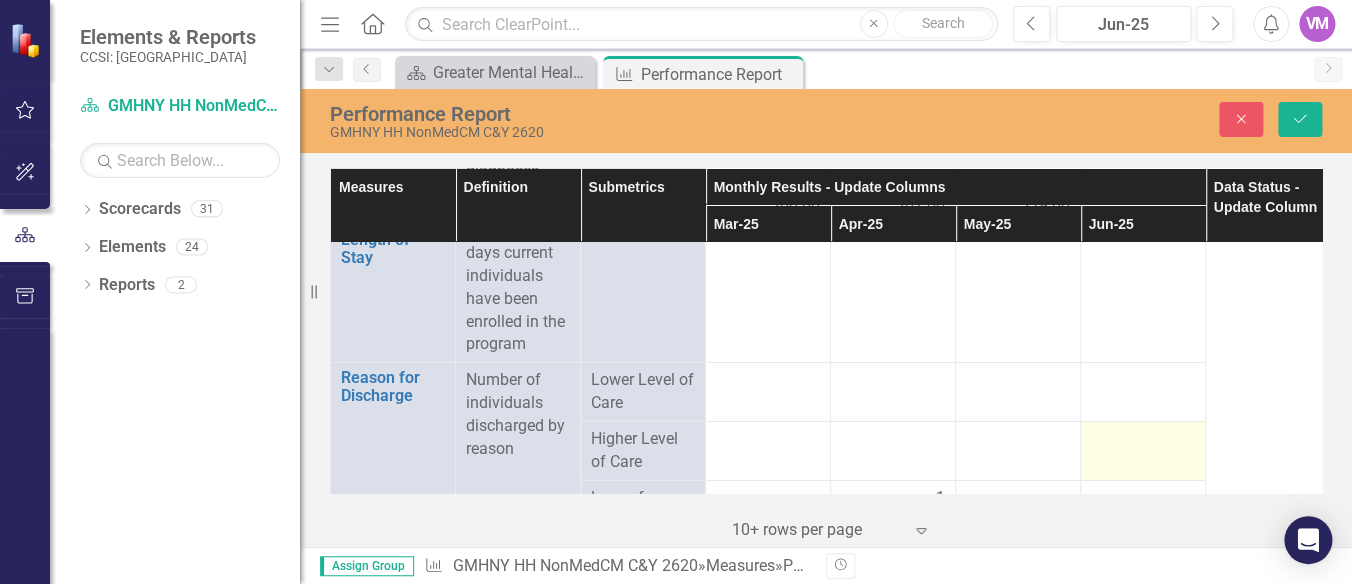 click at bounding box center [1143, 440] 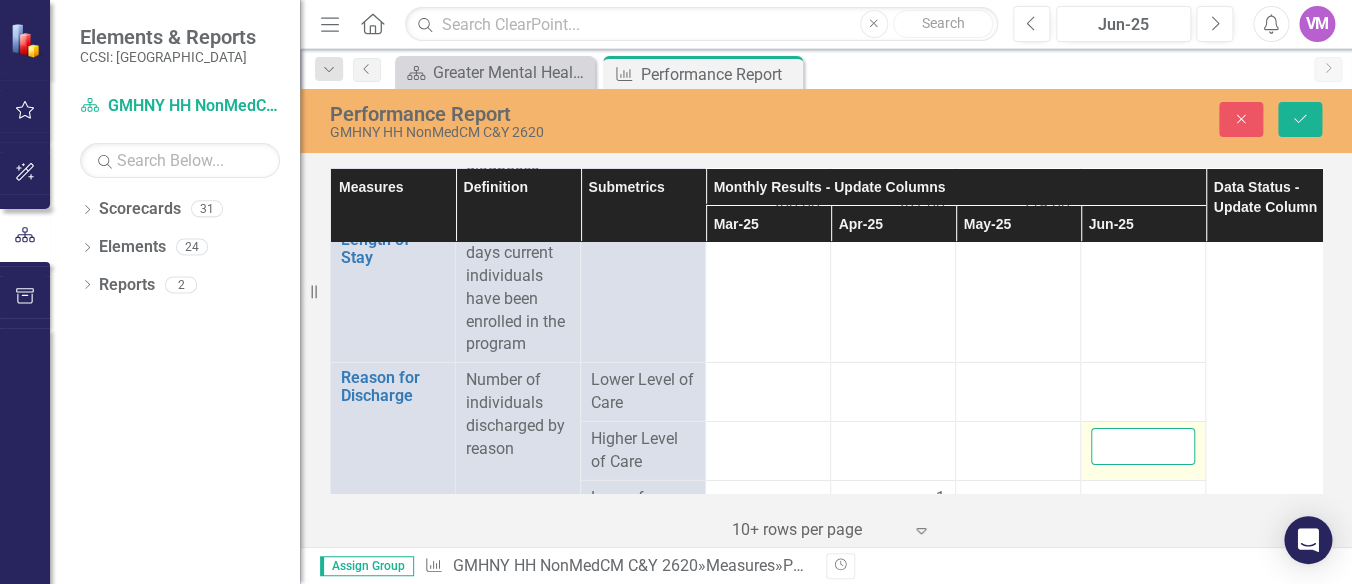 click at bounding box center [1143, 446] 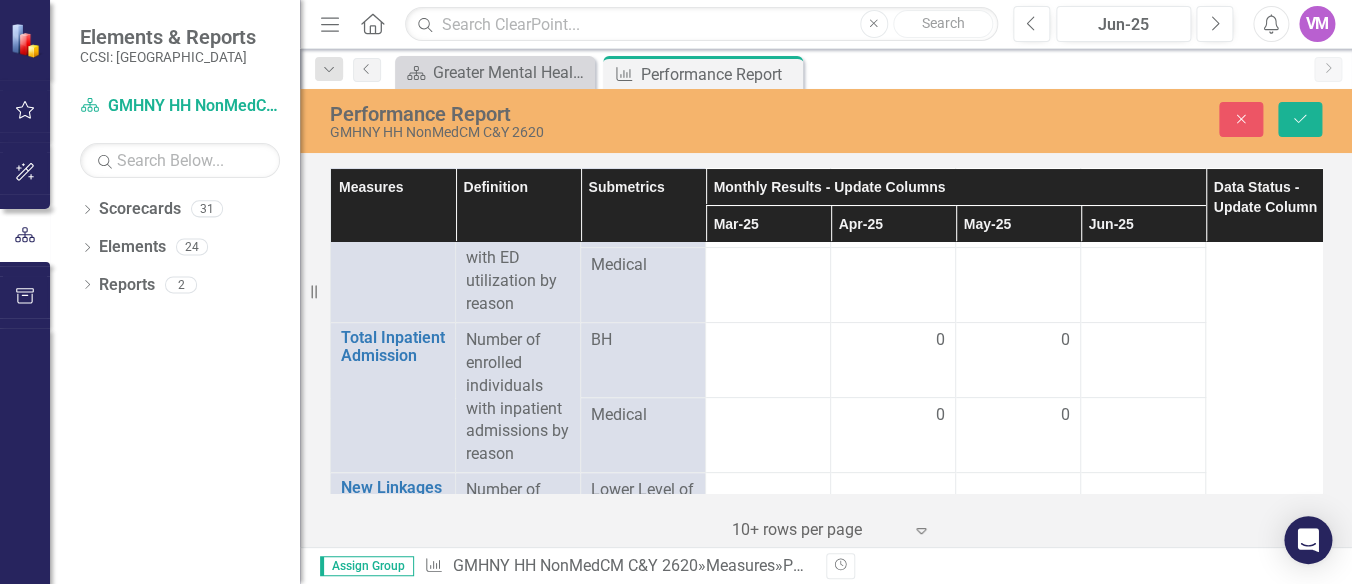 scroll, scrollTop: 5948, scrollLeft: 0, axis: vertical 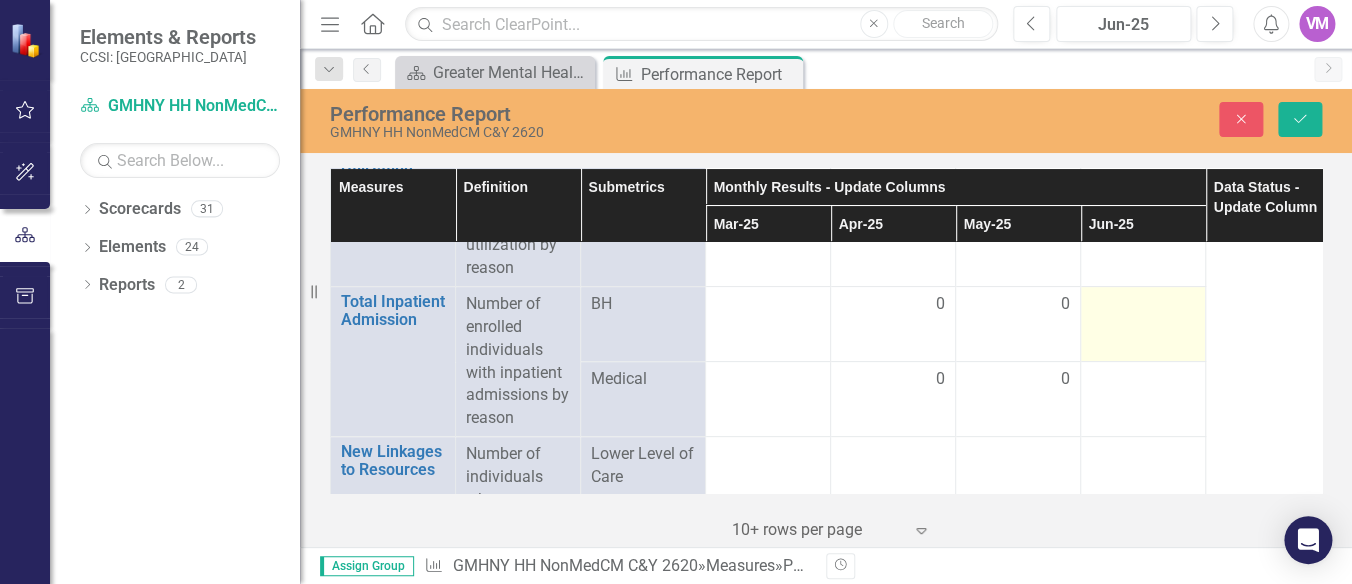 type on "1" 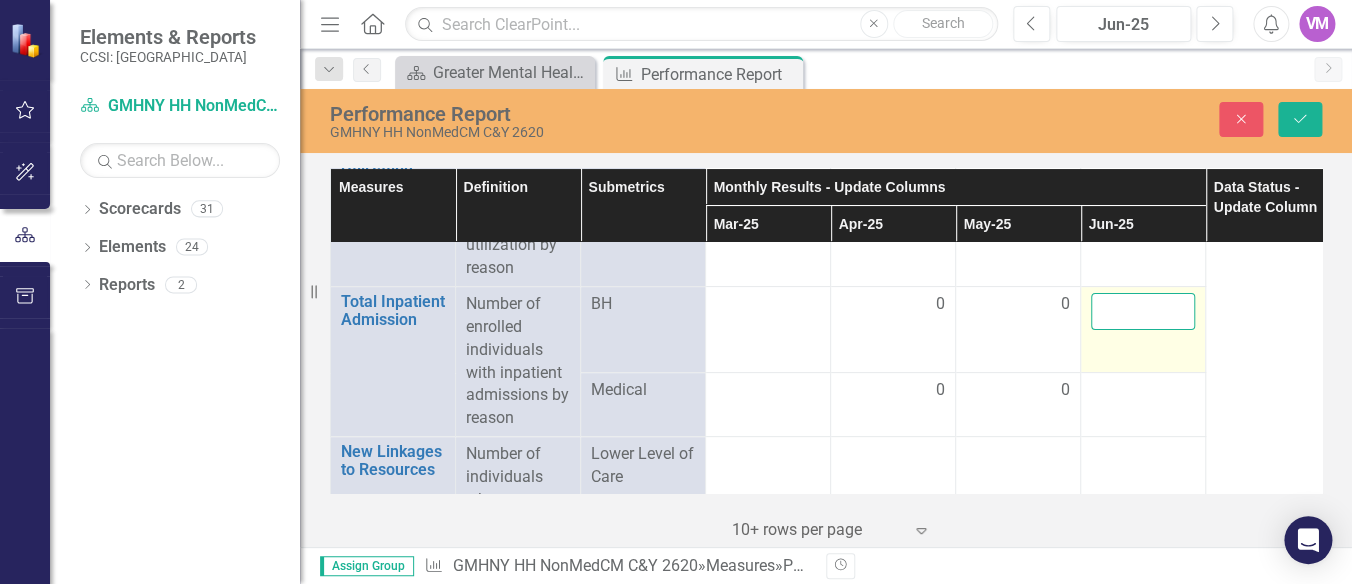 click at bounding box center [1143, 311] 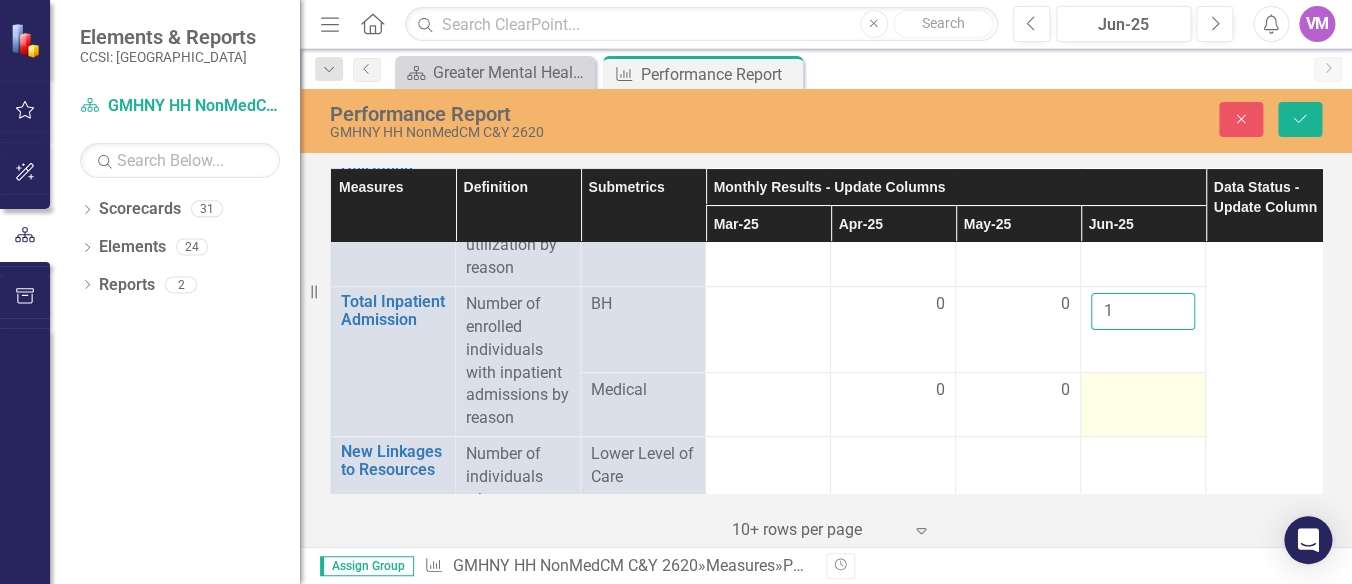 scroll, scrollTop: 6063, scrollLeft: 0, axis: vertical 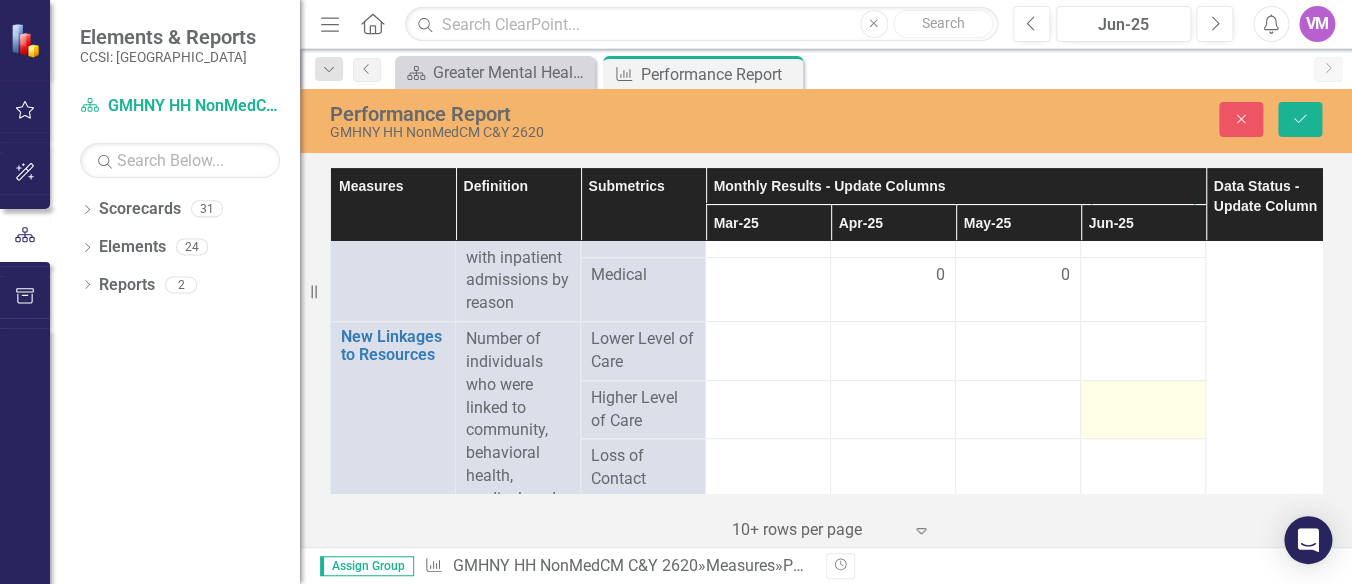 type on "1" 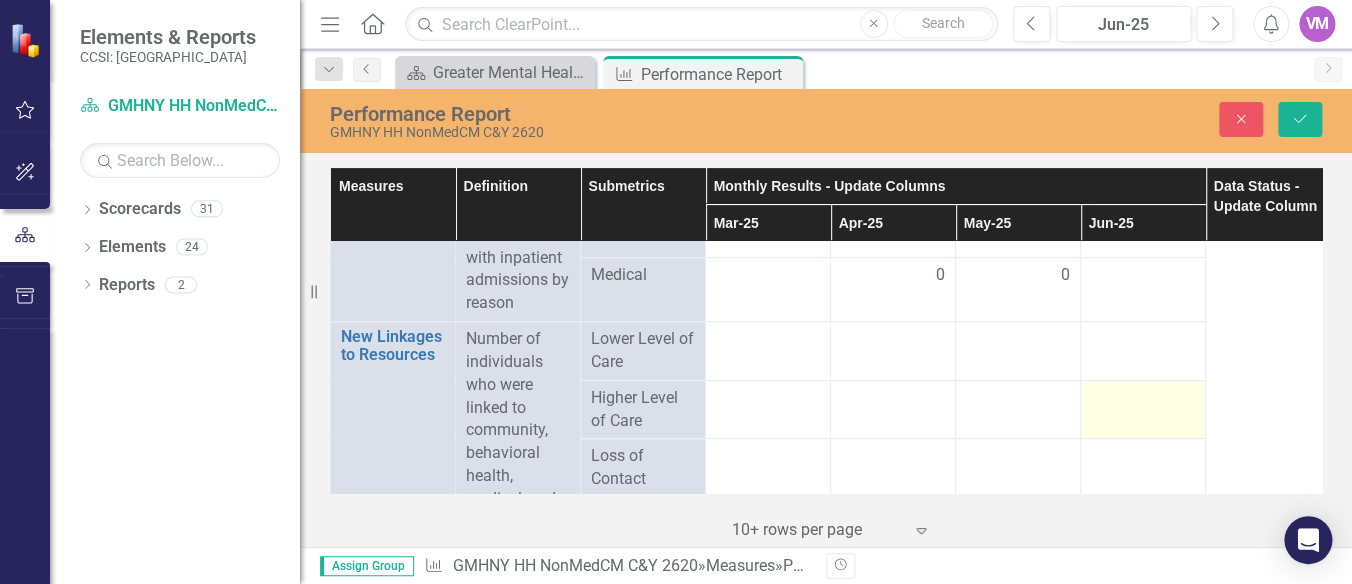 click at bounding box center (1143, 409) 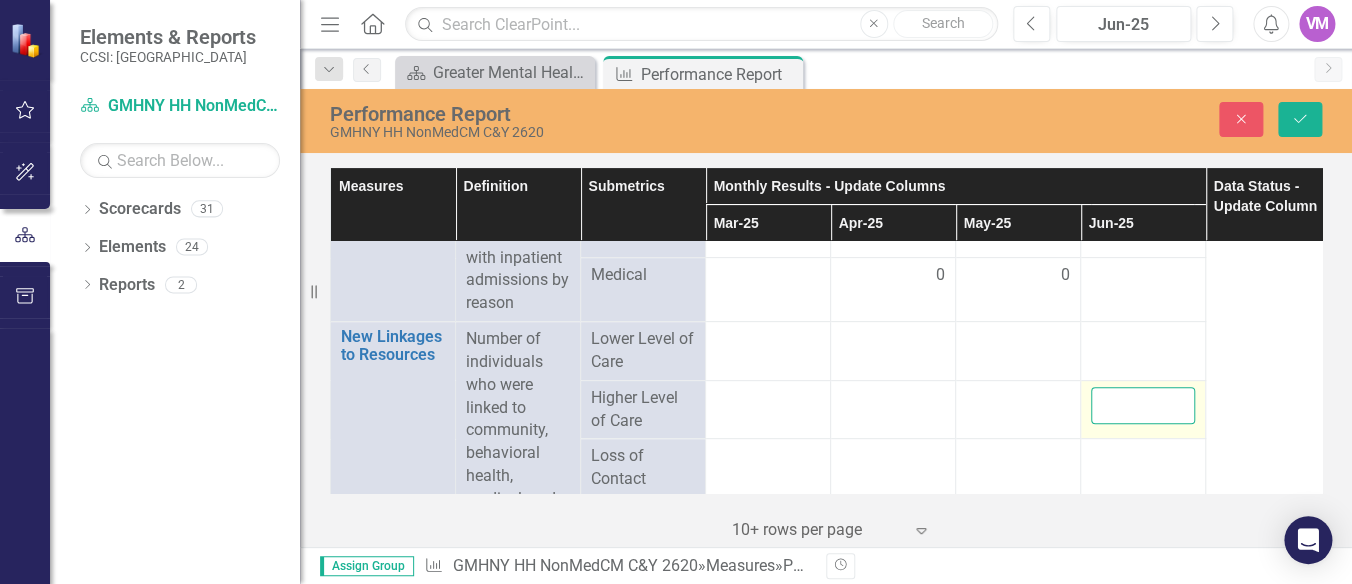 click at bounding box center [1143, 405] 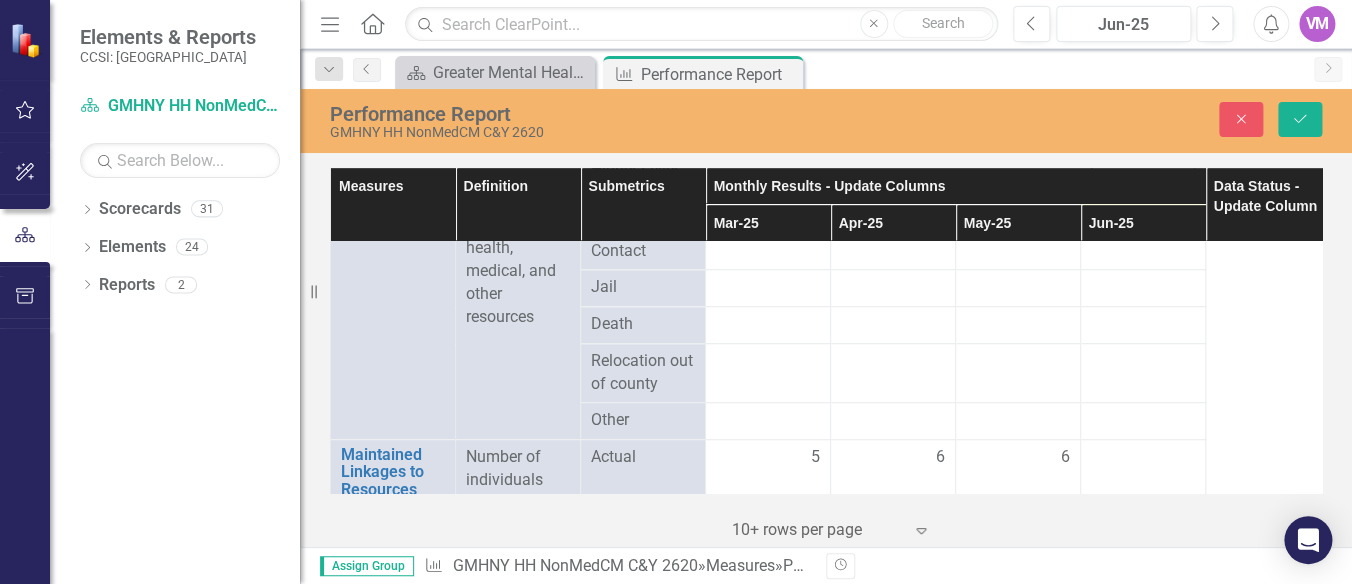 scroll, scrollTop: 6406, scrollLeft: 0, axis: vertical 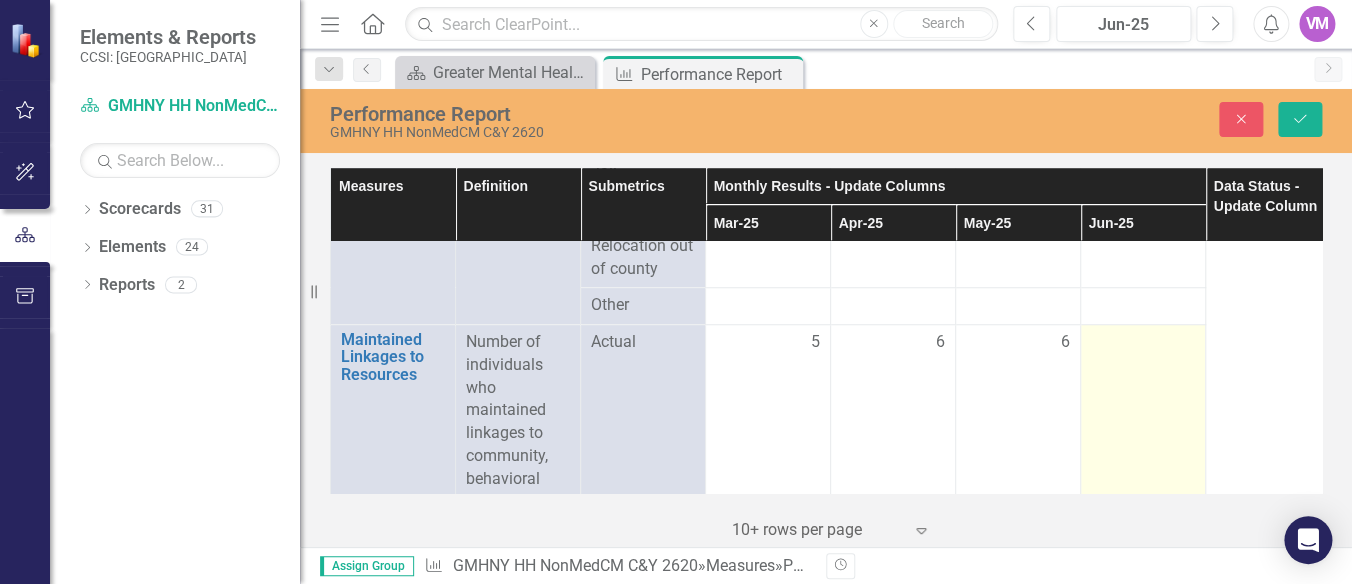 type on "1" 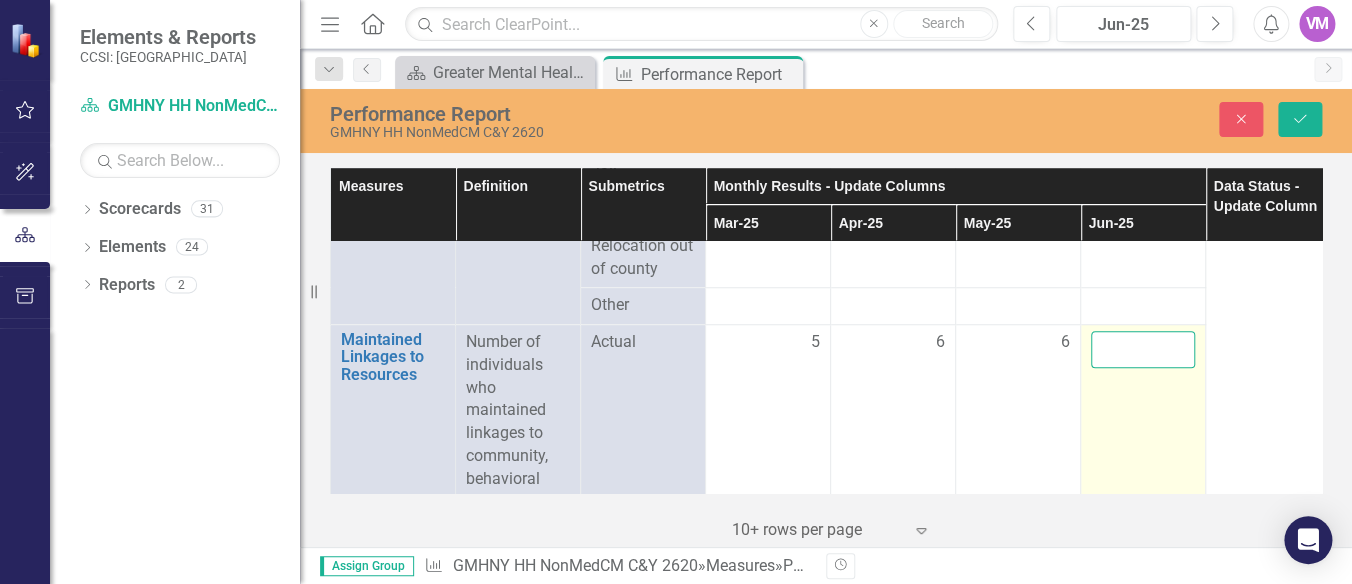 click at bounding box center [1143, 349] 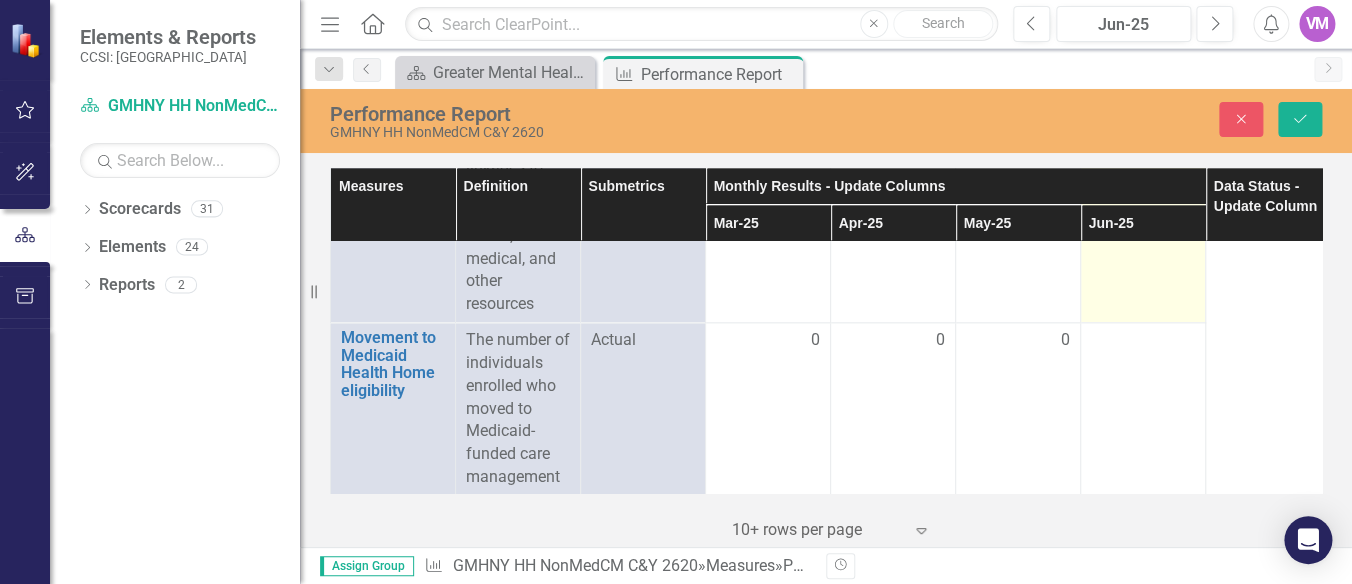 scroll, scrollTop: 6635, scrollLeft: 0, axis: vertical 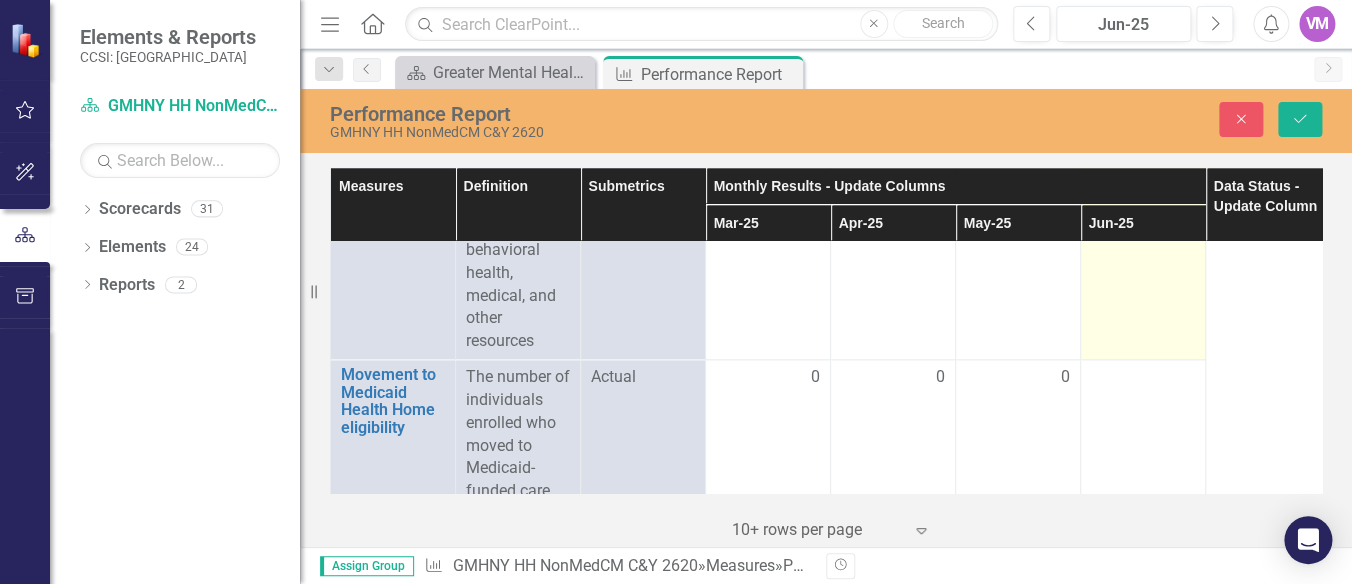 type on "5" 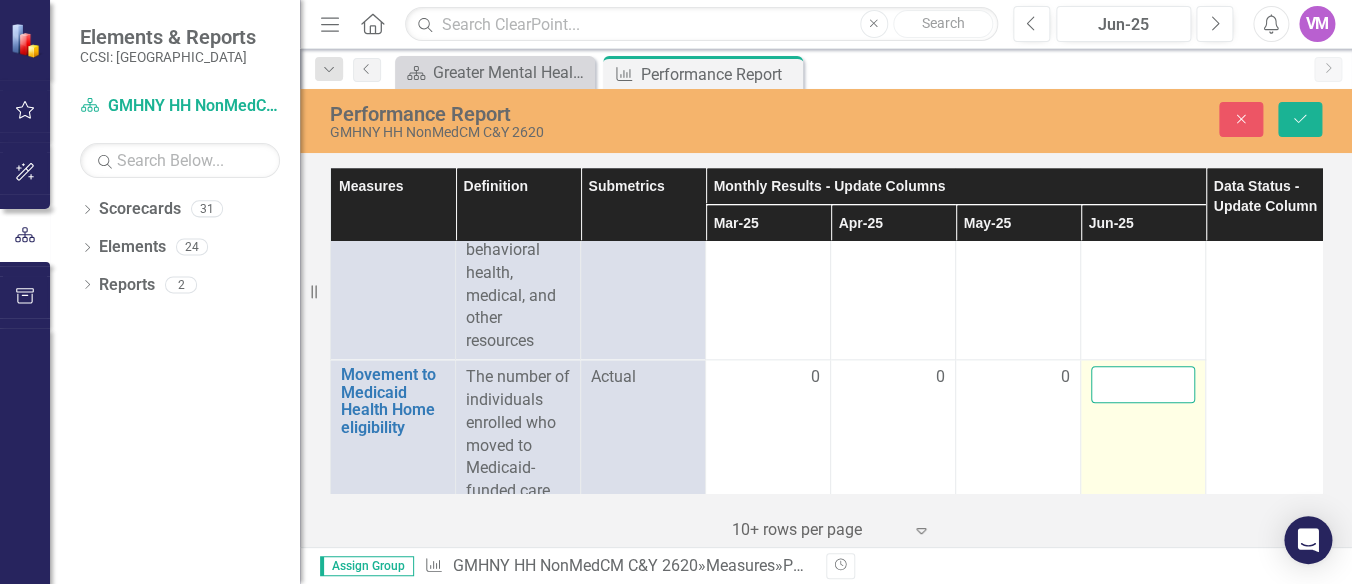 click at bounding box center (1143, 384) 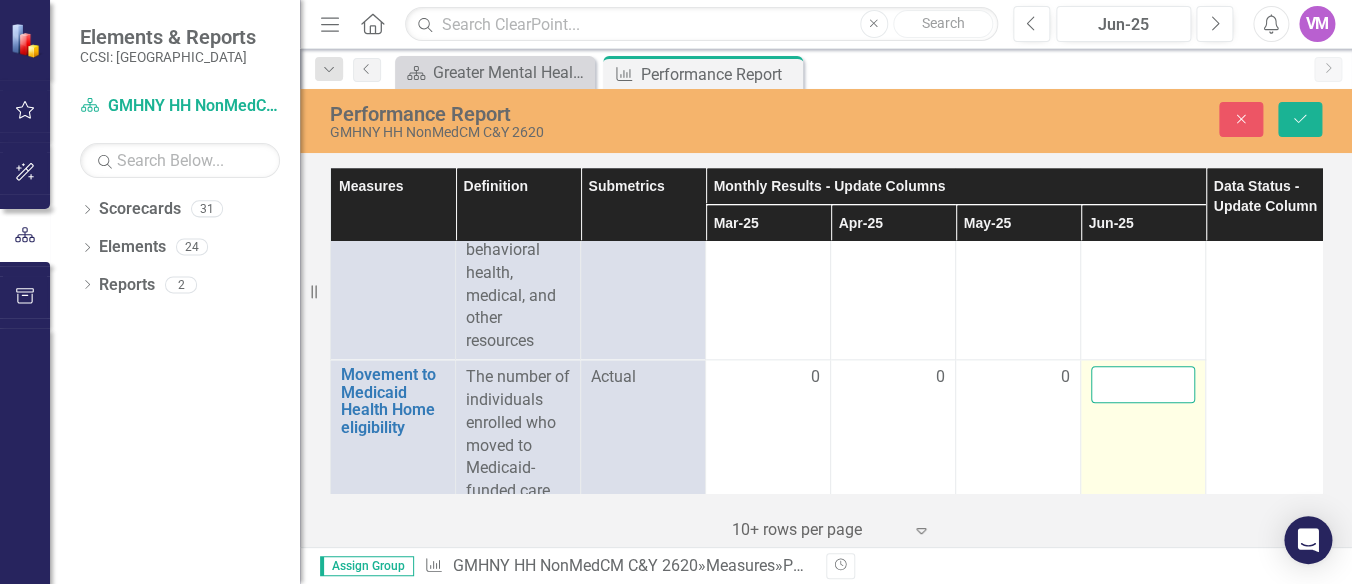 type on "0" 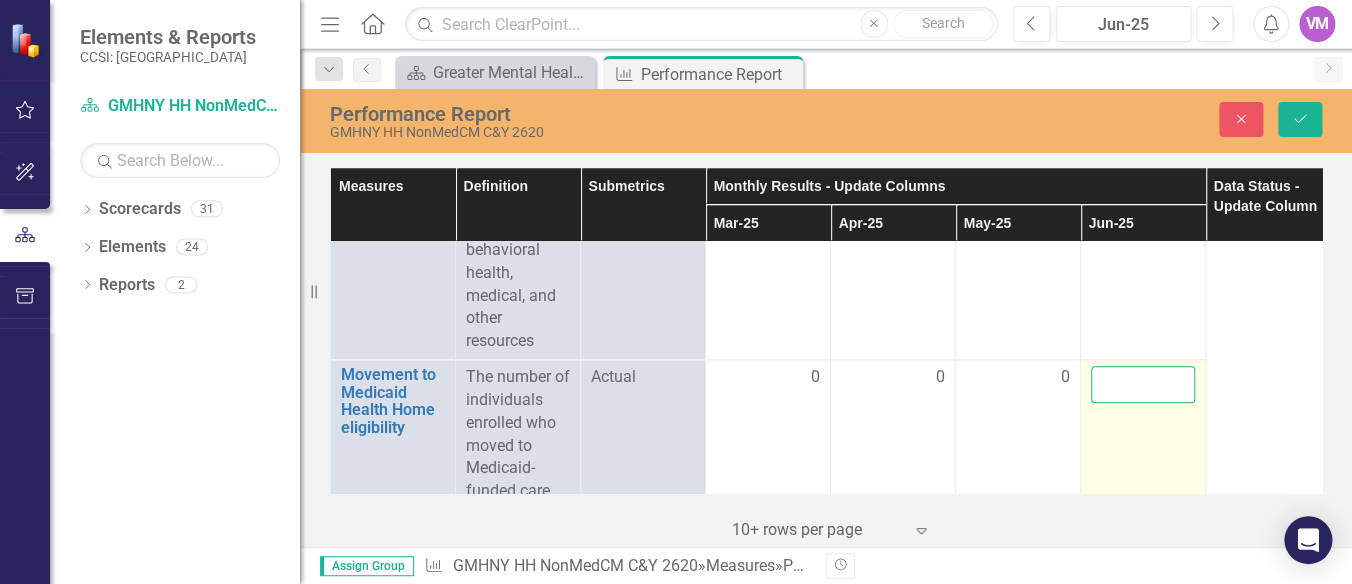 type on "1" 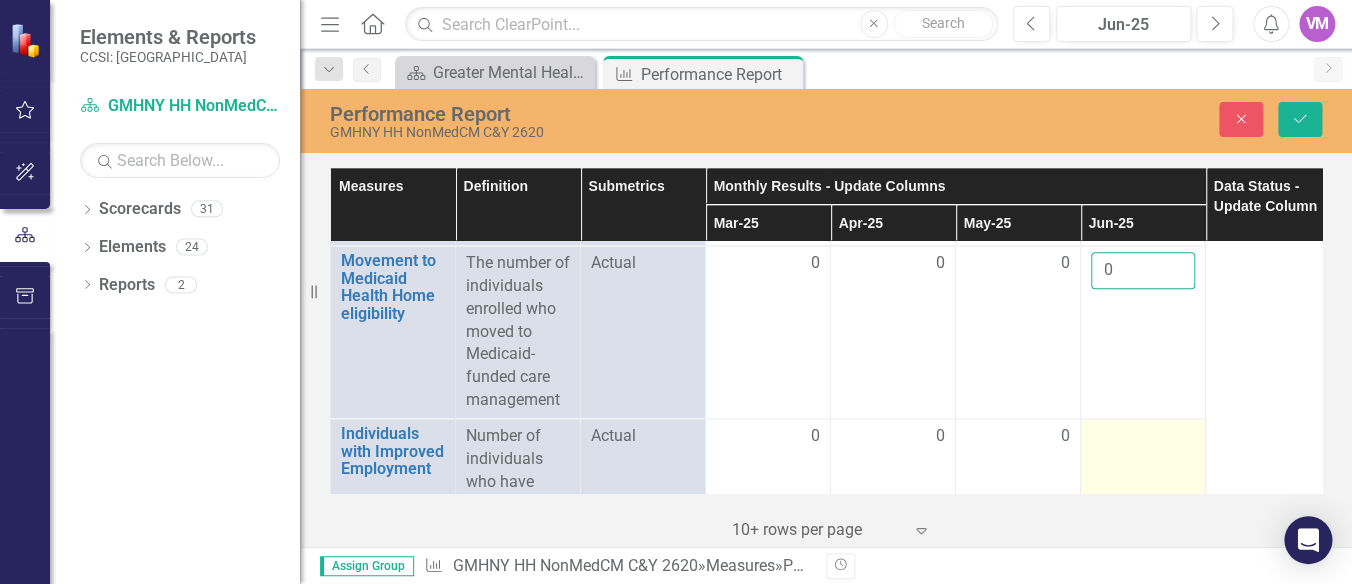 scroll, scrollTop: 6863, scrollLeft: 0, axis: vertical 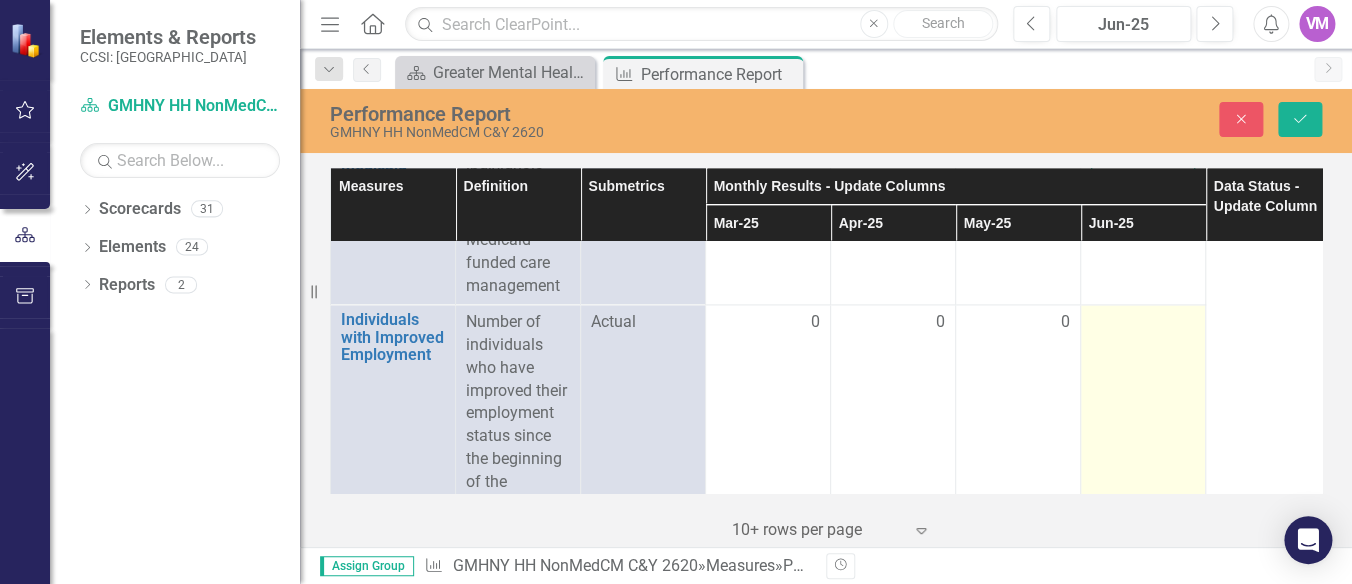 type on "0" 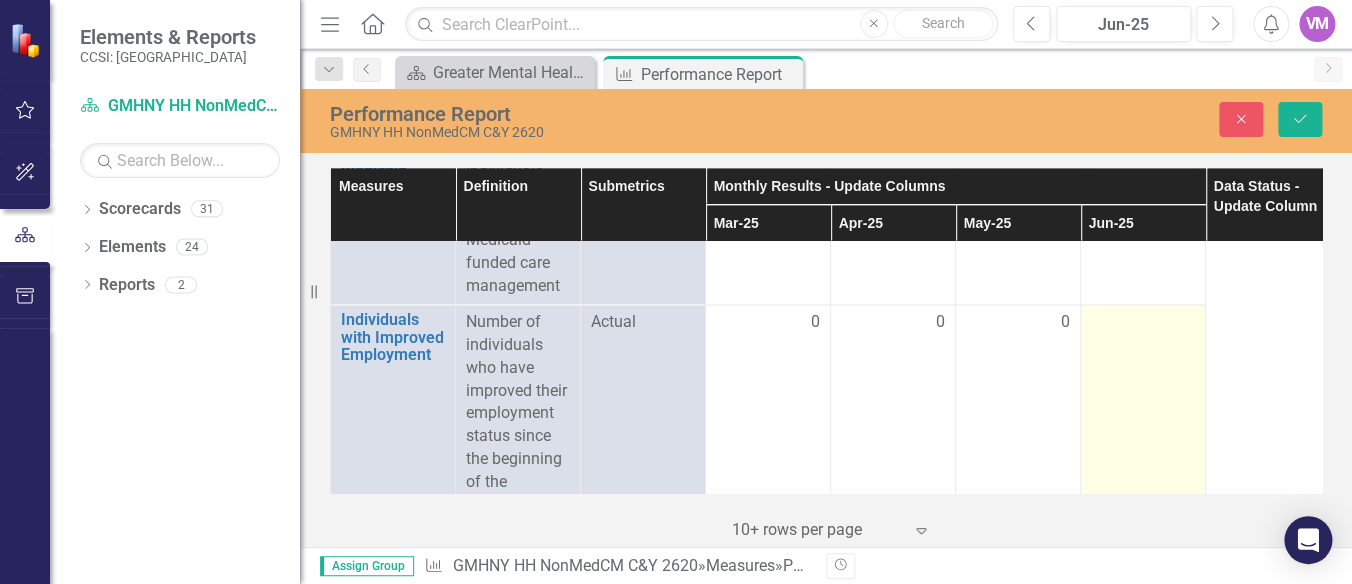 click at bounding box center (1143, 425) 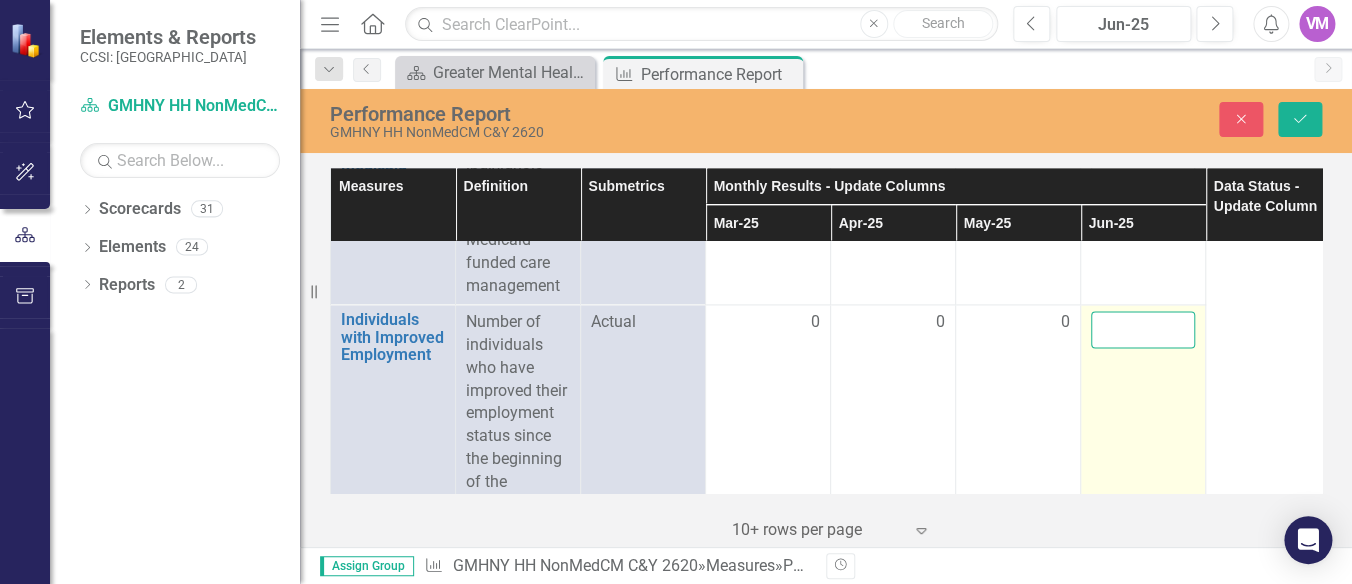click at bounding box center (1143, 329) 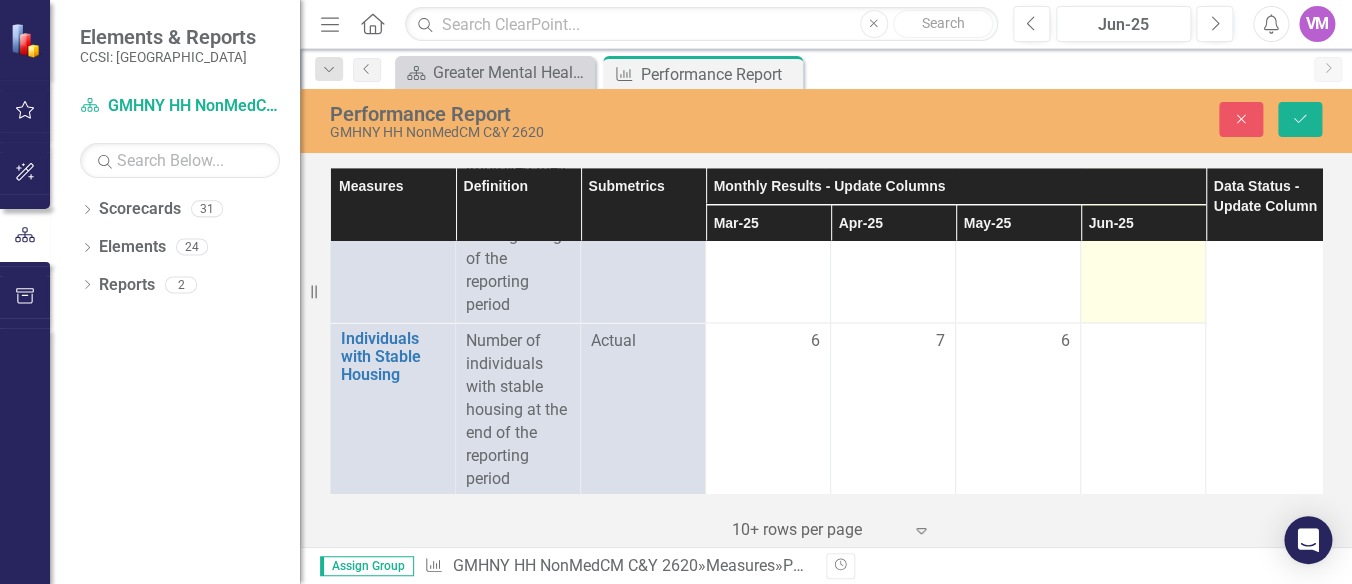 scroll, scrollTop: 7092, scrollLeft: 0, axis: vertical 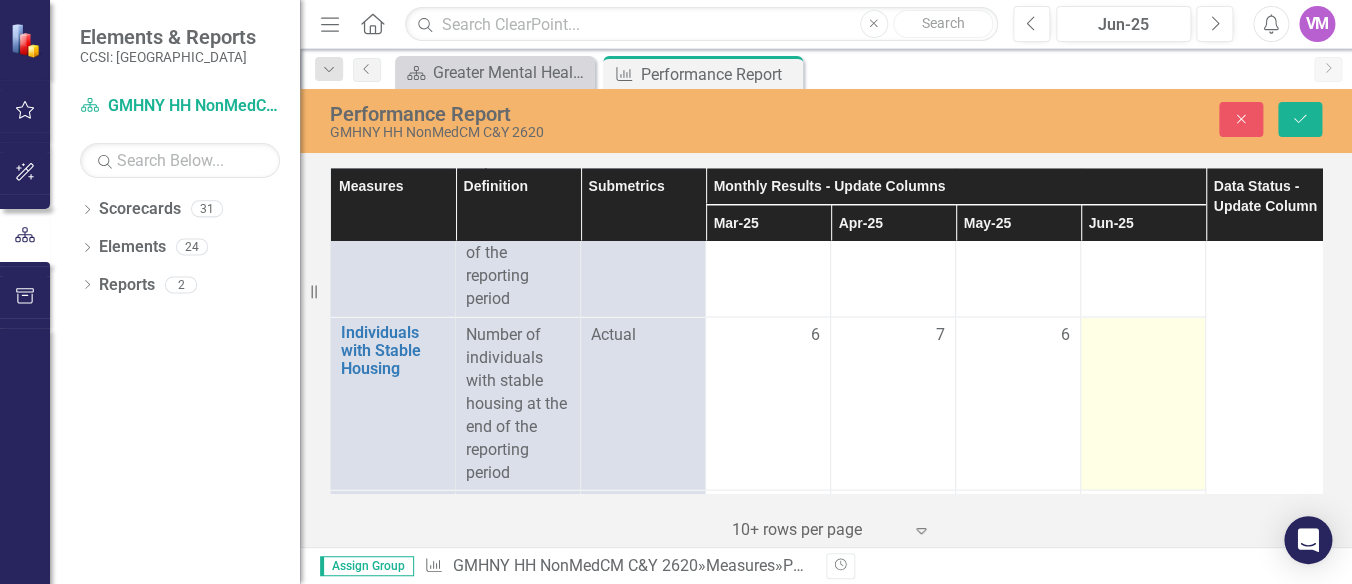 type on "1" 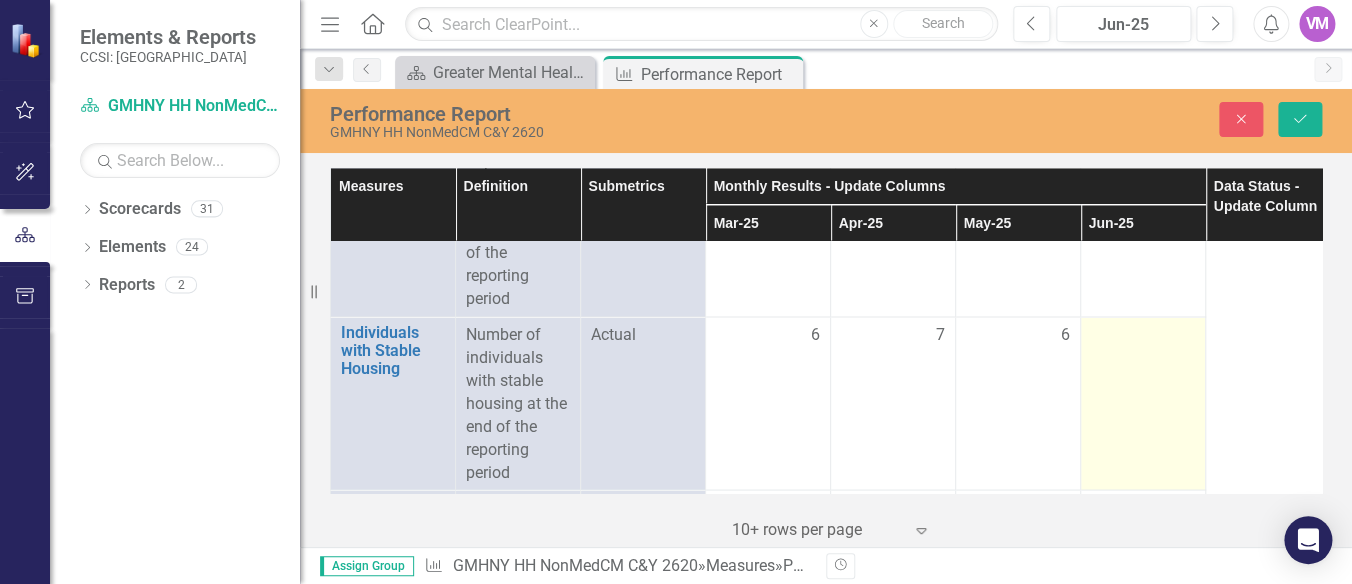 click at bounding box center (1143, 403) 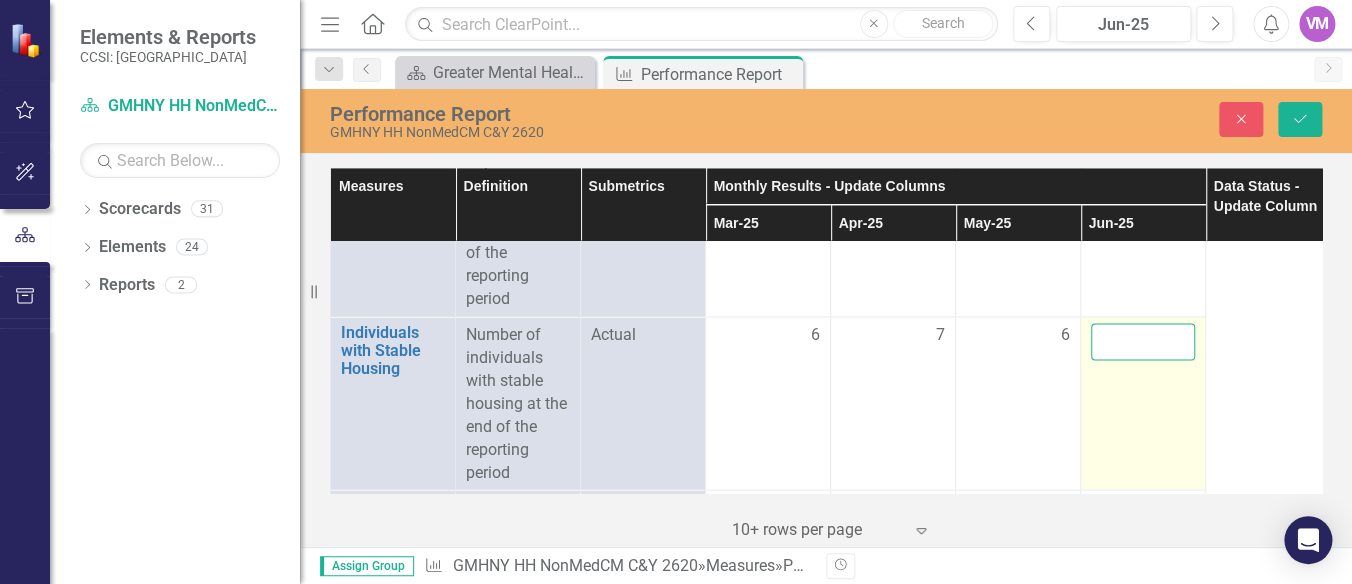 click at bounding box center [1143, 341] 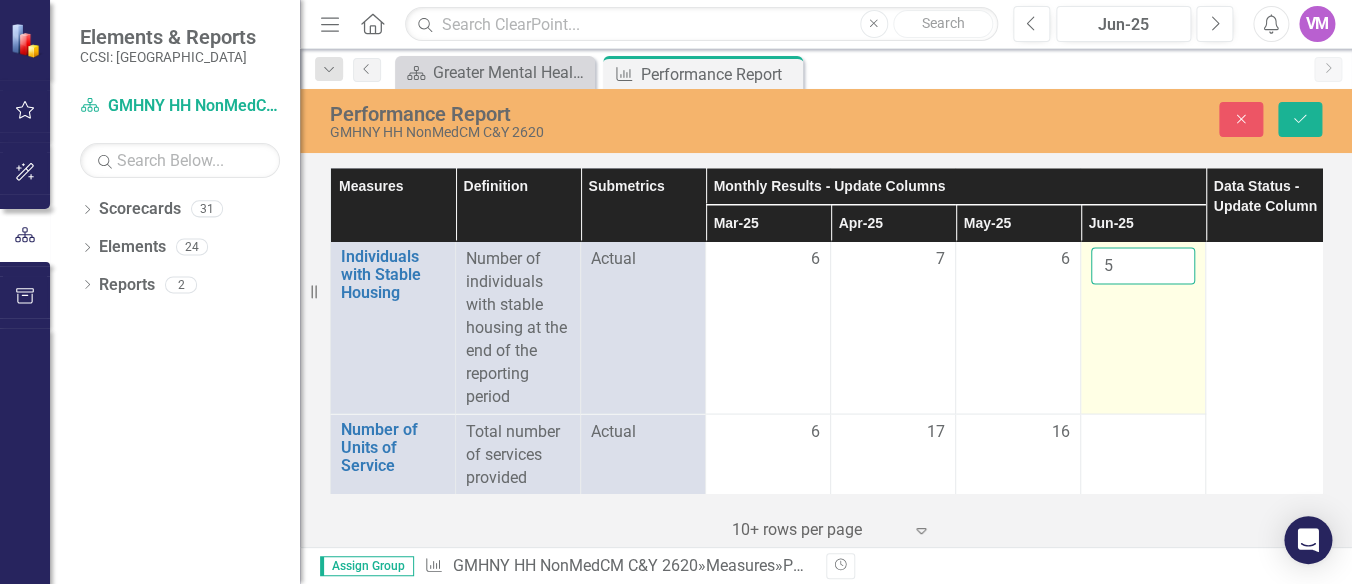 scroll, scrollTop: 7207, scrollLeft: 0, axis: vertical 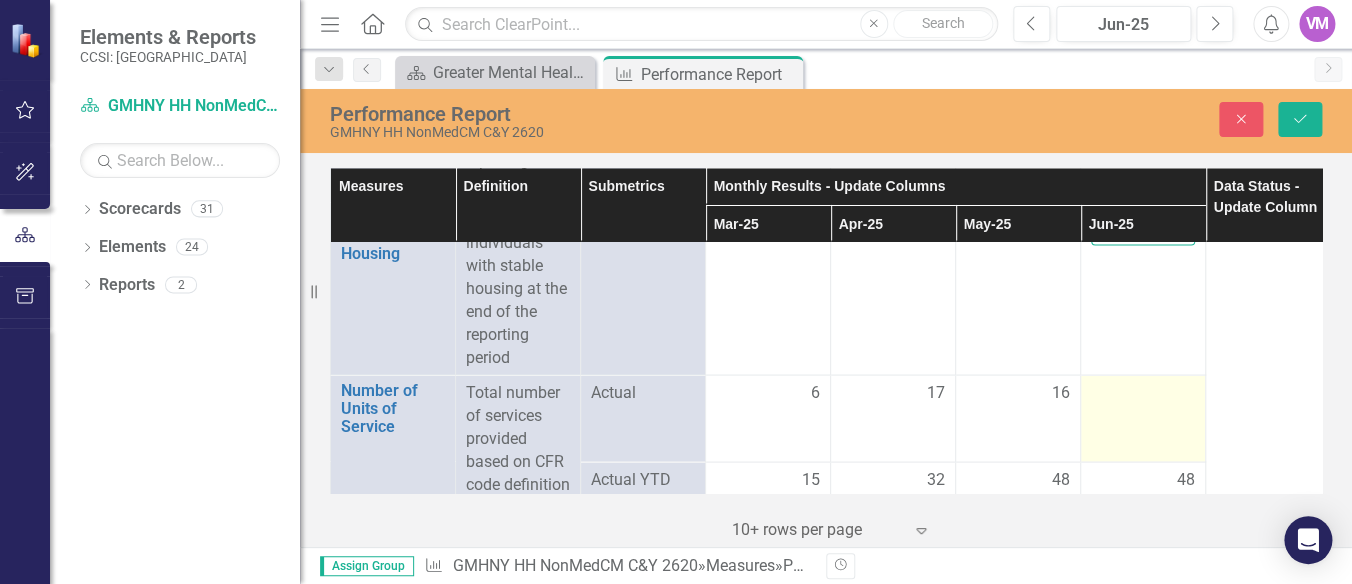 type on "5" 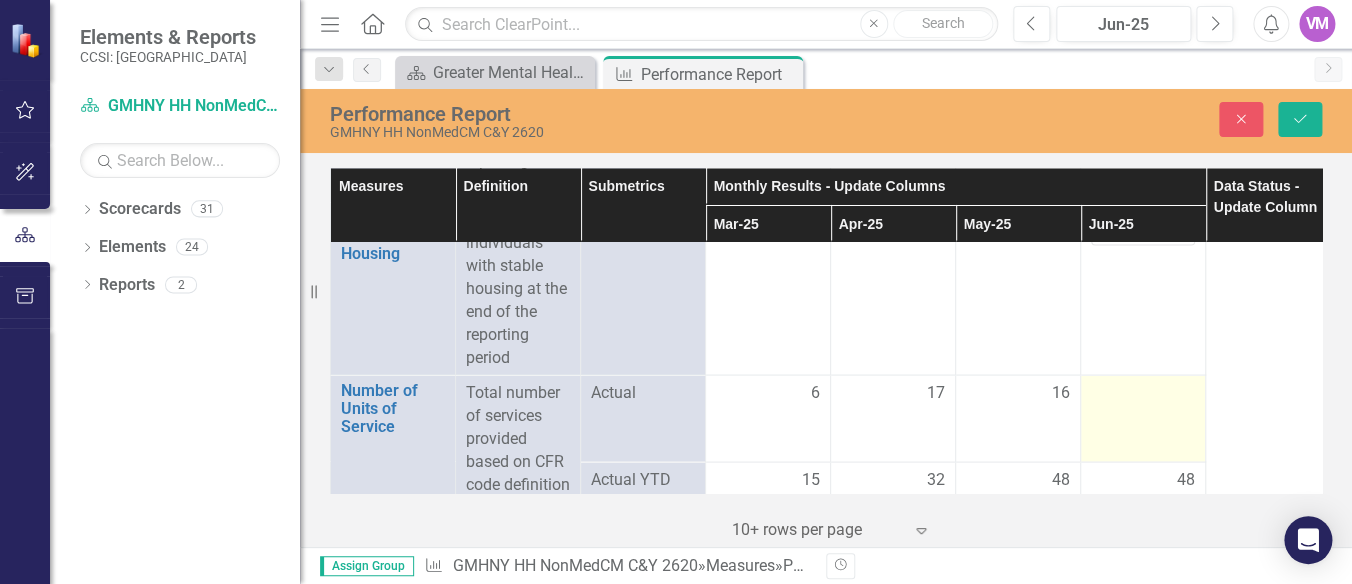click at bounding box center (1143, 418) 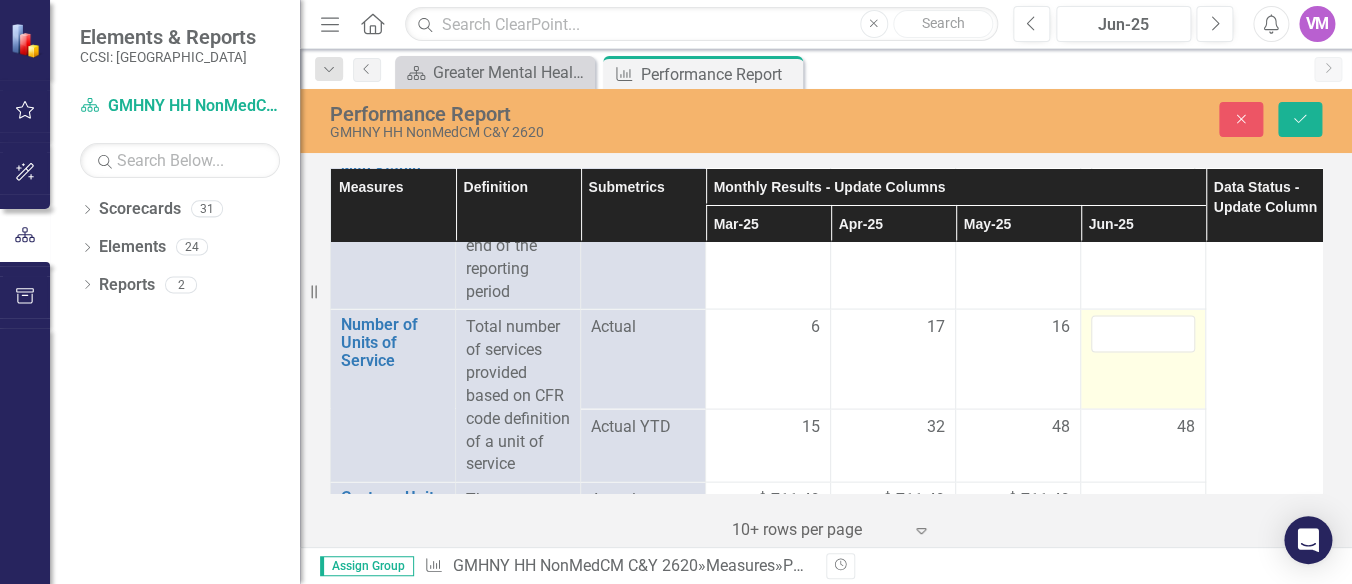 scroll, scrollTop: 7321, scrollLeft: 0, axis: vertical 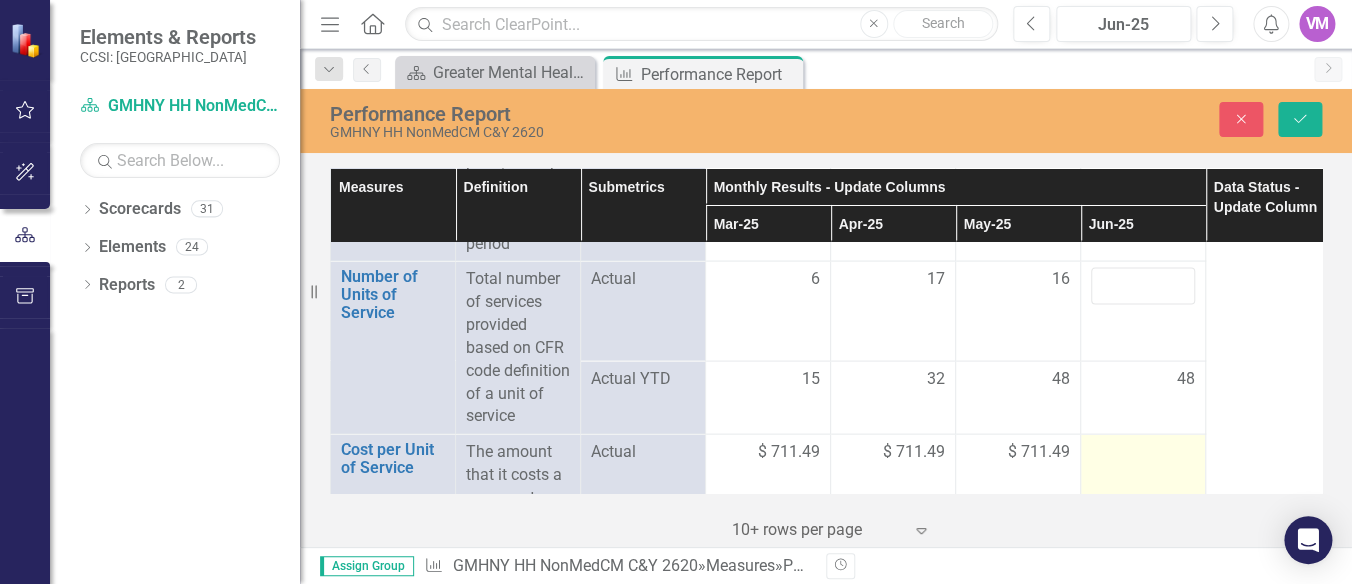 click at bounding box center [1143, 497] 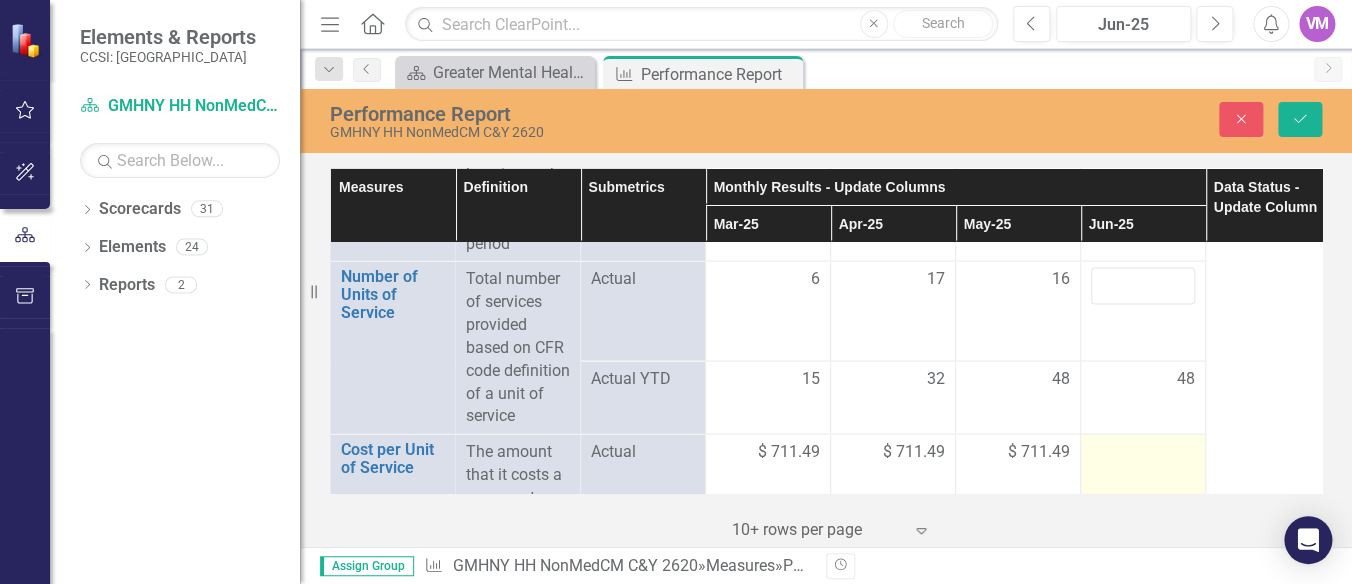 click at bounding box center [1143, 497] 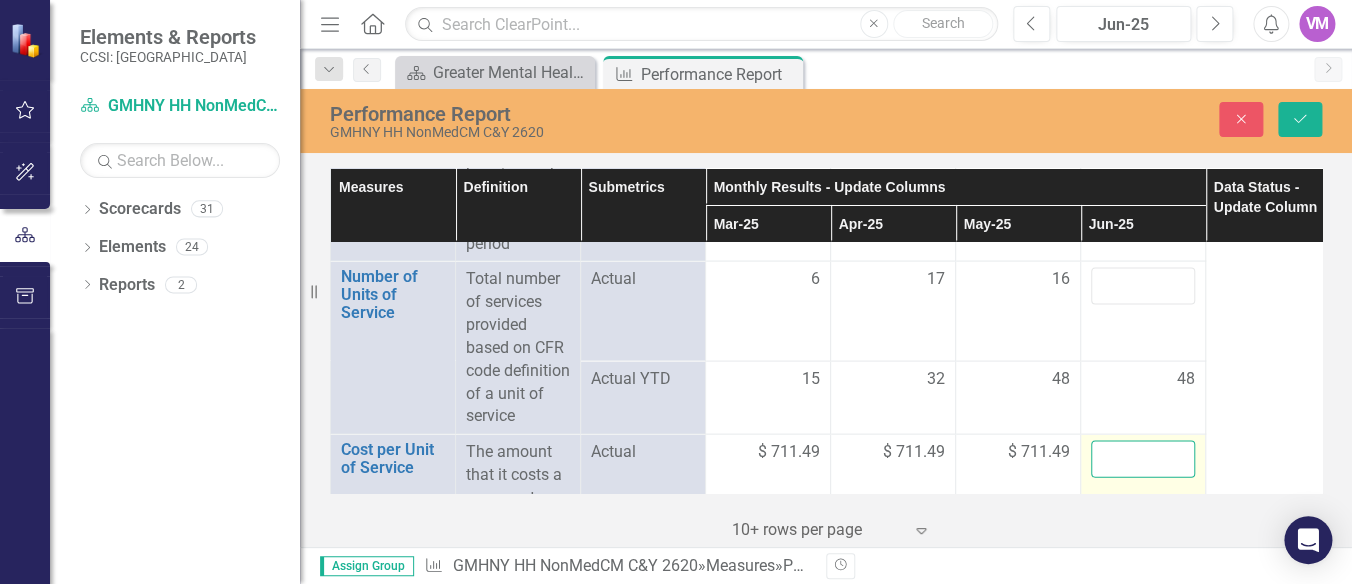 click at bounding box center (1143, 458) 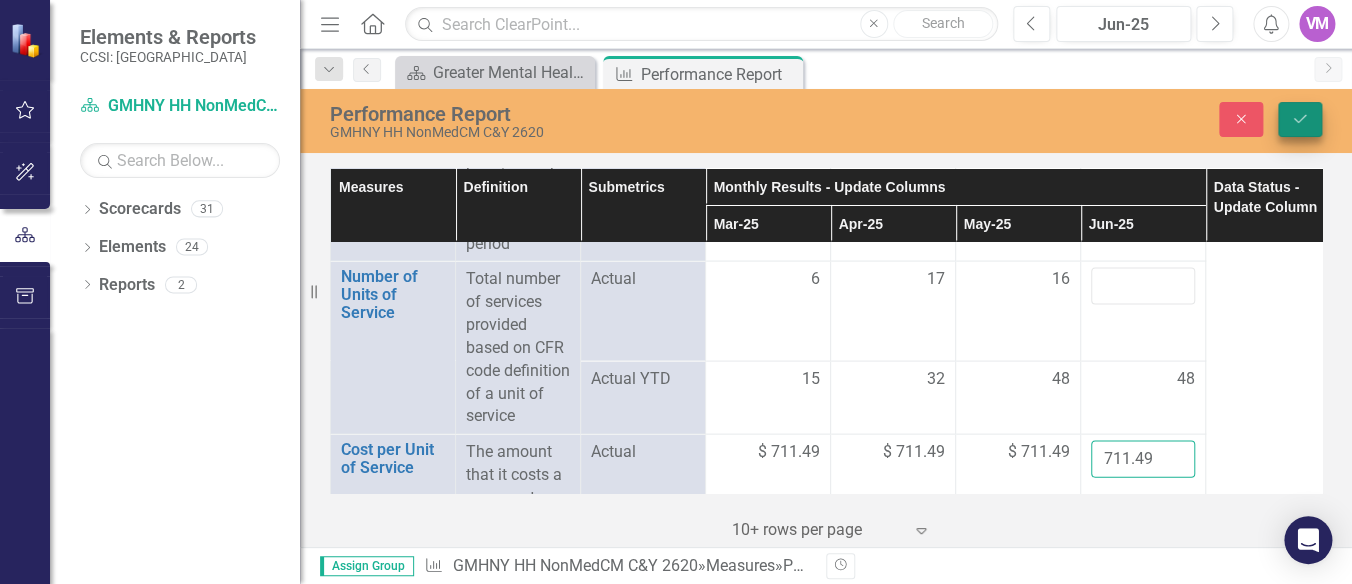 type on "711.49" 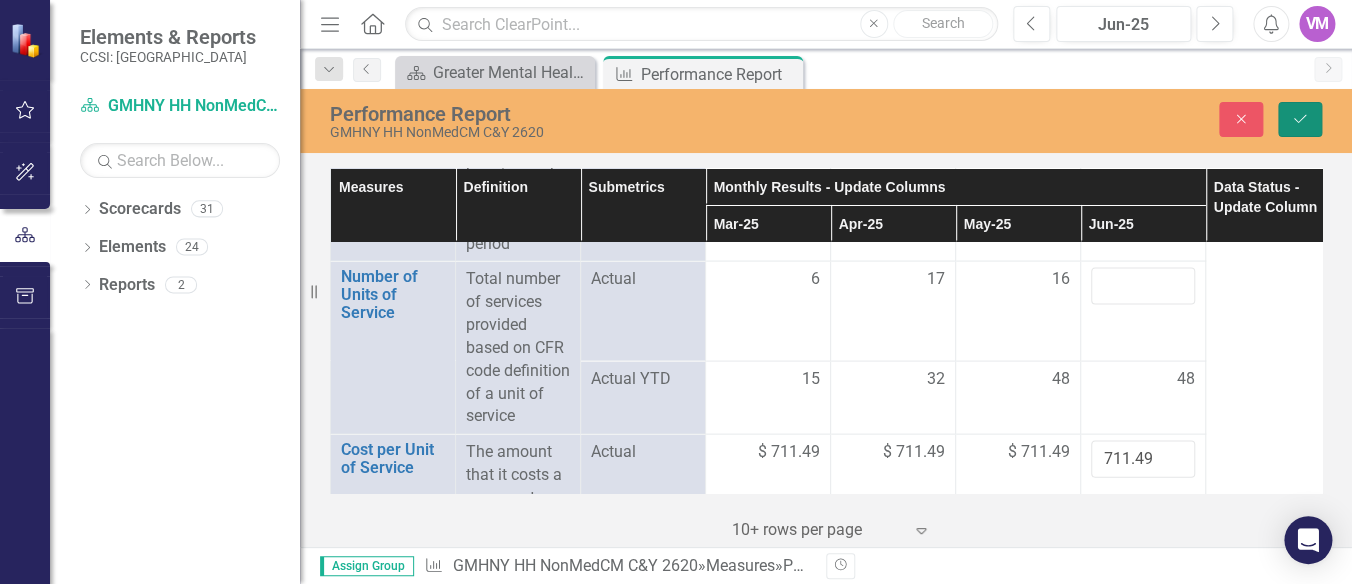 click on "Save" at bounding box center (1300, 119) 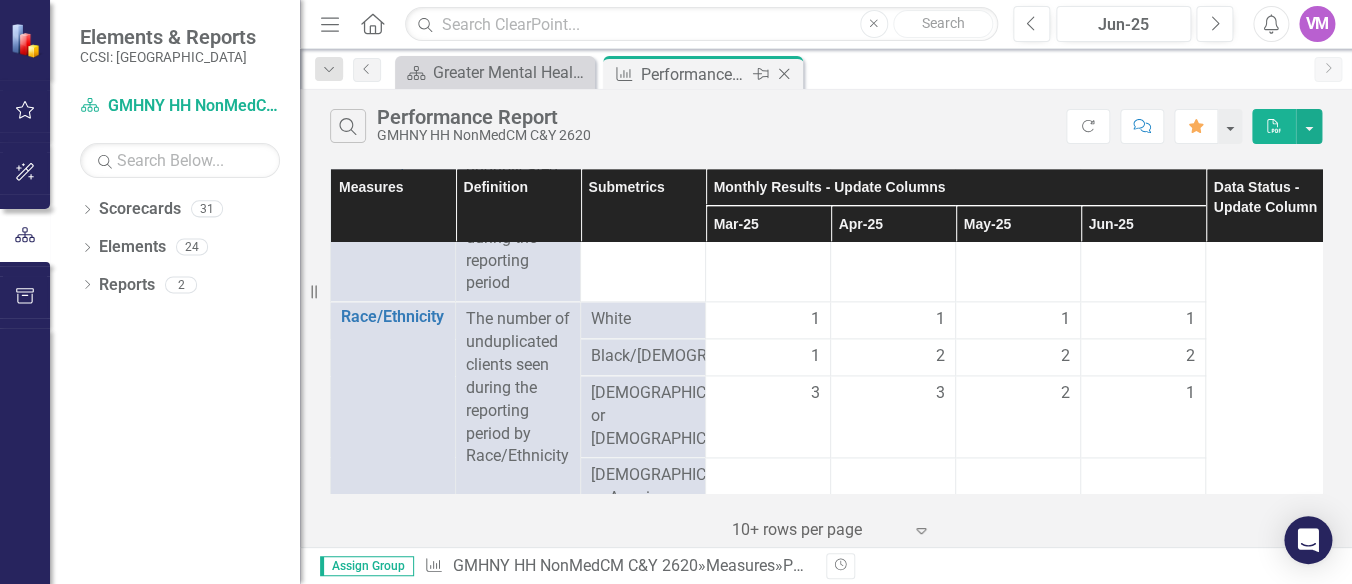 scroll, scrollTop: 3661, scrollLeft: 0, axis: vertical 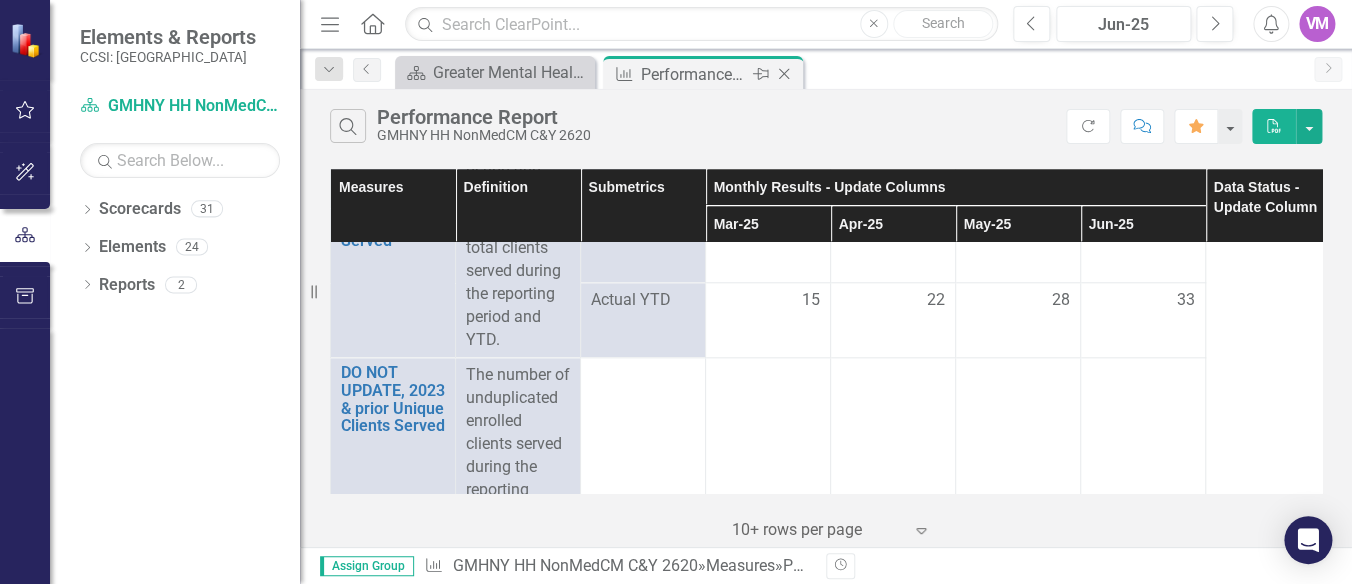 click 